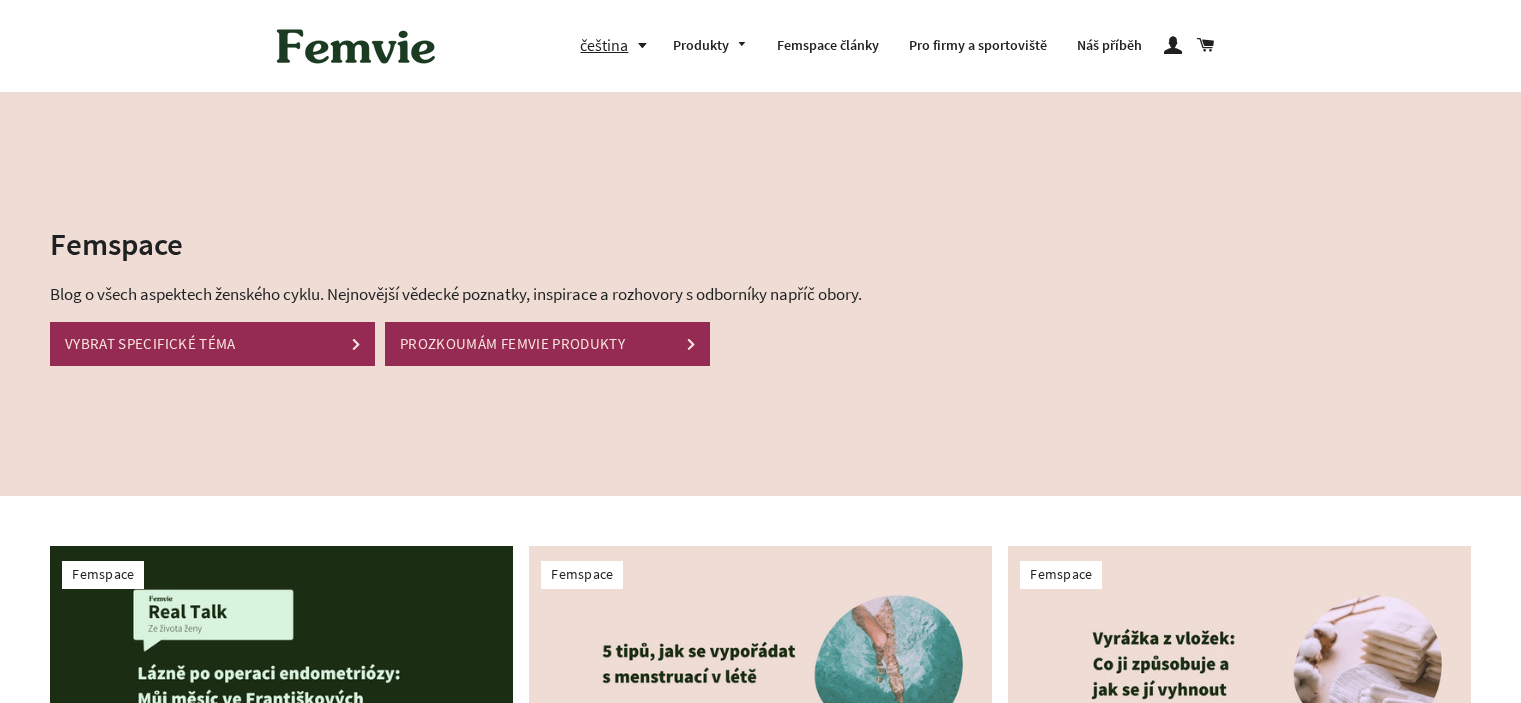 scroll, scrollTop: 0, scrollLeft: 0, axis: both 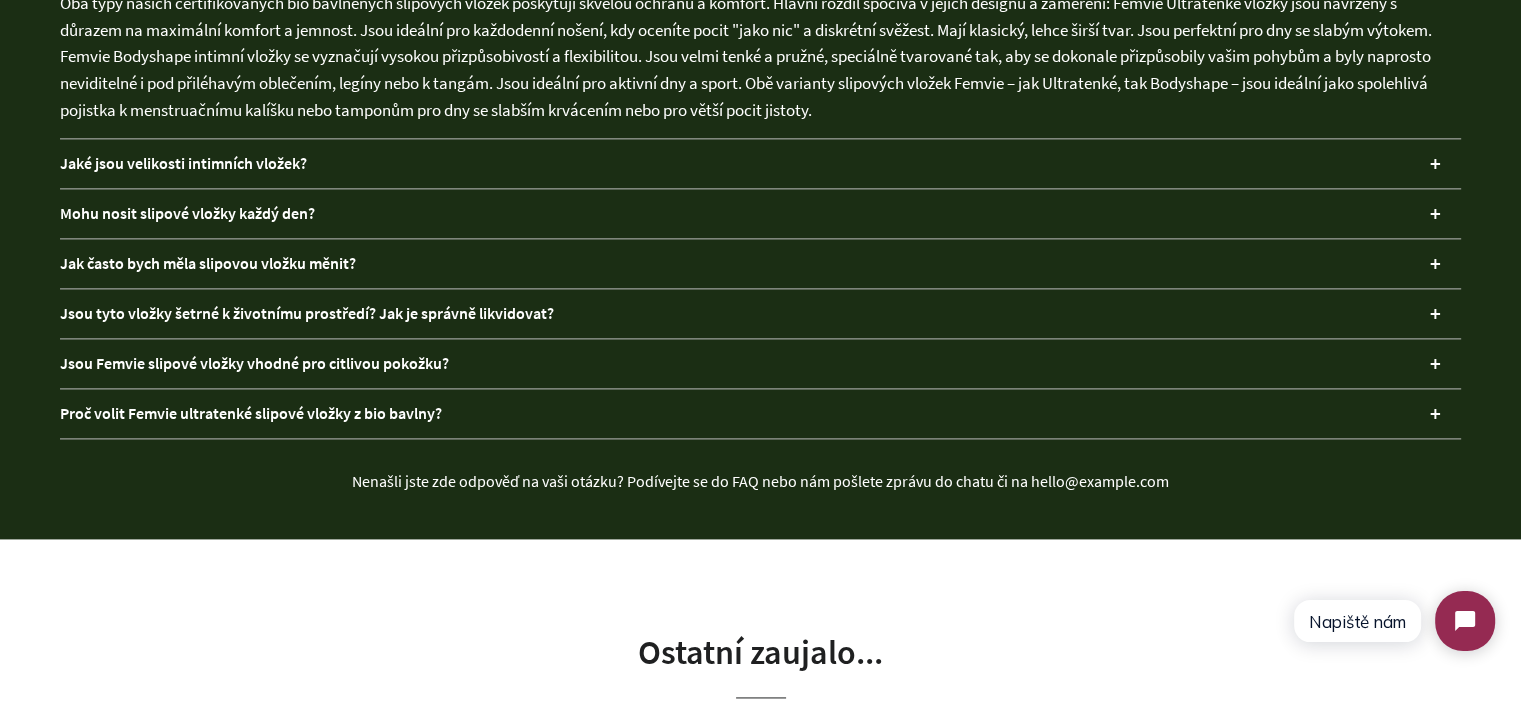 click on "Jsou tyto vložky šetrné k životnímu prostředí? Jak je správně likvidovat?" at bounding box center [760, 313] 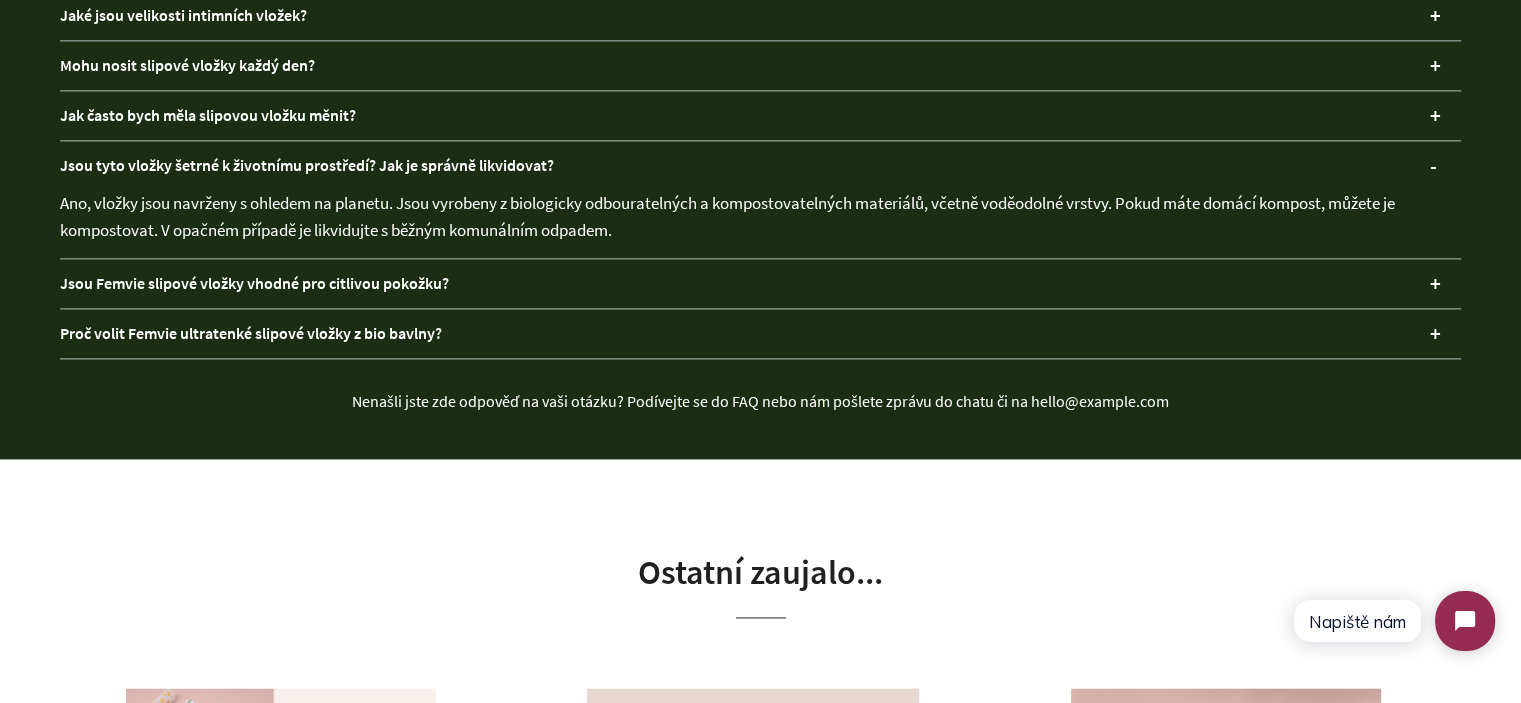 click on "Jsou tyto vložky šetrné k životnímu prostředí? Jak je správně likvidovat?" at bounding box center [760, 165] 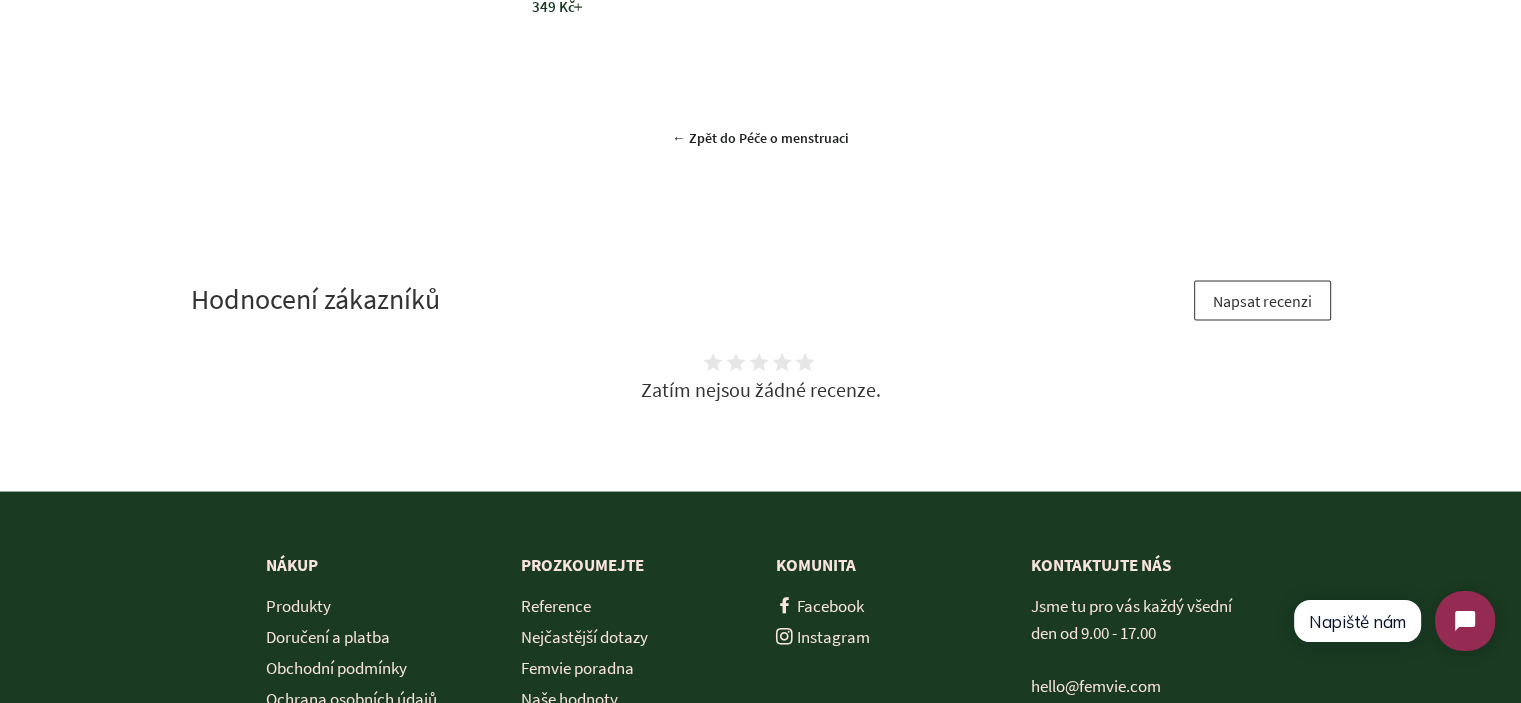 scroll, scrollTop: 3037, scrollLeft: 0, axis: vertical 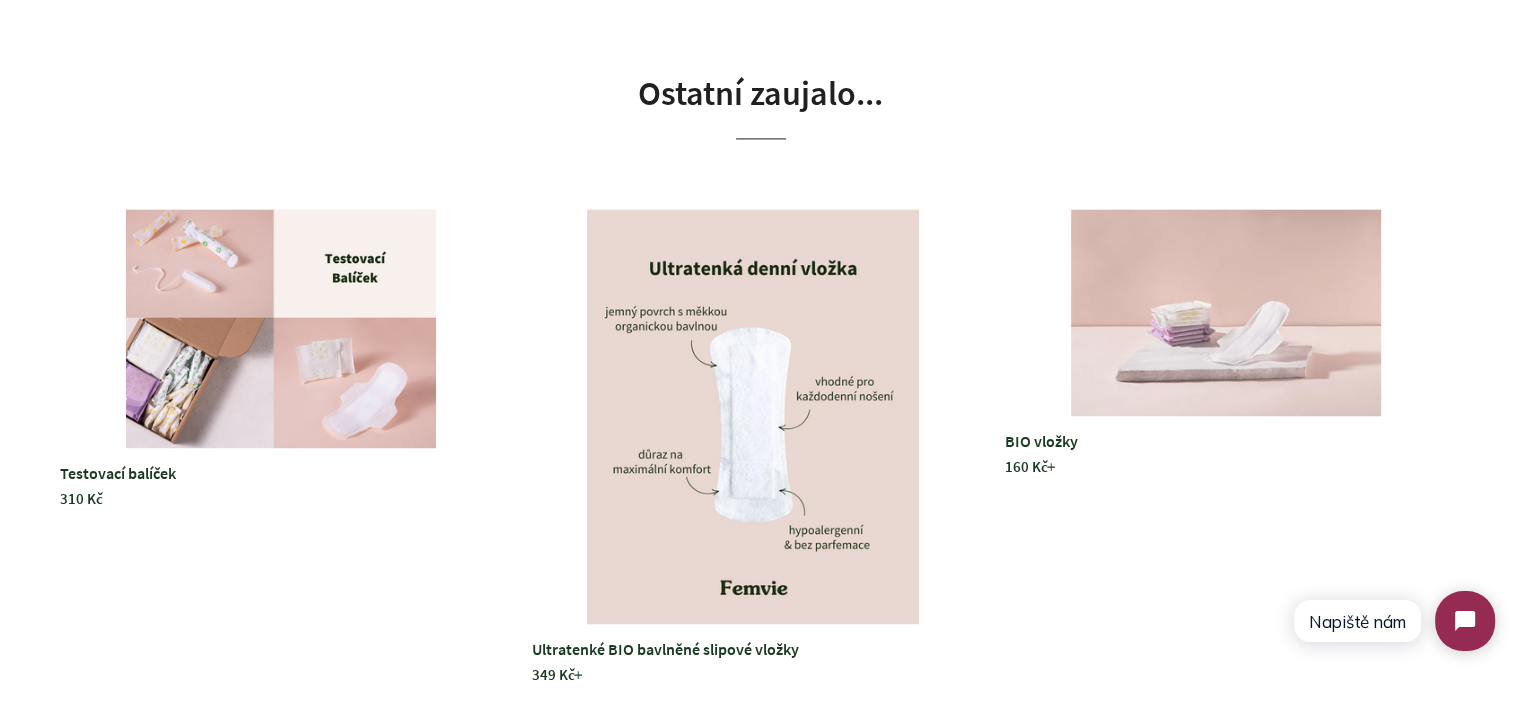 click at bounding box center [1226, 312] 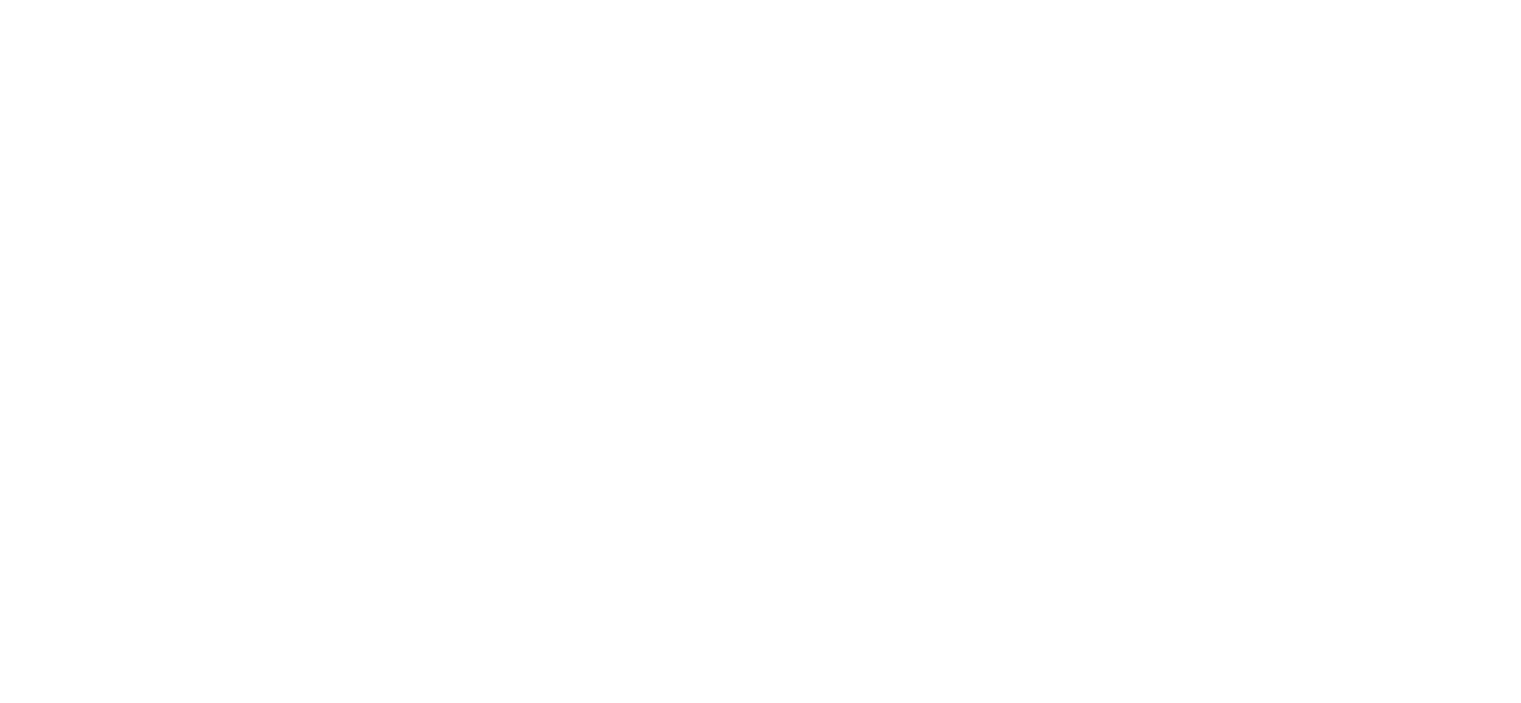 scroll, scrollTop: 0, scrollLeft: 0, axis: both 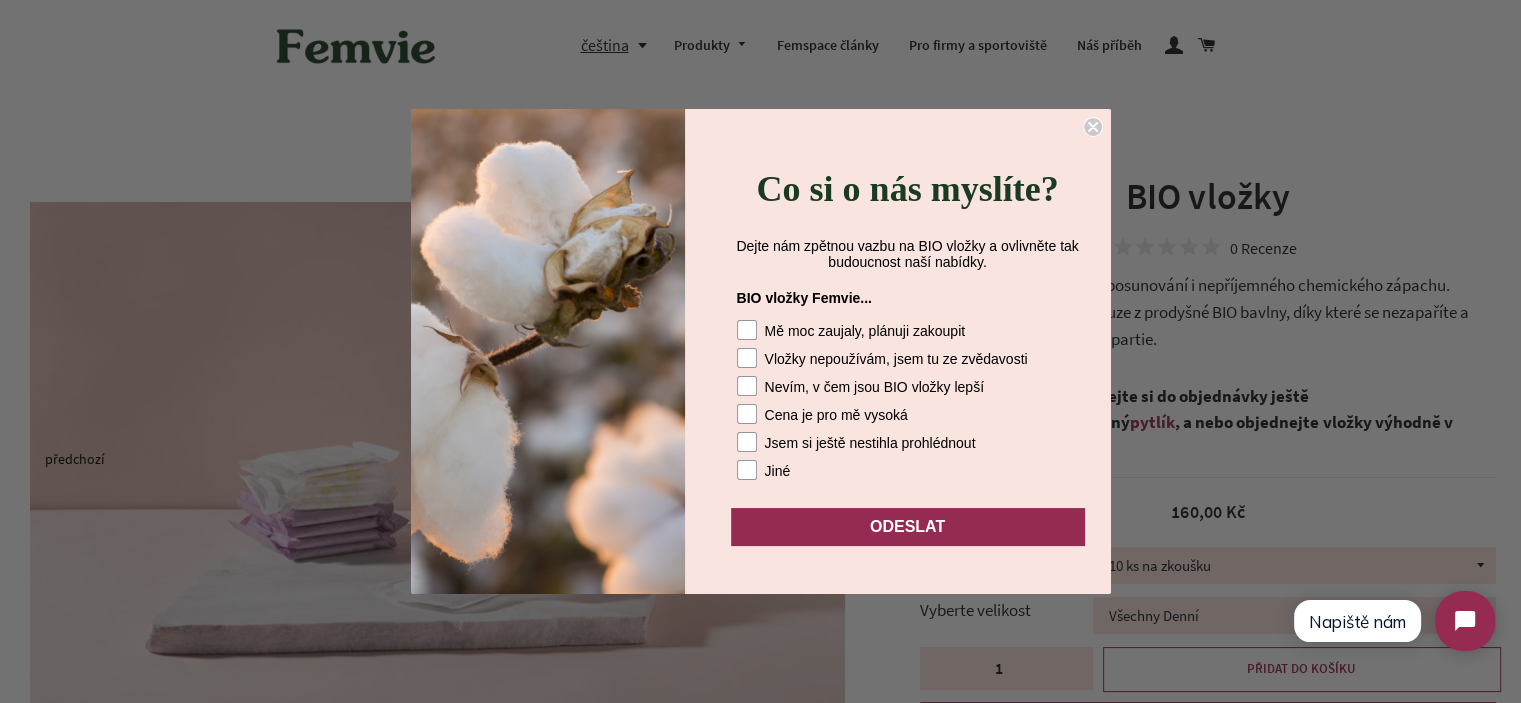 click 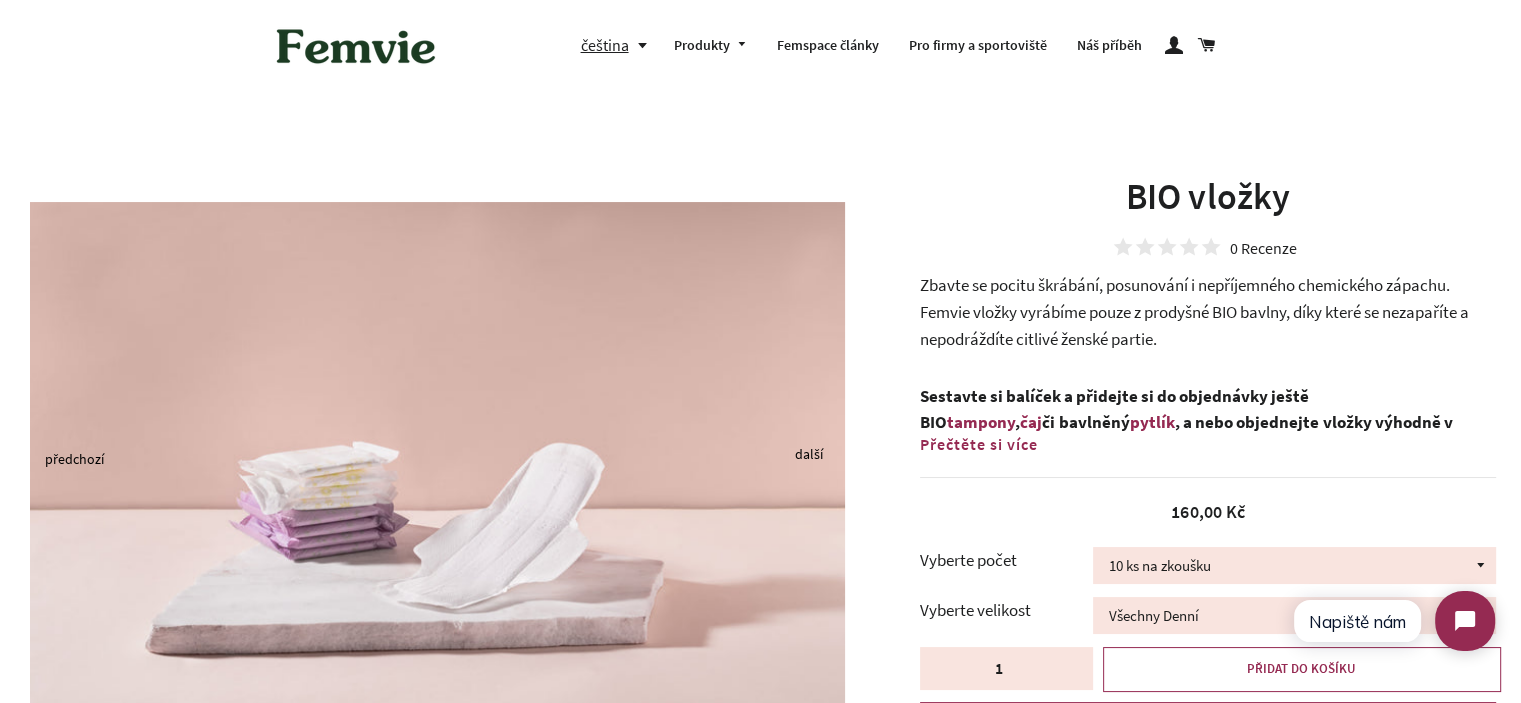 click at bounding box center [356, 46] 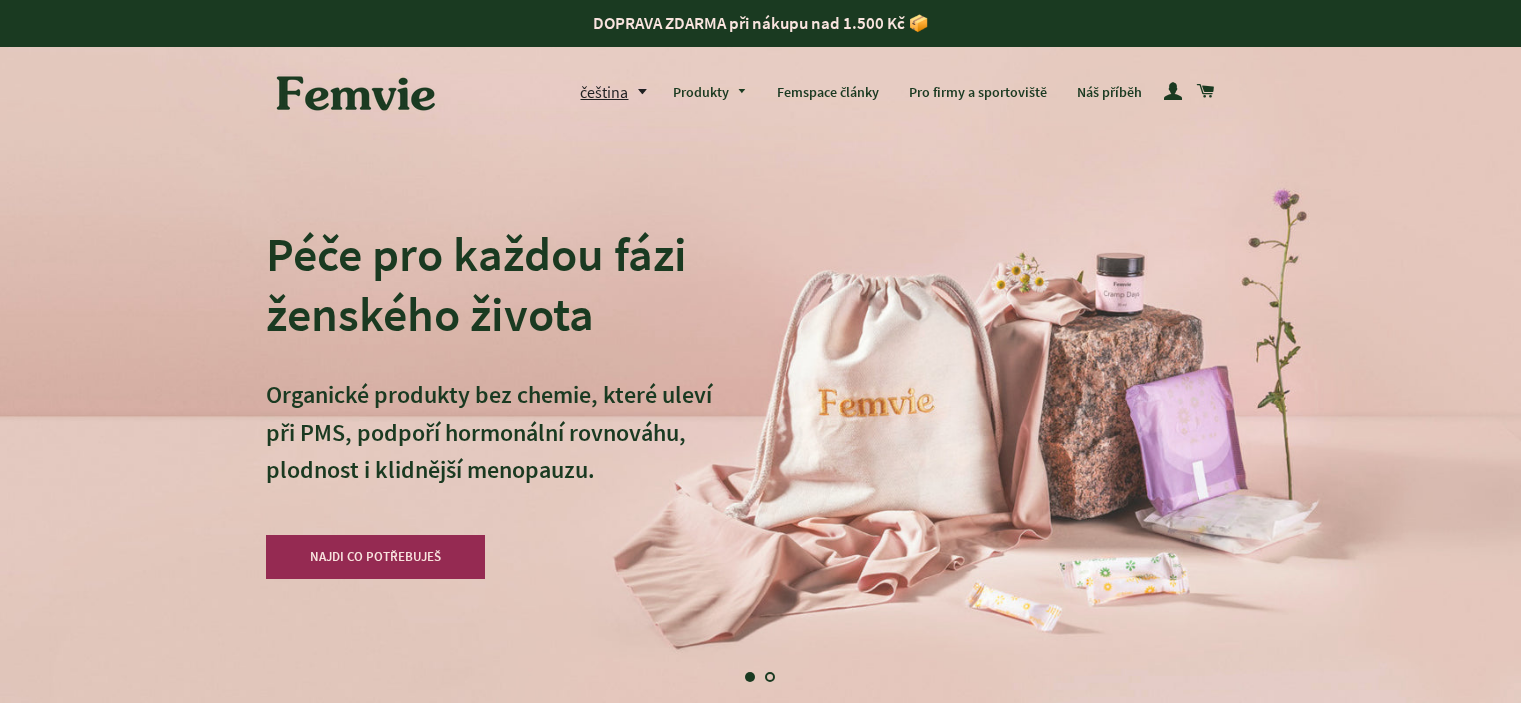 scroll, scrollTop: 0, scrollLeft: 0, axis: both 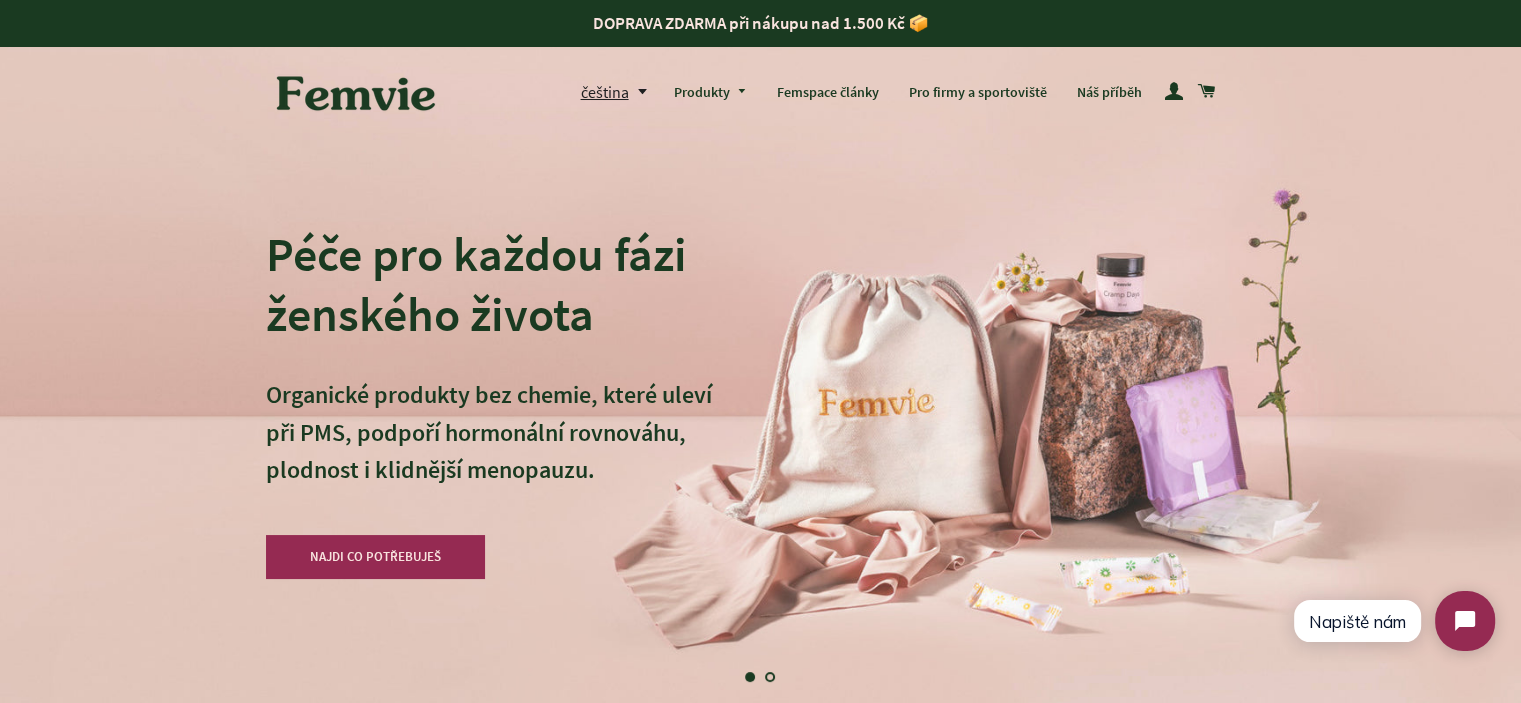 click on "DOPRAVA ZDARMA při nákupu nad 1.500 Kč 📦" at bounding box center (760, 23) 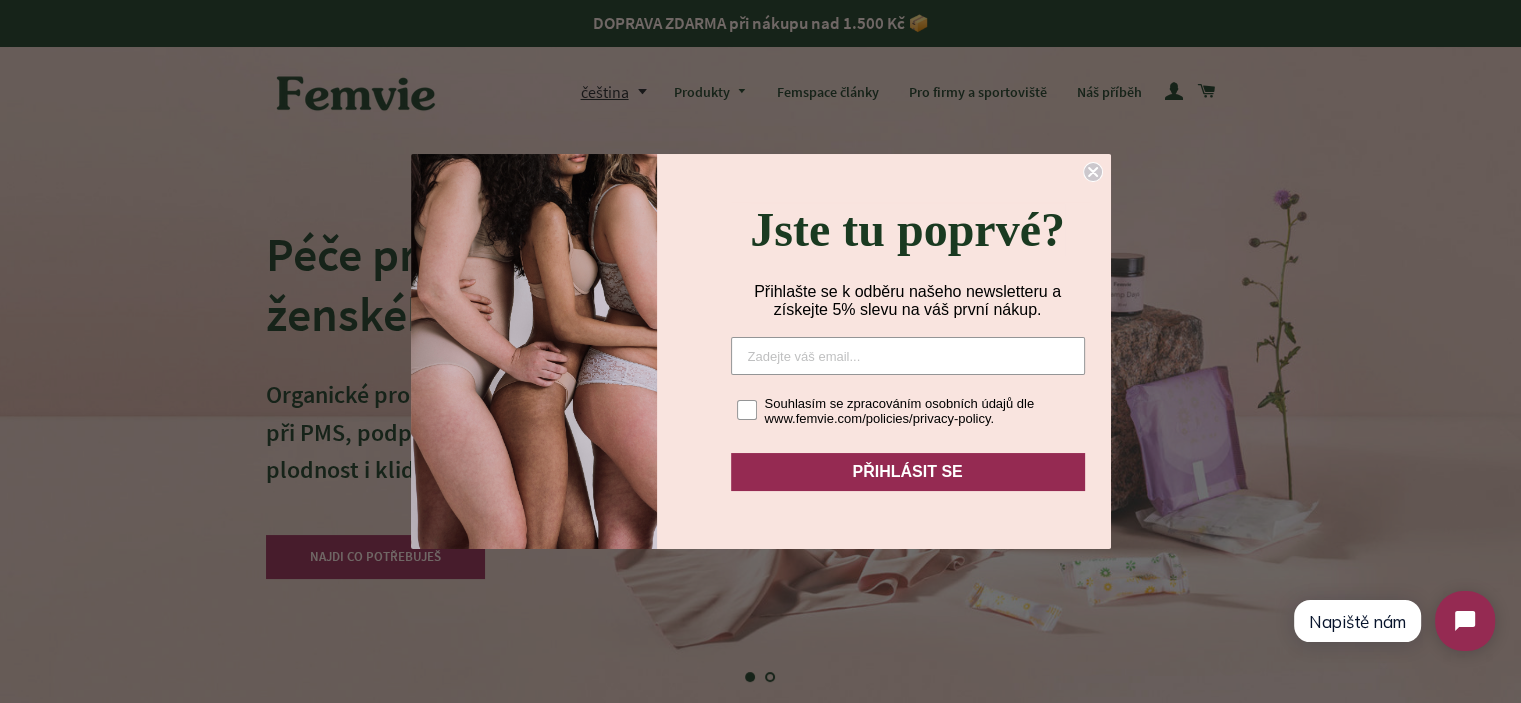 click 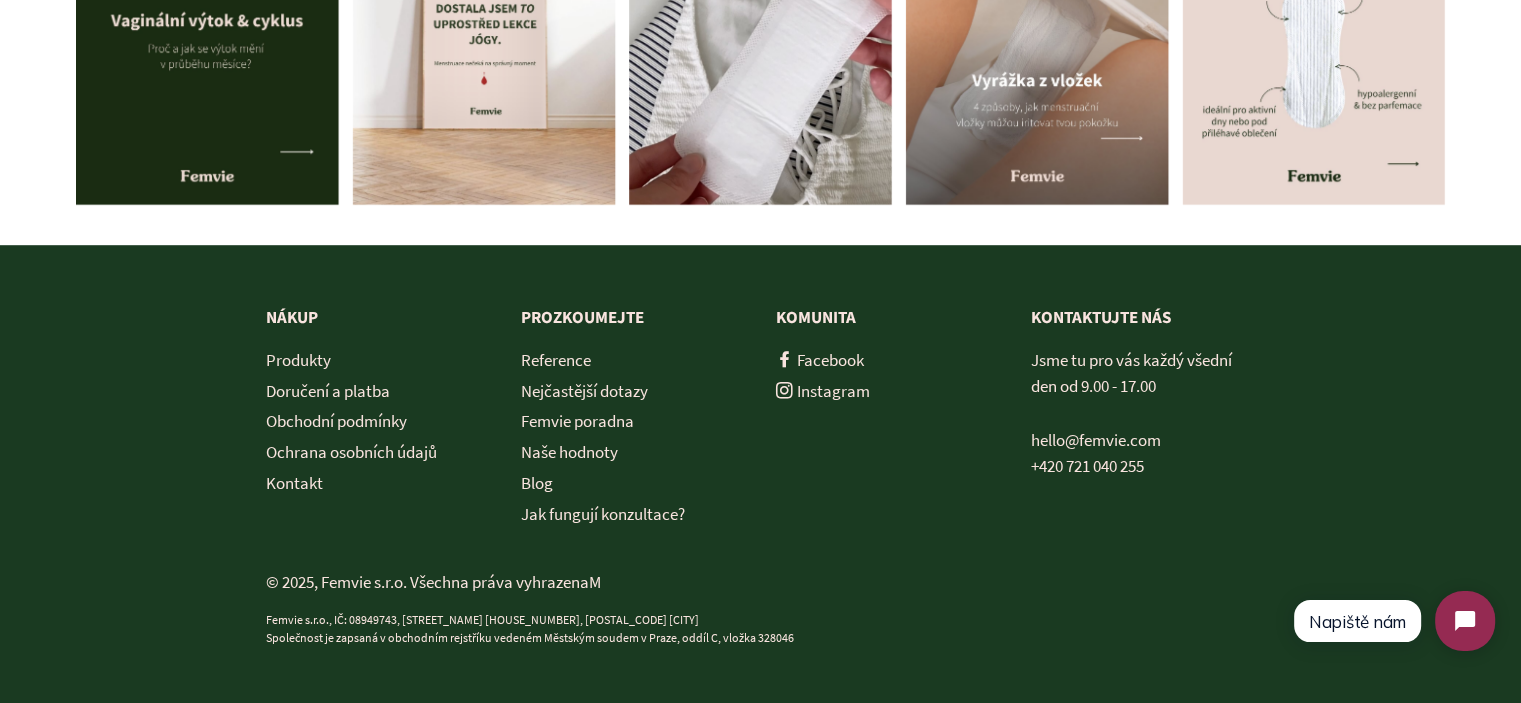 scroll, scrollTop: 8904, scrollLeft: 0, axis: vertical 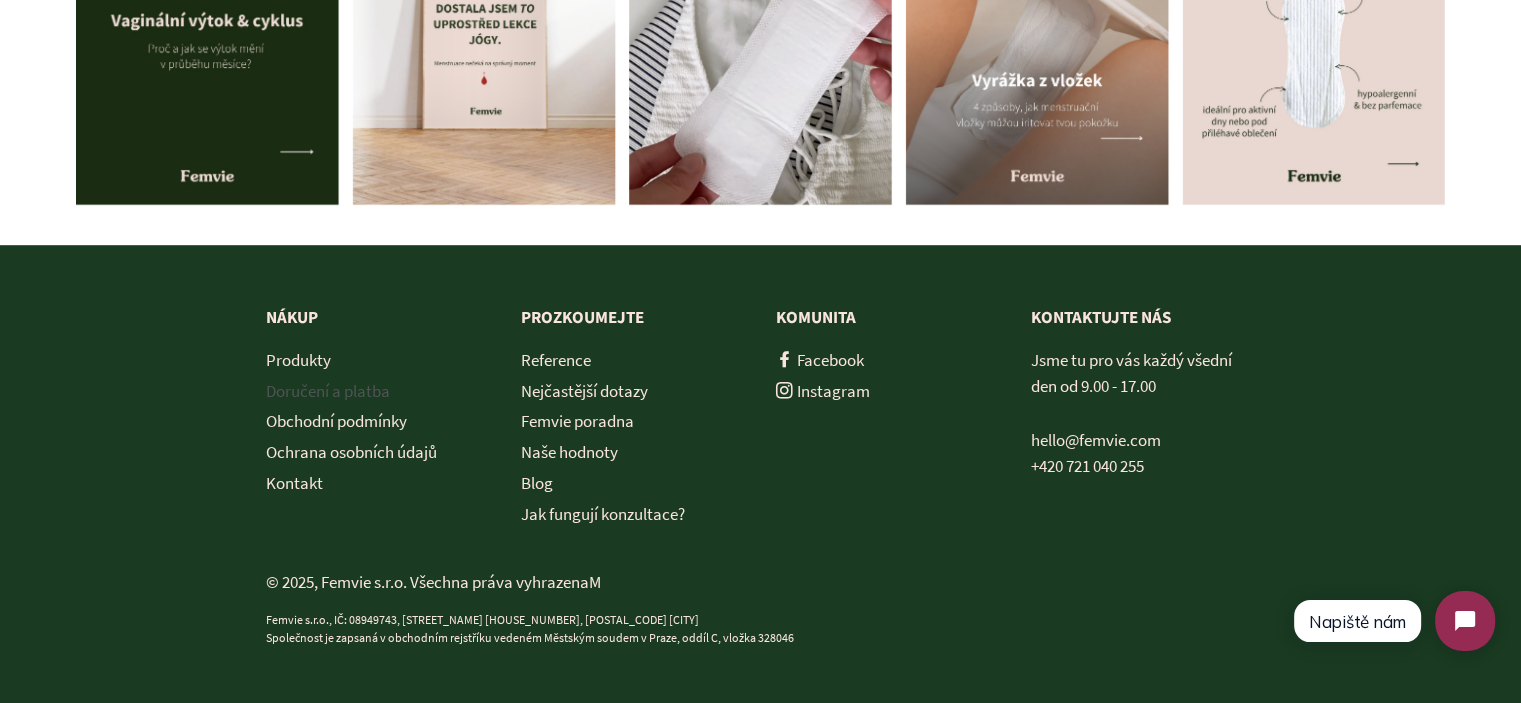 click on "Doručení a platba" at bounding box center (328, 391) 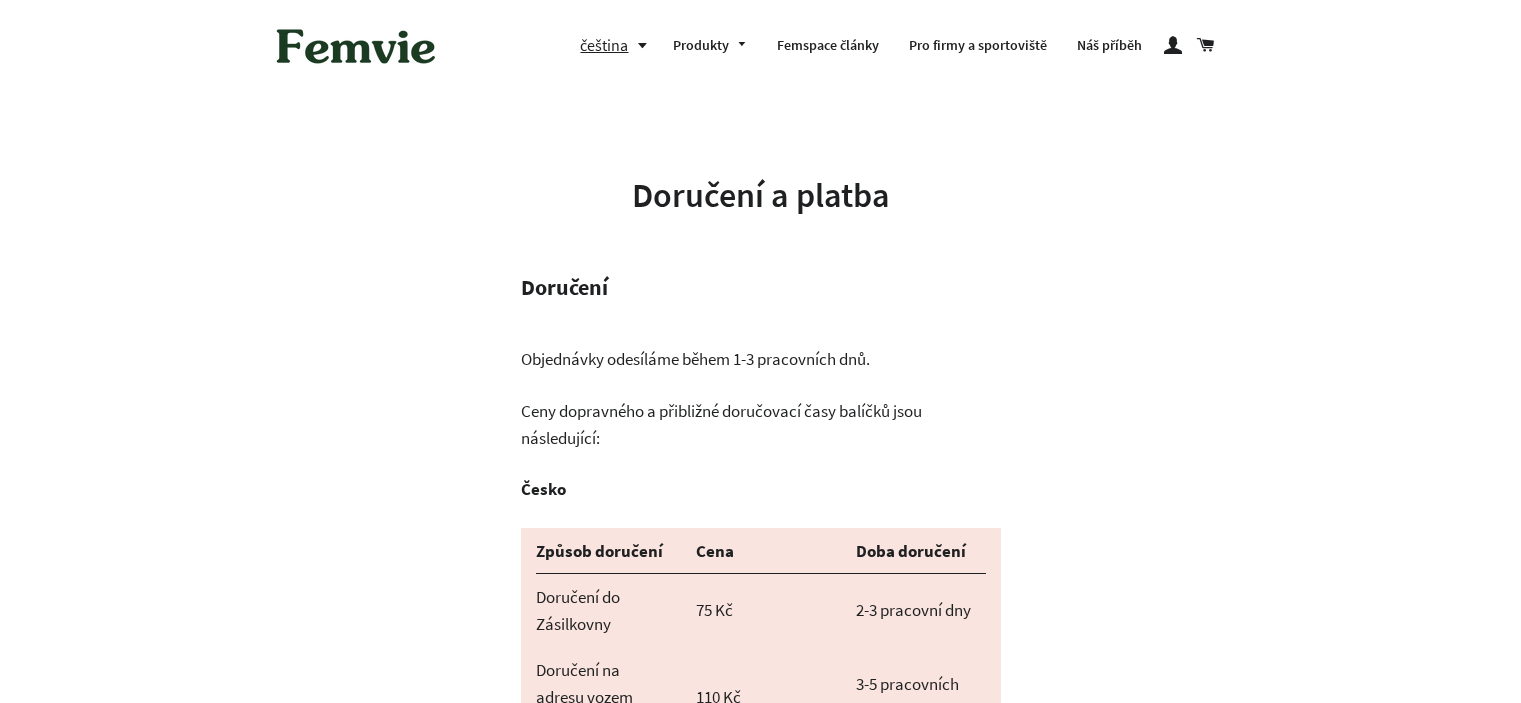scroll, scrollTop: 0, scrollLeft: 0, axis: both 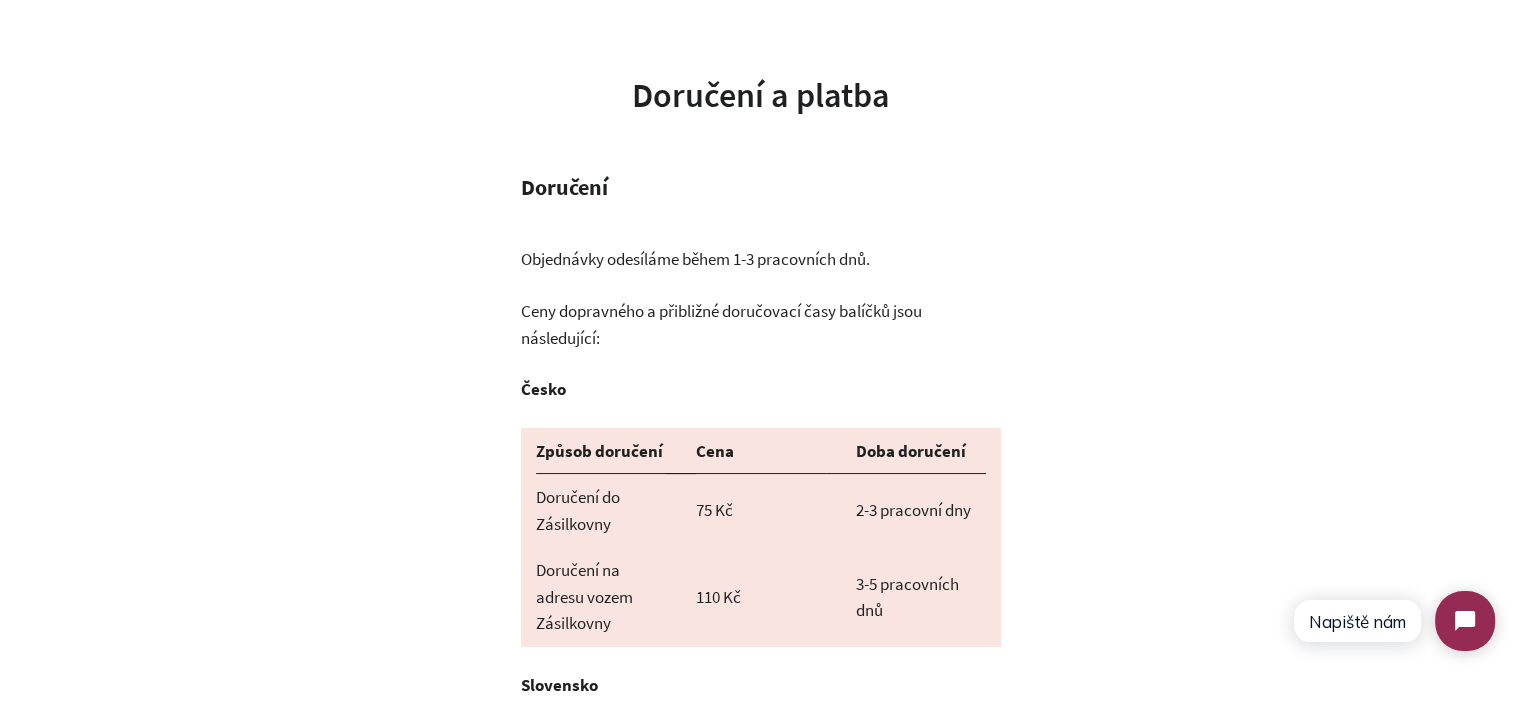 click on "Doručení
Objednávky odesíláme během 1-3 pracovních dnů.
Ceny dopravného a přibližné doručovací časy balíčků jsou následující:
Česko
Způsob doručení
Cena
Doba doručení
Doručení do Zásilkovny
75 Kč
2-3 pracovní dny
Doručení na adresu vozem Zásilkovny
110 Kč
3-5 pracovních dnů
Slovensko
Způsob doručení
Cena
Doba doručení
Doručení do Zásilkovny
95 Kč
3-5 pracovních dnů
Doručení na adresu vozem Zásilkovny
120 Kč
4-6 pracovních dnů
U objednávek nad 1.500 Kč je doručení po Čechách a na Slovensko vždy zdarma.
Jestliže byste ráda svůj balíček doručila do jiné země než jsou Čechy a Slovensko, napište nám na email hello@femvie.com a dle naších možností se vám pokusíme doručit balíček, ať jste kdekoliv.
Platební metody
Metoda" at bounding box center (761, 1341) 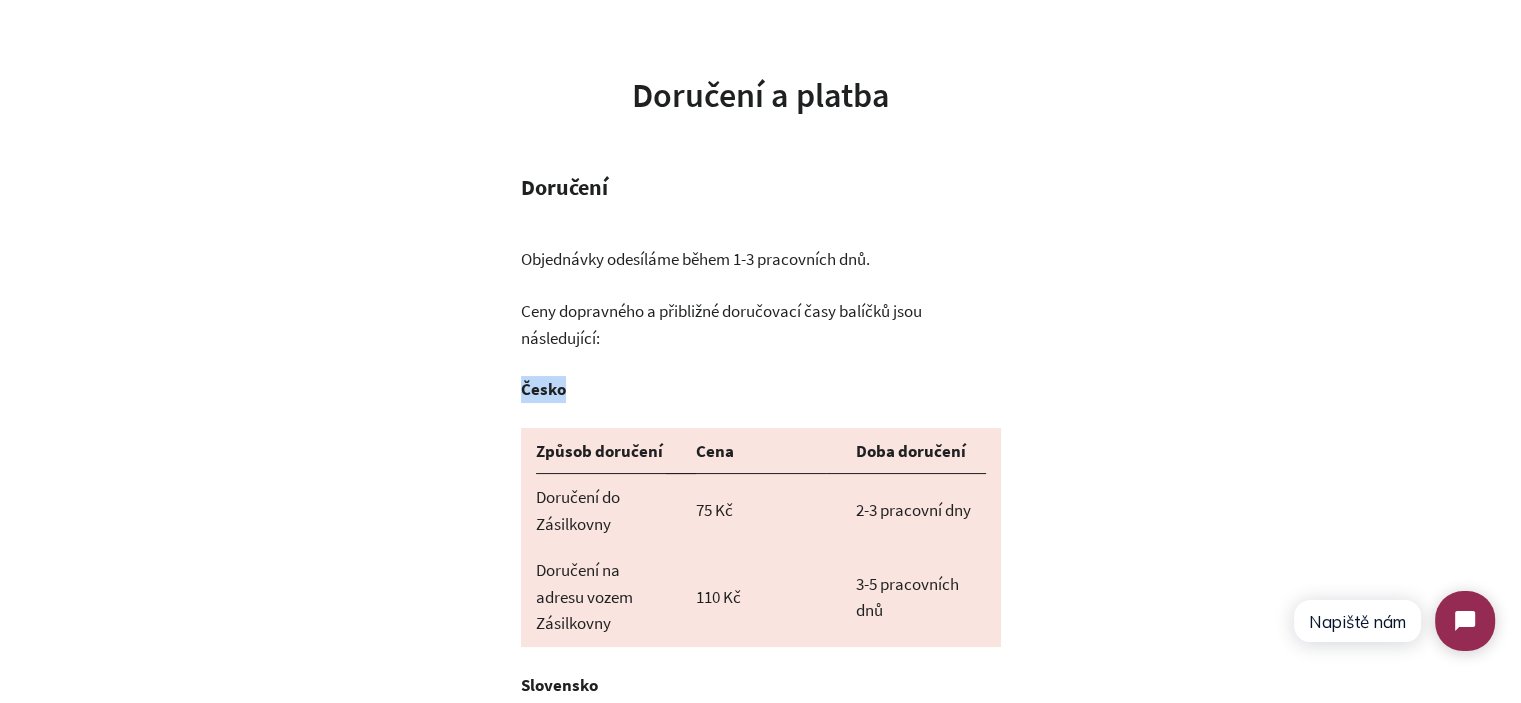 click on "Doručení
Objednávky odesíláme během 1-3 pracovních dnů.
Ceny dopravného a přibližné doručovací časy balíčků jsou následující:
Česko
Způsob doručení
Cena
Doba doručení
Doručení do Zásilkovny
75 Kč
2-3 pracovní dny
Doručení na adresu vozem Zásilkovny
110 Kč
3-5 pracovních dnů
Slovensko
Způsob doručení
Cena
Doba doručení
Doručení do Zásilkovny
95 Kč
3-5 pracovních dnů
Doručení na adresu vozem Zásilkovny
120 Kč
4-6 pracovních dnů
U objednávek nad 1.500 Kč je doručení po Čechách a na Slovensko vždy zdarma.
Jestliže byste ráda svůj balíček doručila do jiné země než jsou Čechy a Slovensko, napište nám na email hello@femvie.com a dle naších možností se vám pokusíme doručit balíček, ať jste kdekoliv.
Platební metody
Metoda" at bounding box center (761, 1341) 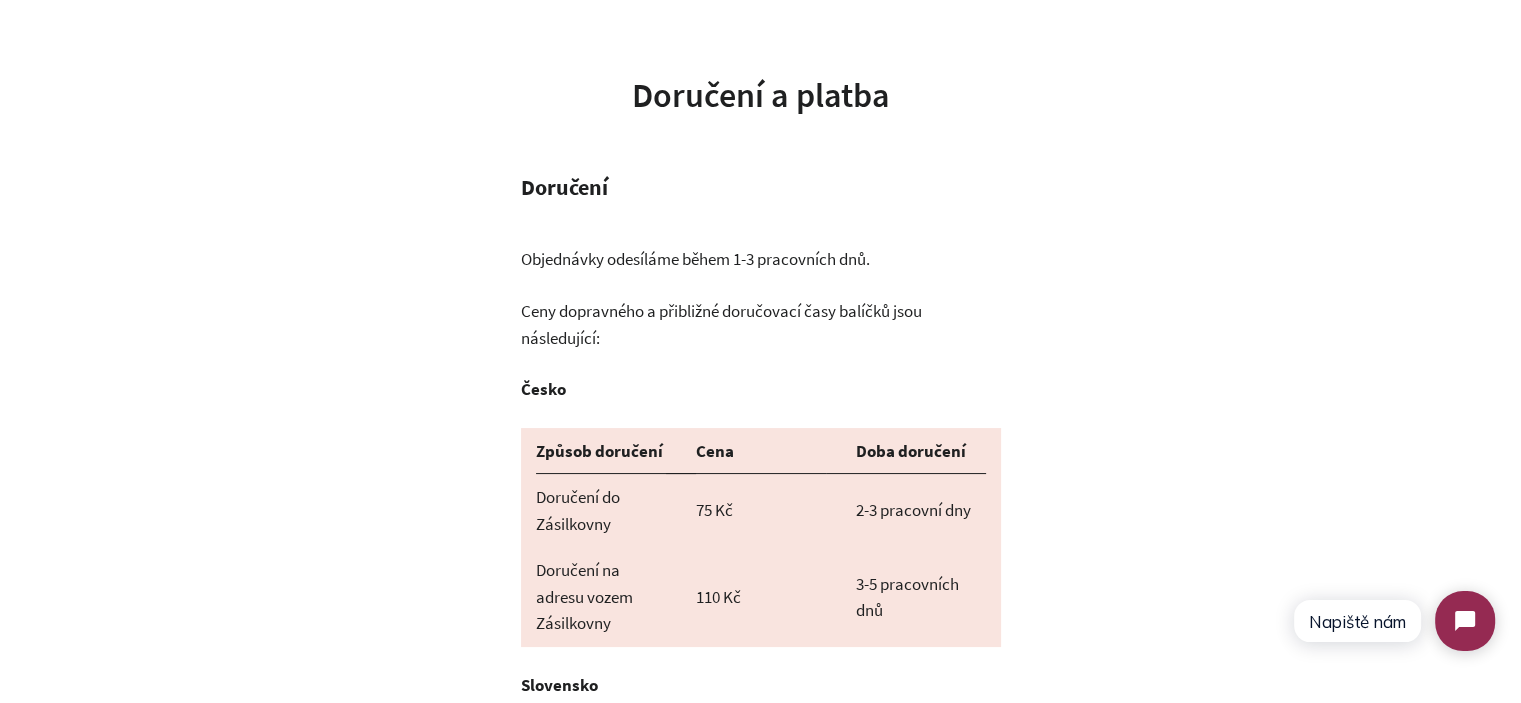 click on "Ceny dopravného a přibližné doručovací časy balíčků jsou následující:" at bounding box center [761, 324] 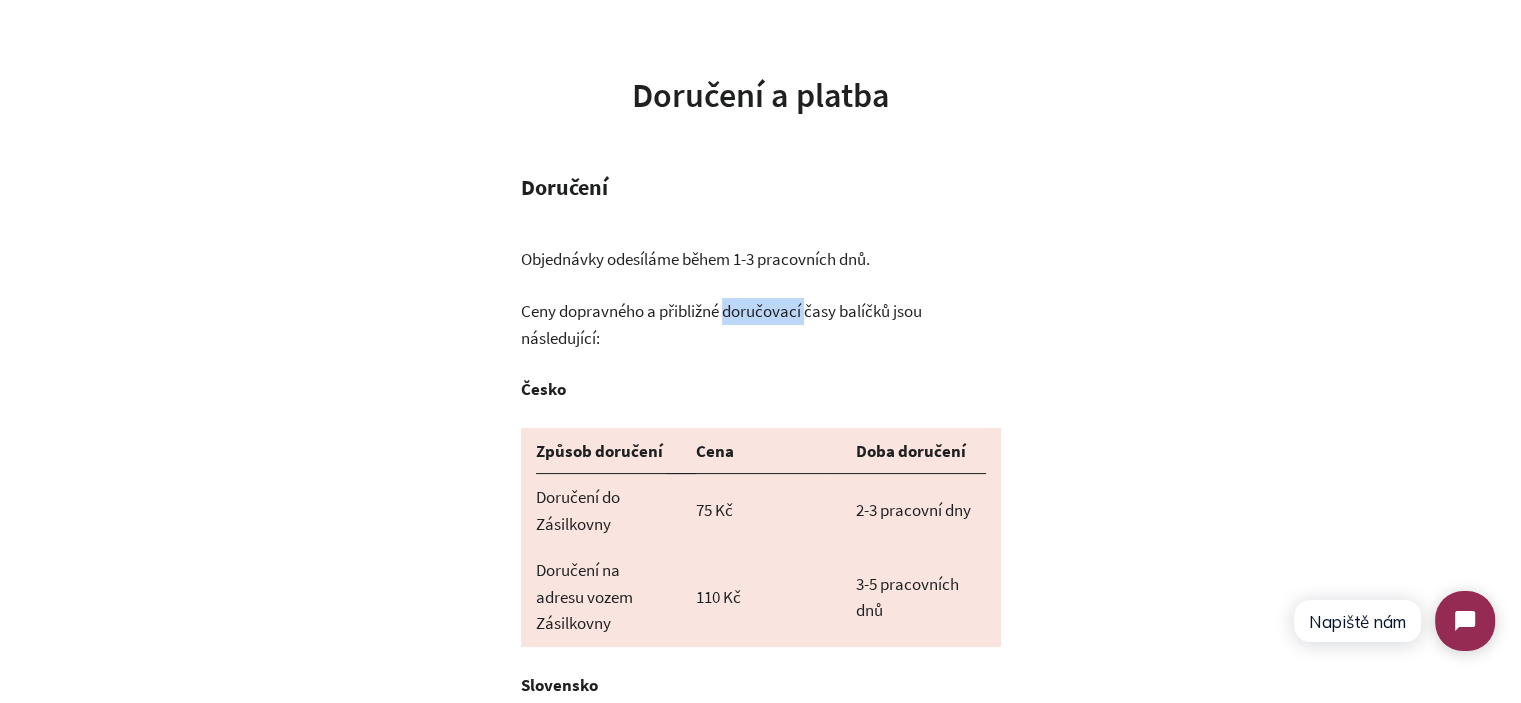 click on "Ceny dopravného a přibližné doručovací časy balíčků jsou následující:" at bounding box center (761, 324) 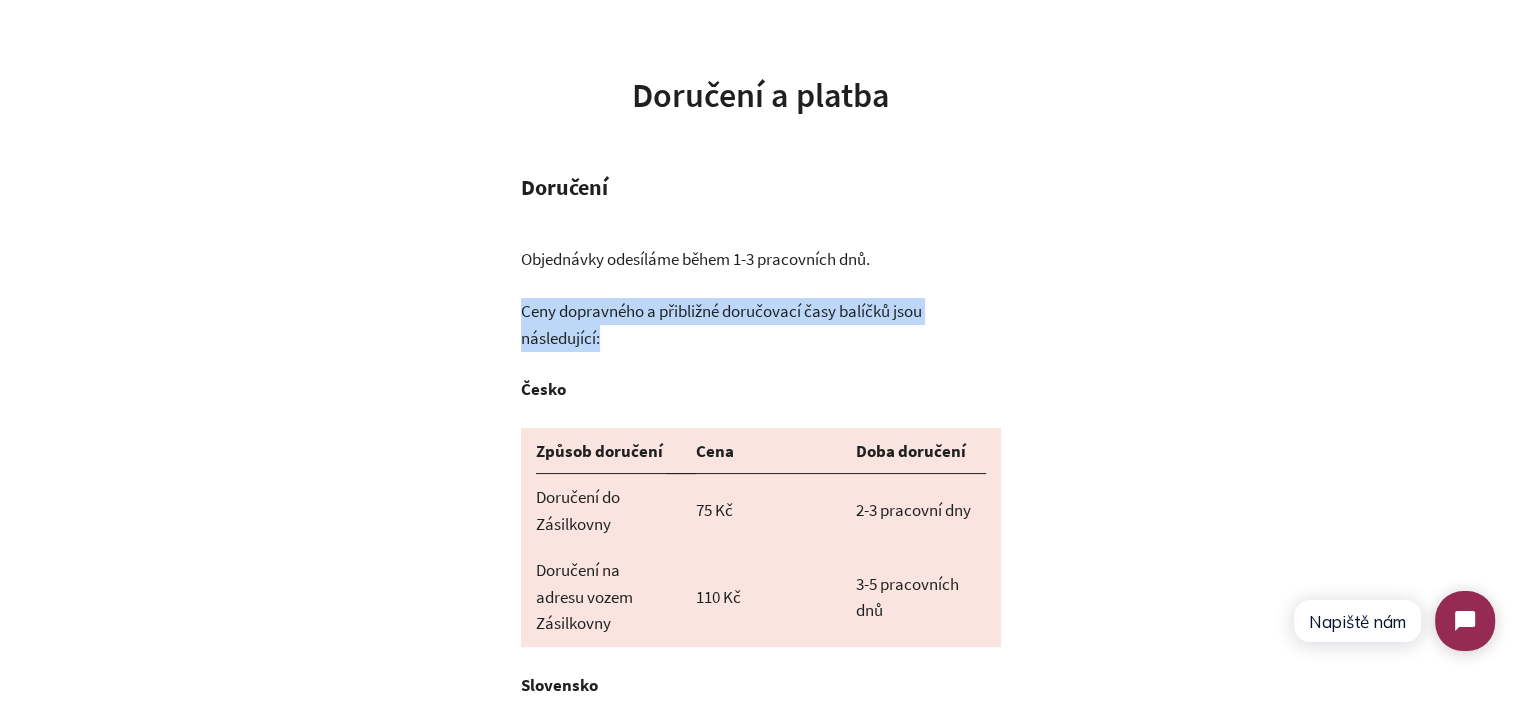 click on "Ceny dopravného a přibližné doručovací časy balíčků jsou následující:" at bounding box center (761, 324) 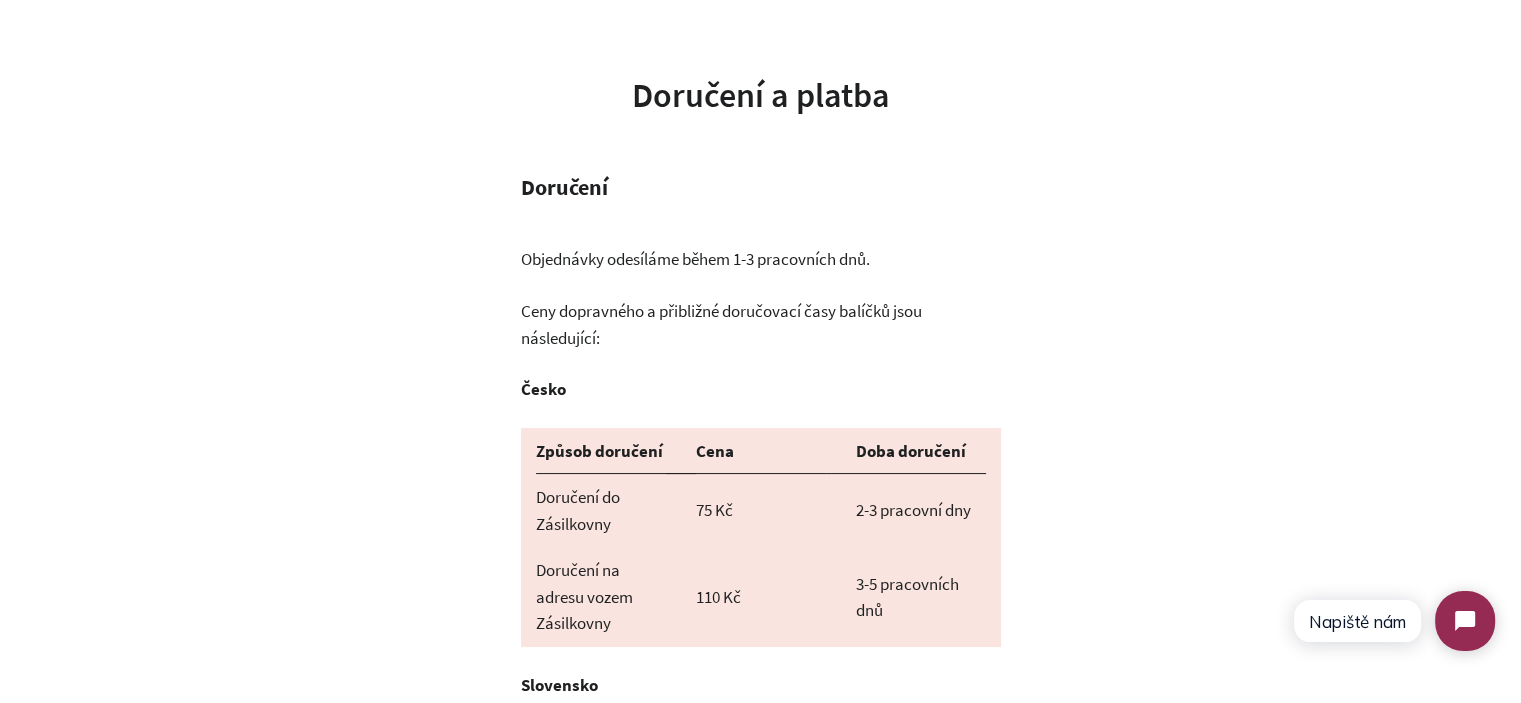 click on "Doručení a platba
Doručení
Objednávky odesíláme během 1-3 pracovních dnů.
Ceny dopravného a přibližné doručovací časy balíčků jsou následující:
Česko
Způsob doručení
Cena
Doba doručení
Doručení do Zásilkovny
75 Kč
2-3 pracovní dny
Doručení na adresu vozem Zásilkovny
110 Kč
3-5 pracovních dnů
Slovensko
Způsob doručení
Cena
Doba doručení
Doručení do Zásilkovny
95 Kč
3-5 pracovních dnů
Doručení na adresu vozem Zásilkovny
120 Kč
4-6 pracovních dnů
U objednávek nad 1.500 Kč je doručení po Čechách a na Slovensko vždy zdarma.
Možnost osobního vyzvednutí objednávky zatím neposkytujeme. Děkujeme za pochopení.
Platební metody
Metoda
Typ objednávky
Platební karta -
Visa, MasterCard, AMEX" at bounding box center [761, 1291] 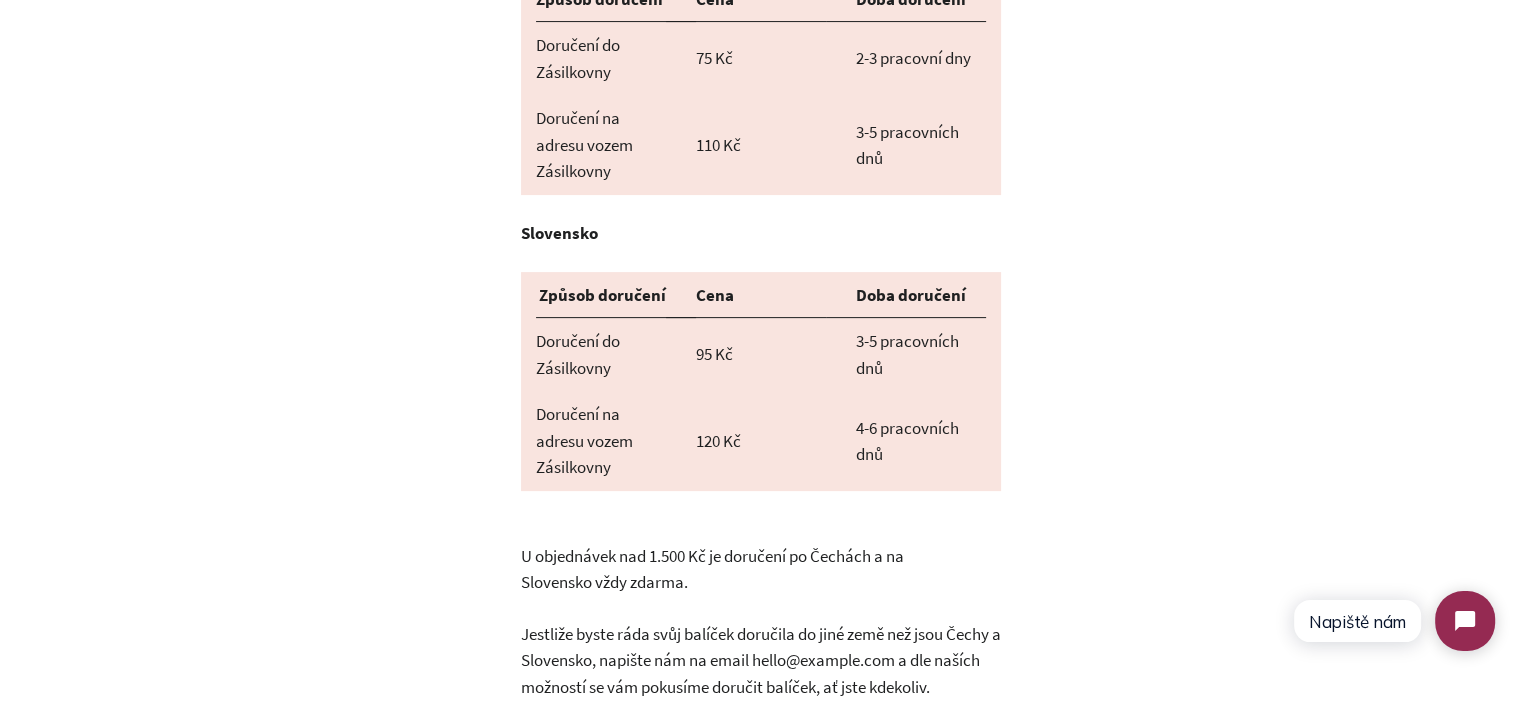 scroll, scrollTop: 600, scrollLeft: 0, axis: vertical 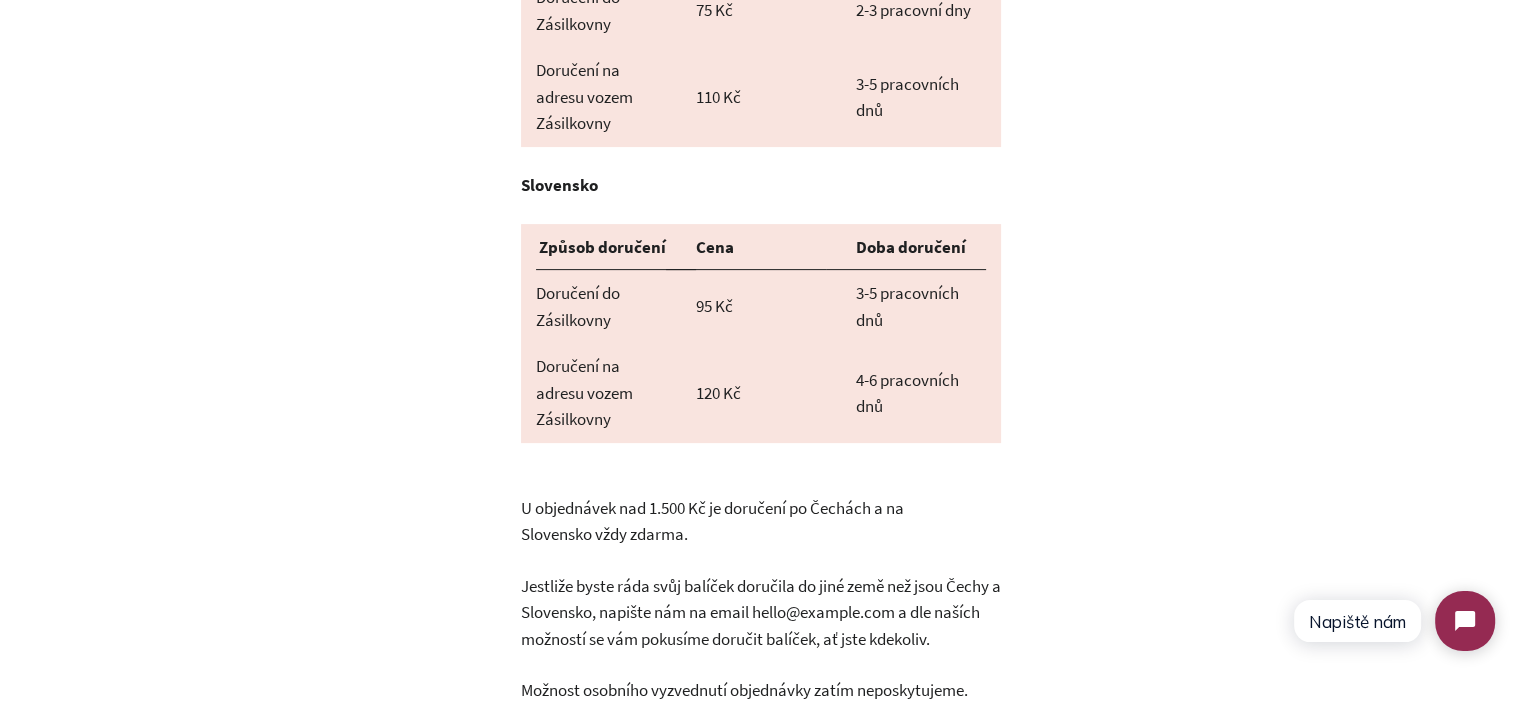 click on "Doručení do Zásilkovny" at bounding box center (578, 306) 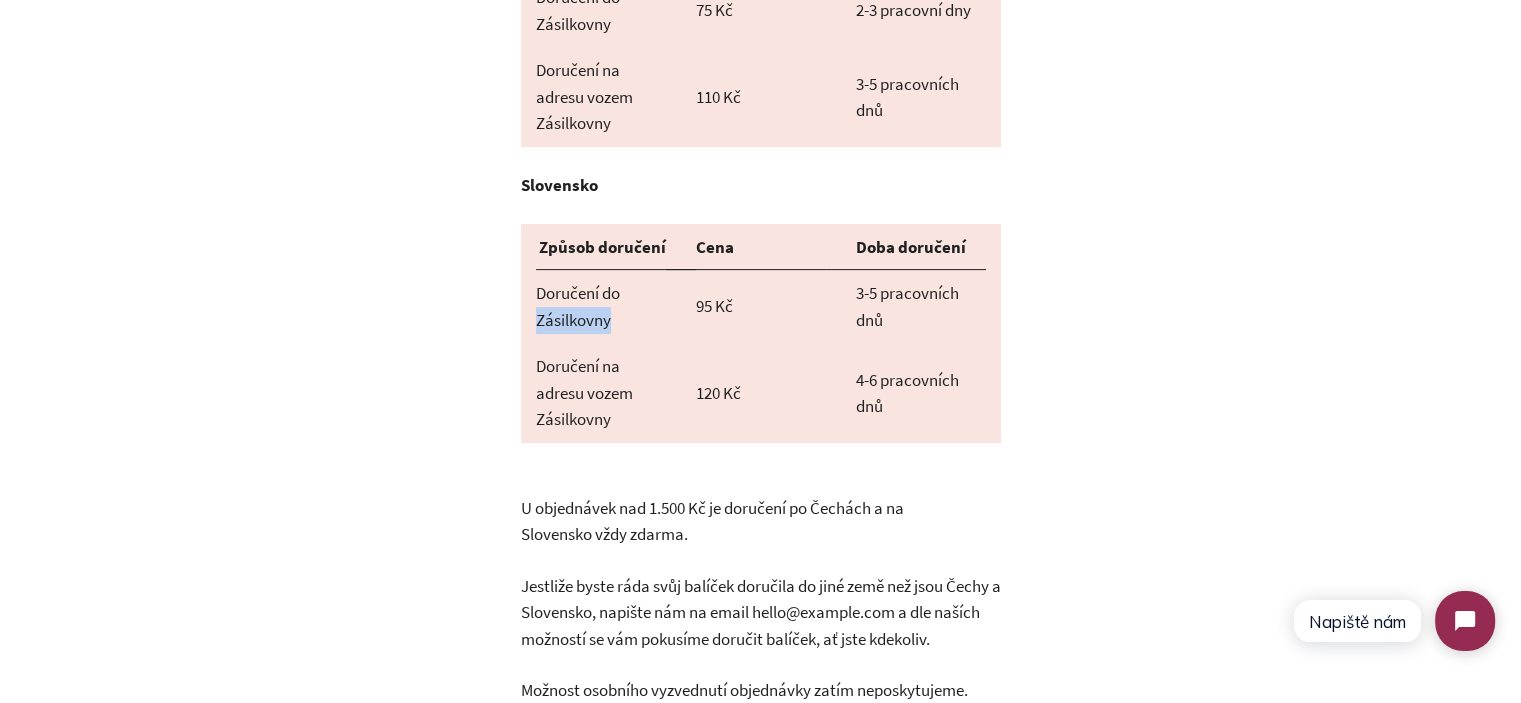 click on "Doručení do Zásilkovny" at bounding box center [578, 306] 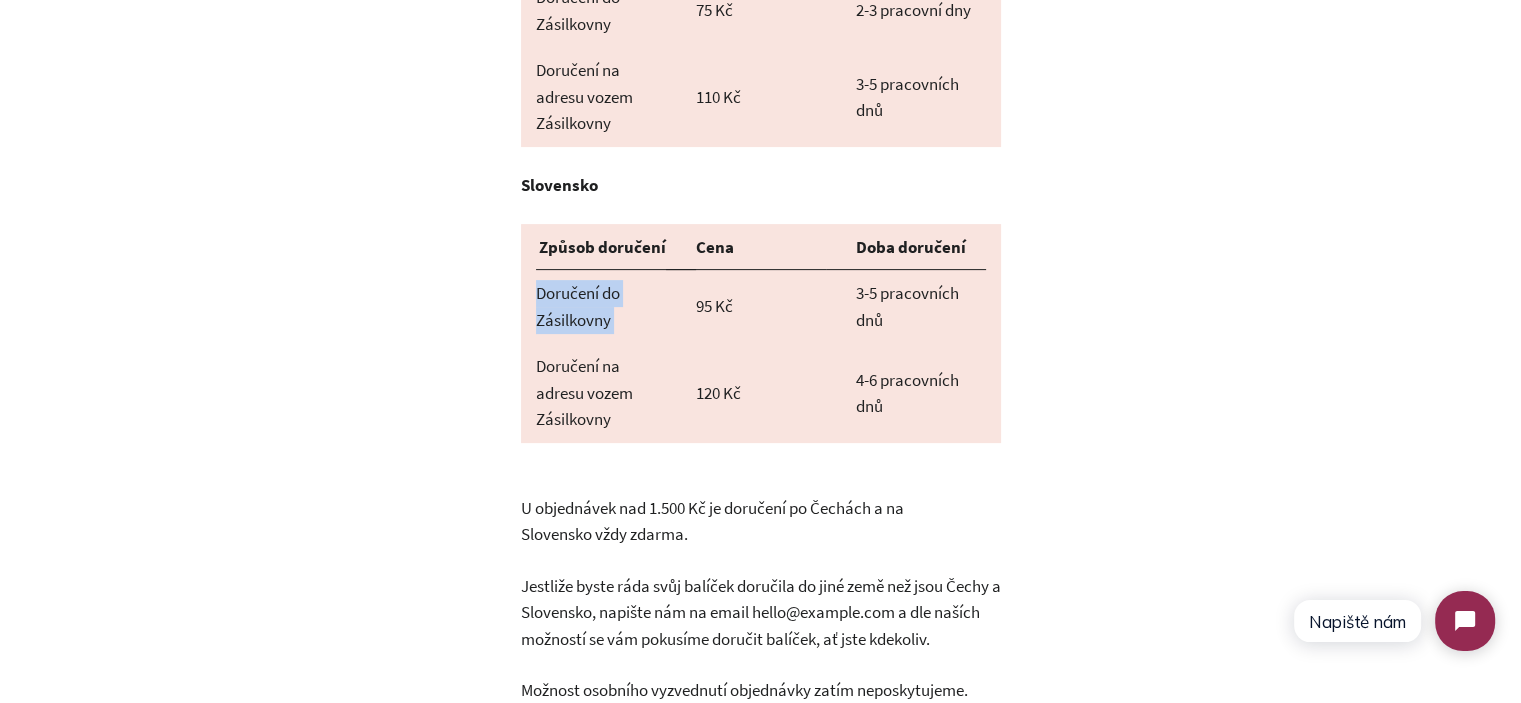 click on "Doručení do Zásilkovny" at bounding box center [578, 306] 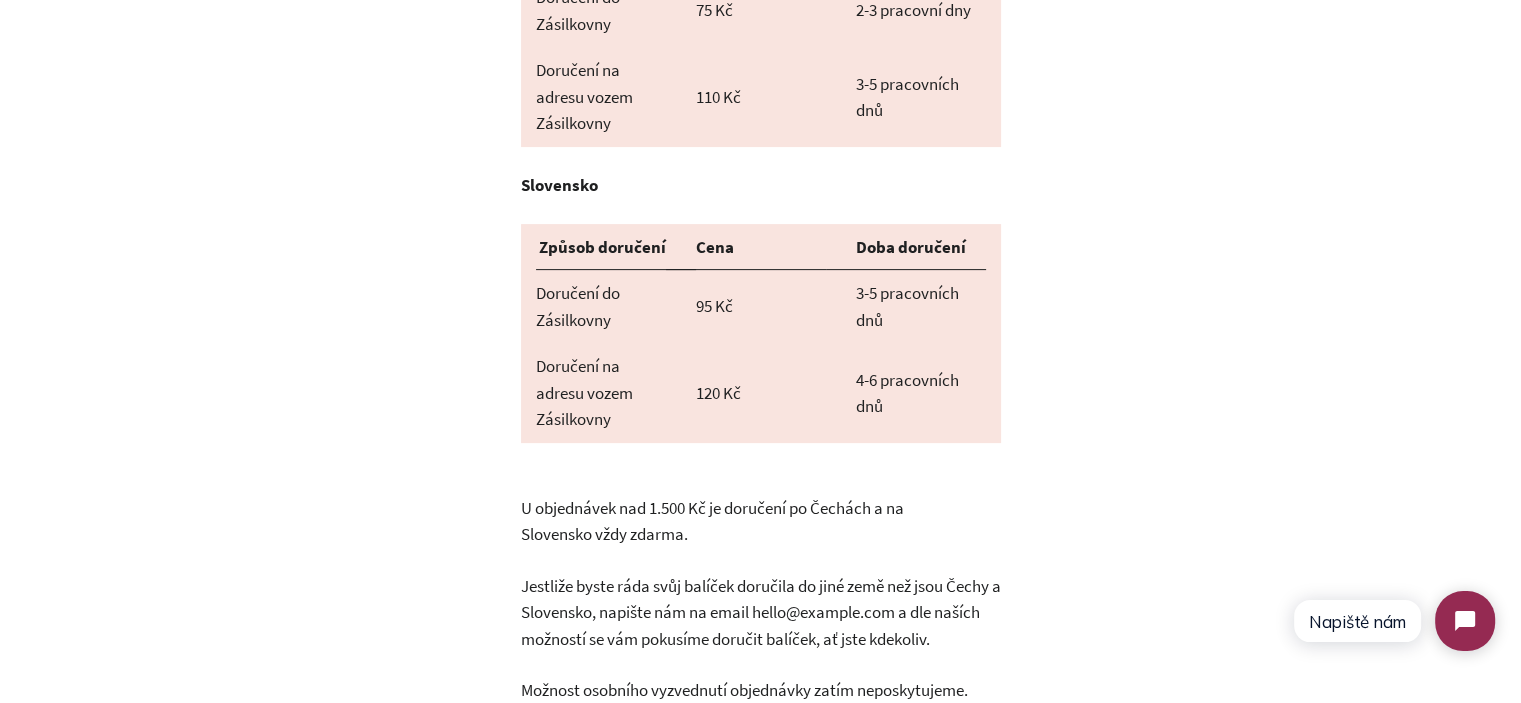 click on "Doručení a platba
Doručení
Objednávky odesíláme během 1-3 pracovních dnů.
Ceny dopravného a přibližné doručovací časy balíčků jsou následující:
Česko
Způsob doručení
Cena
Doba doručení
Doručení do Zásilkovny
75 Kč
2-3 pracovní dny
Doručení na adresu vozem Zásilkovny
110 Kč
3-5 pracovních dnů
Slovensko
Způsob doručení
Cena
Doba doručení
Doručení do Zásilkovny
95 Kč
3-5 pracovních dnů
Doručení na adresu vozem Zásilkovny
120 Kč
4-6 pracovních dnů
U objednávek nad 1.500 Kč je doručení po Čechách a na Slovensko vždy zdarma.
Možnost osobního vyzvednutí objednávky zatím neposkytujeme. Děkujeme za pochopení.
Platební metody
Metoda
Typ objednávky
Platební karta -
Visa, MasterCard, AMEX" at bounding box center (761, 791) 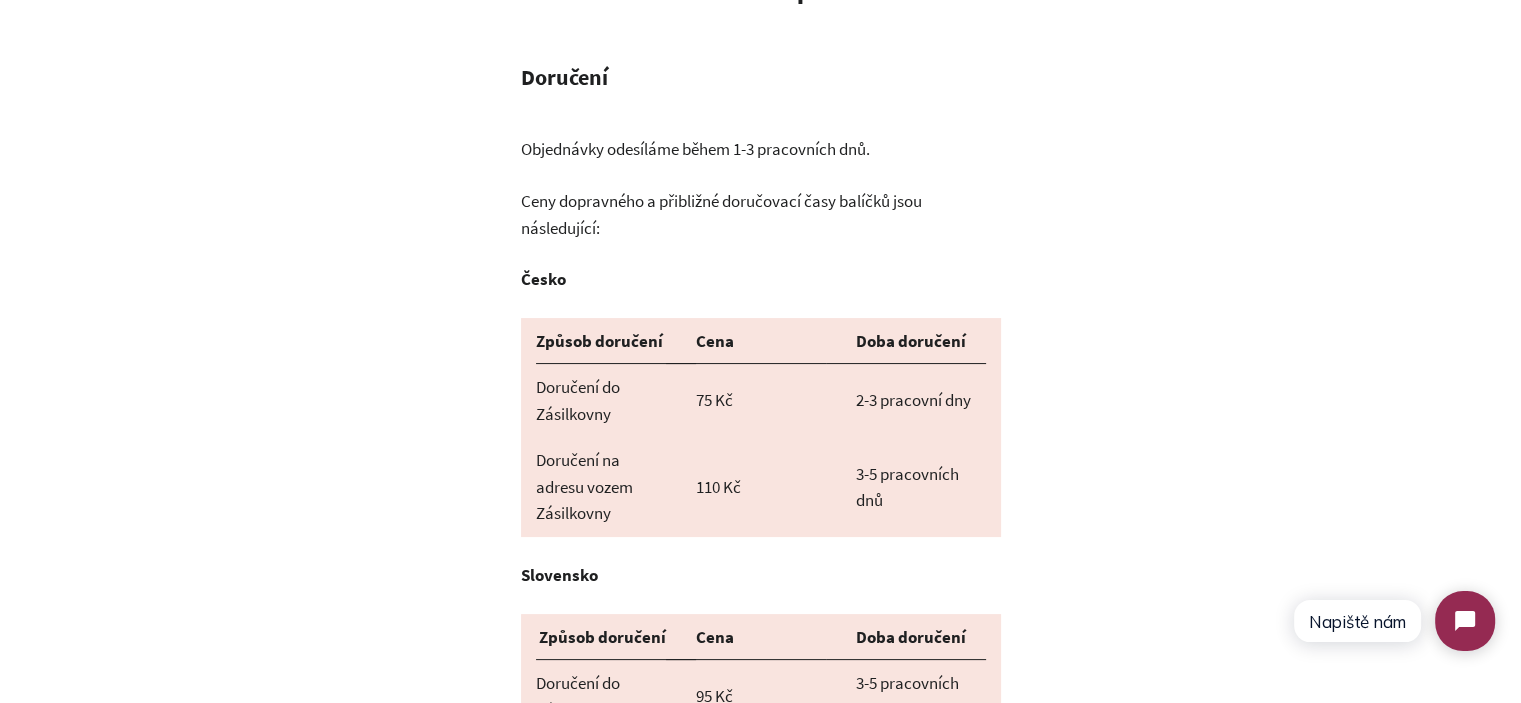 scroll, scrollTop: 200, scrollLeft: 0, axis: vertical 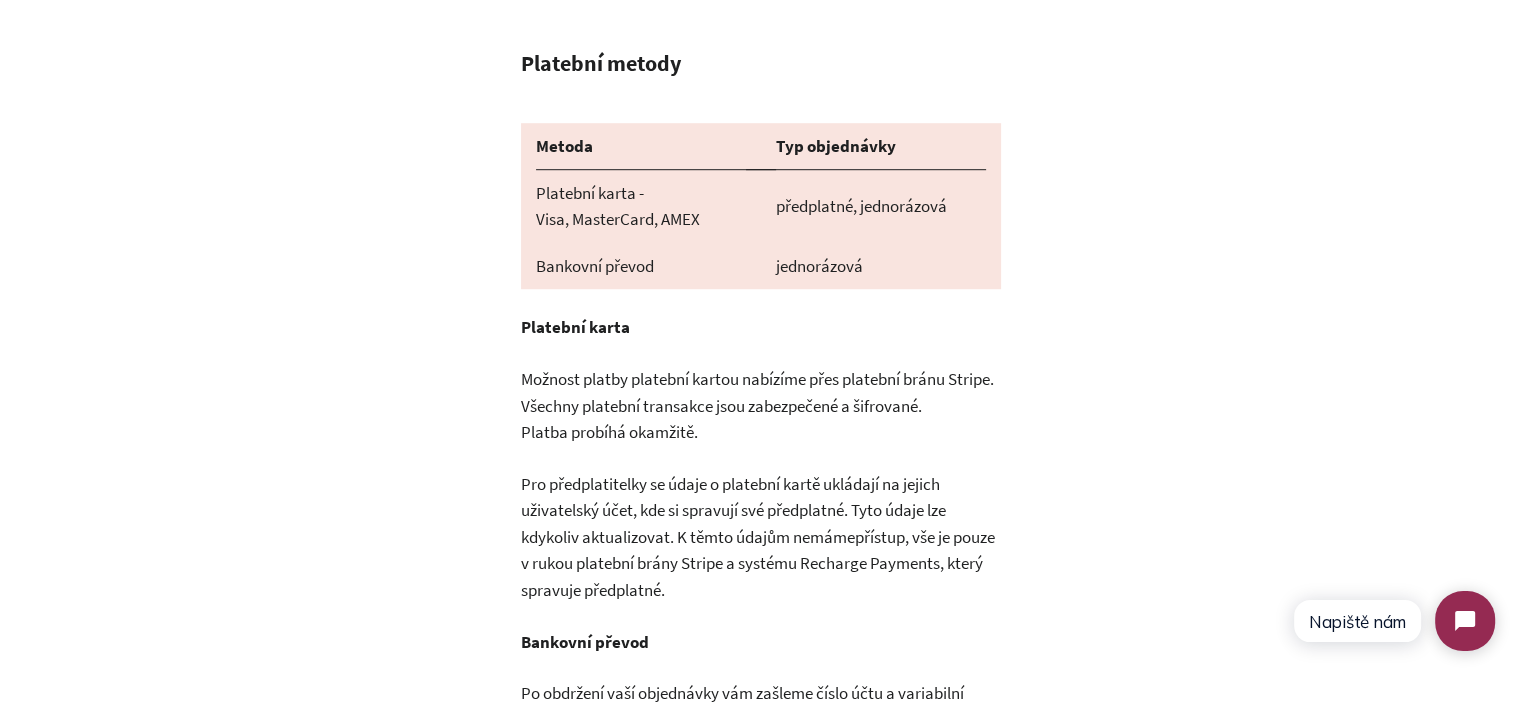 click on "Platební metody" at bounding box center [601, 63] 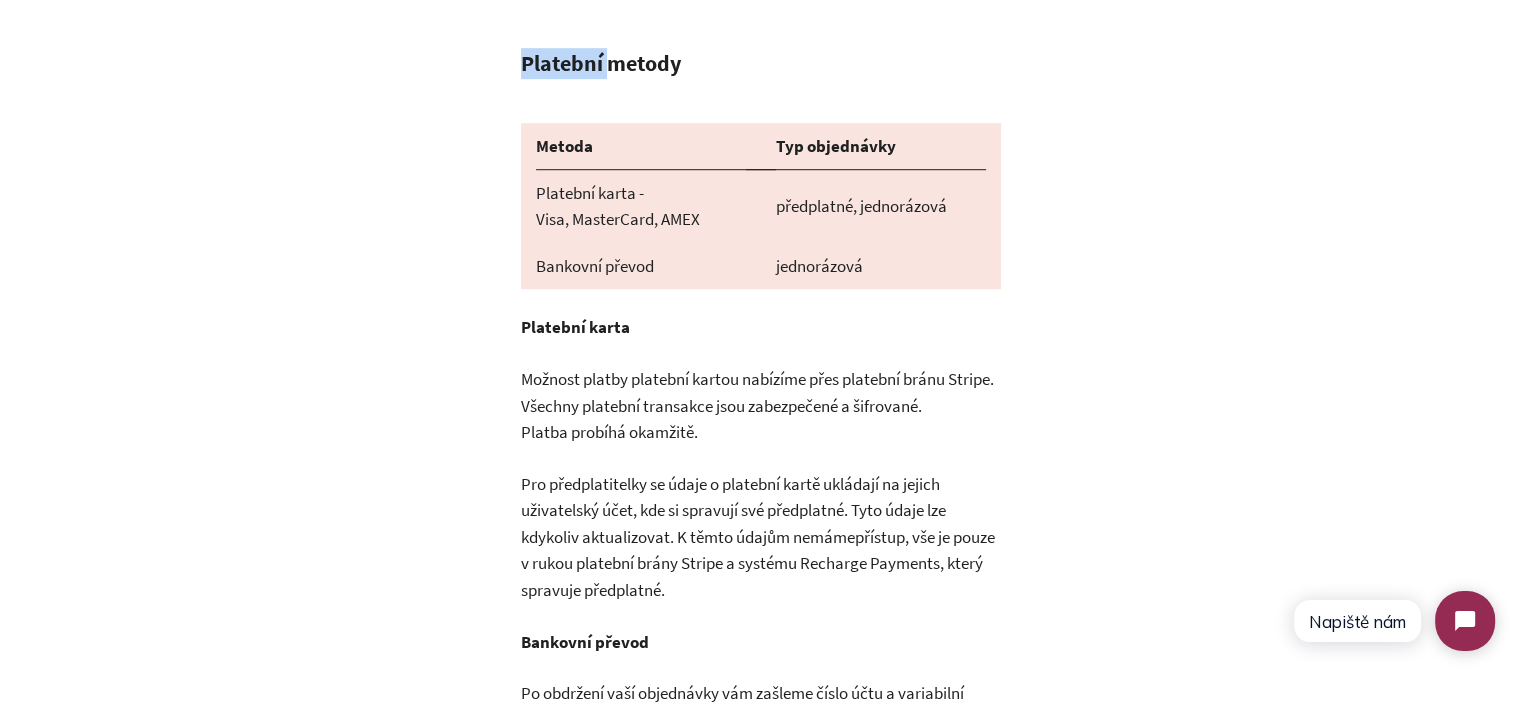 click on "Platební metody" at bounding box center (601, 63) 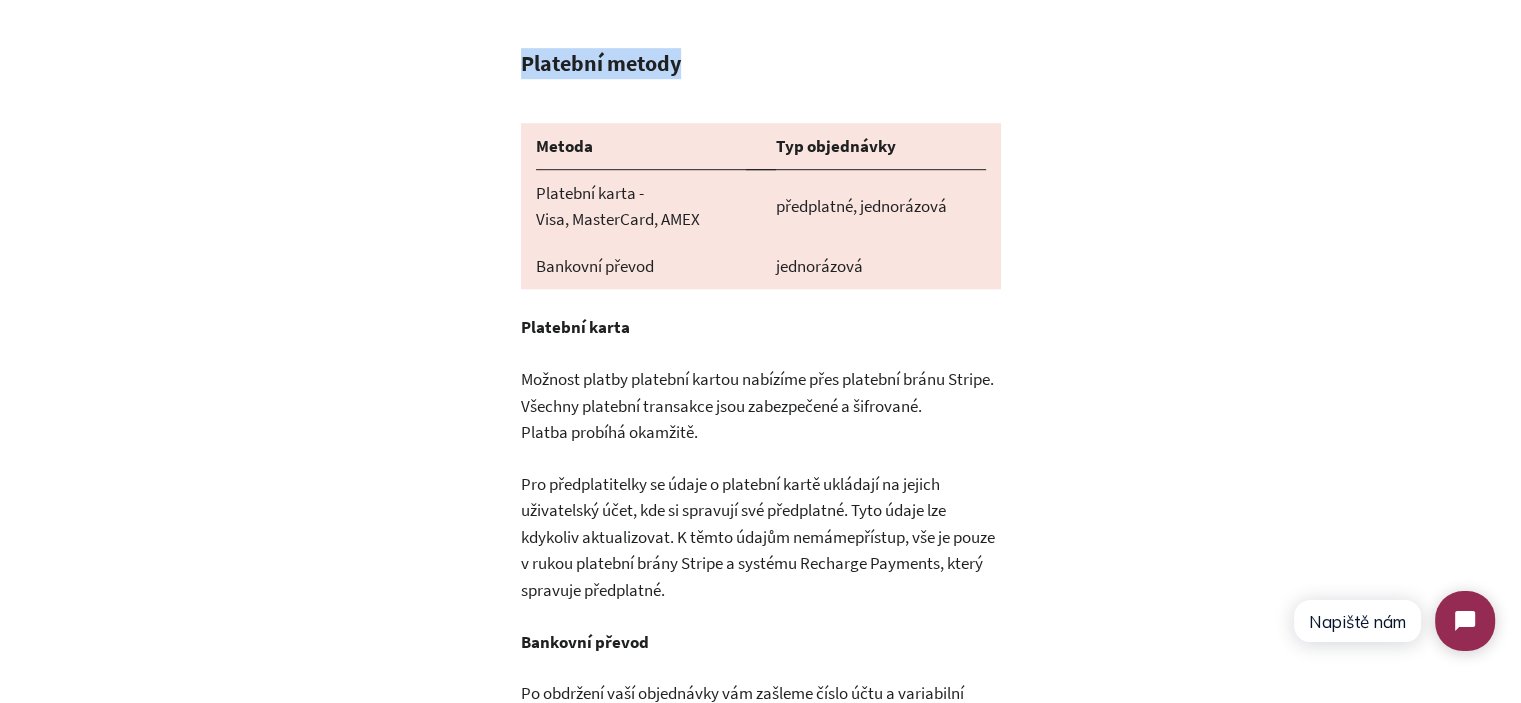 click on "Platební metody" at bounding box center [601, 63] 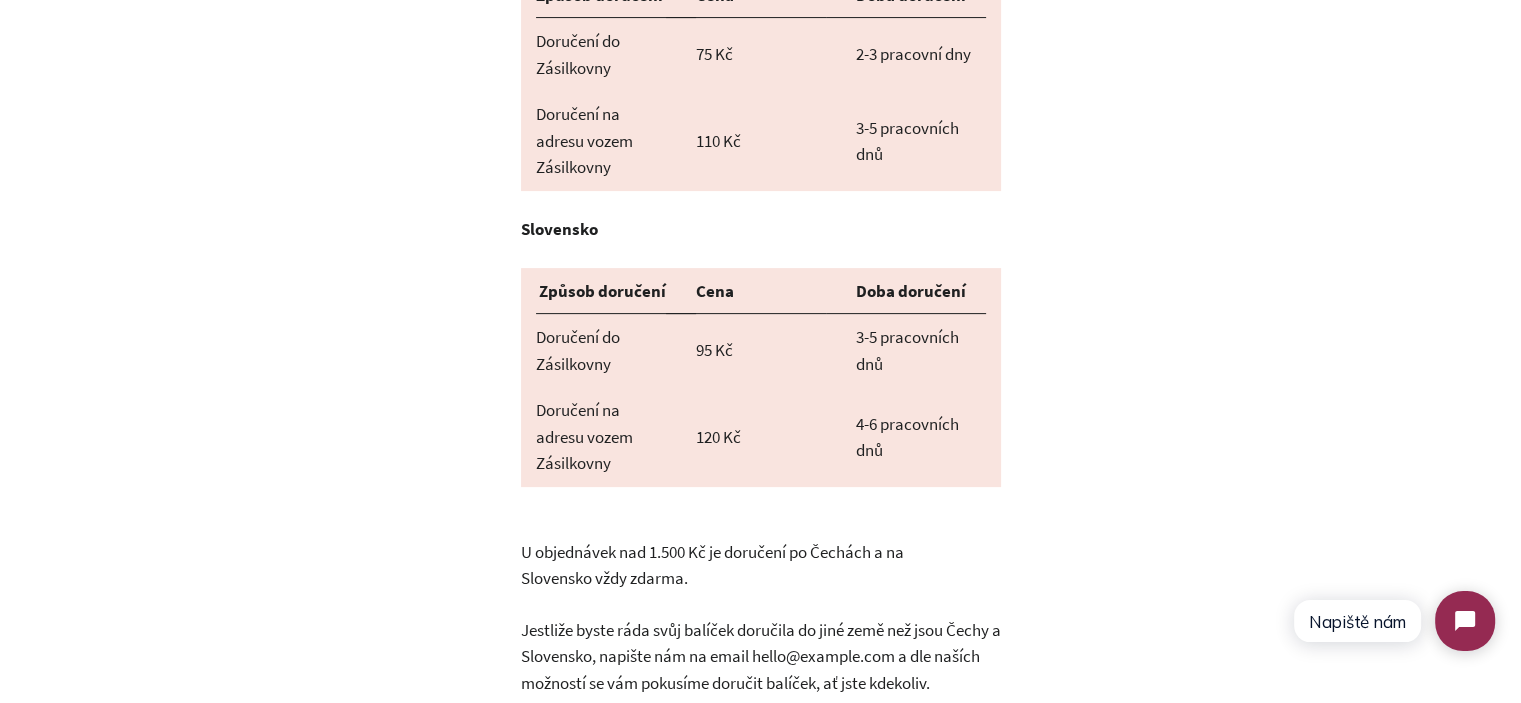 scroll, scrollTop: 526, scrollLeft: 0, axis: vertical 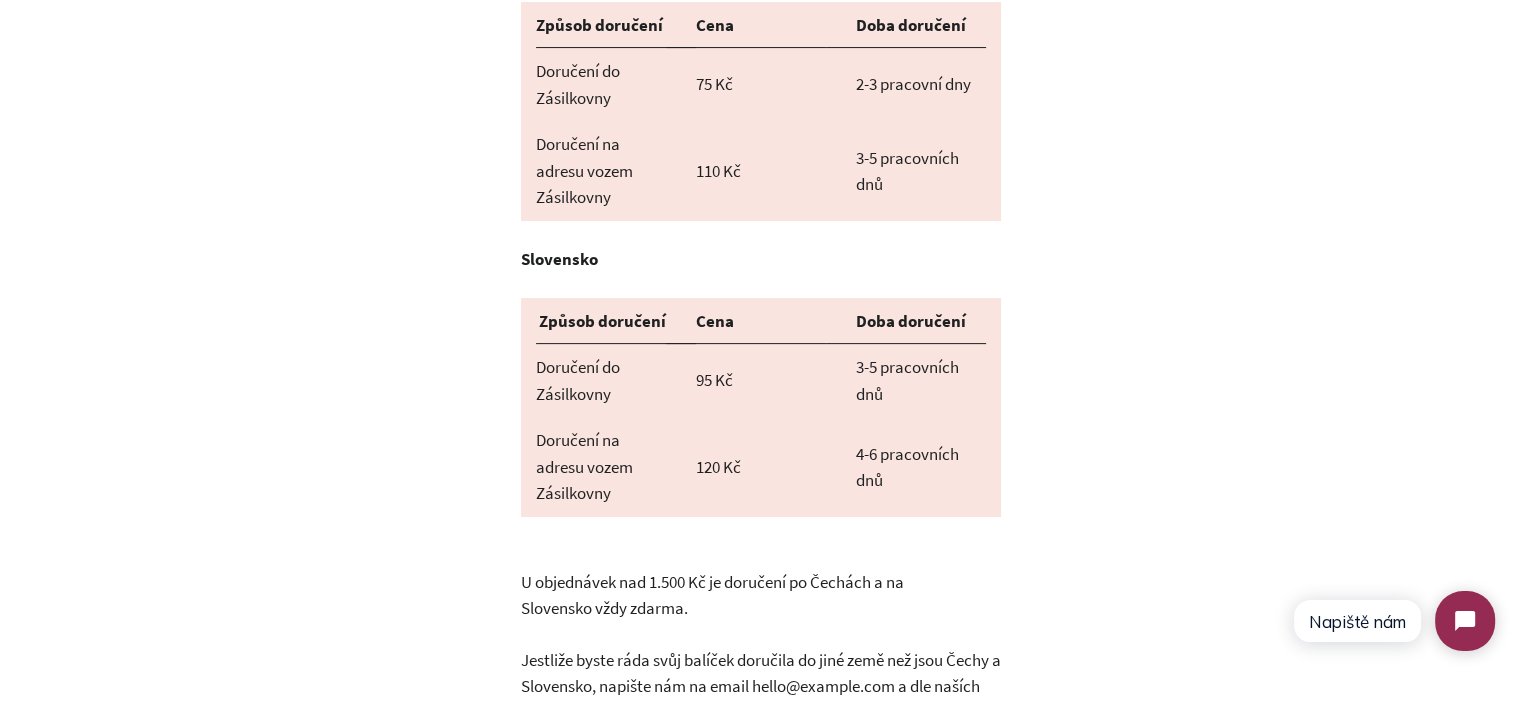click on "Způsob doručení" at bounding box center [602, 321] 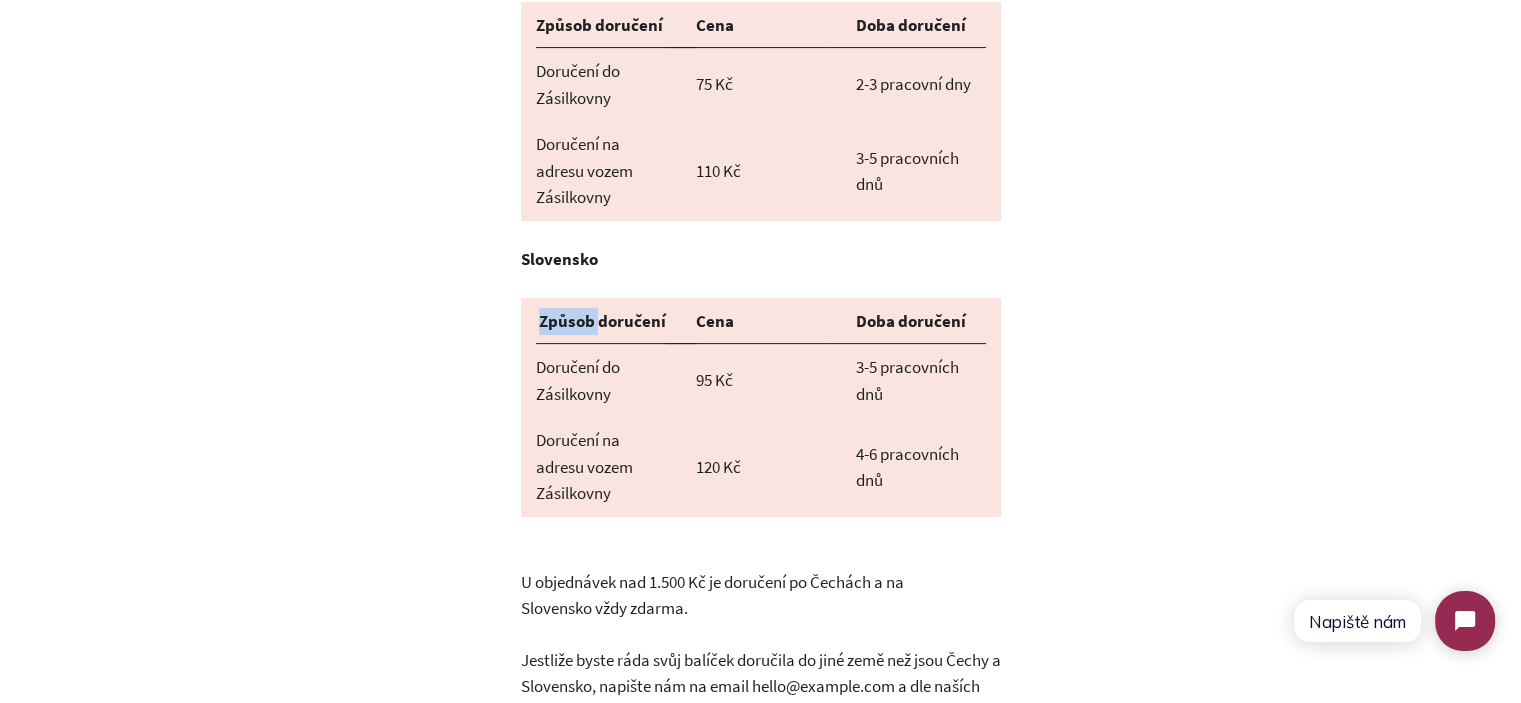 click on "Způsob doručení" at bounding box center [602, 321] 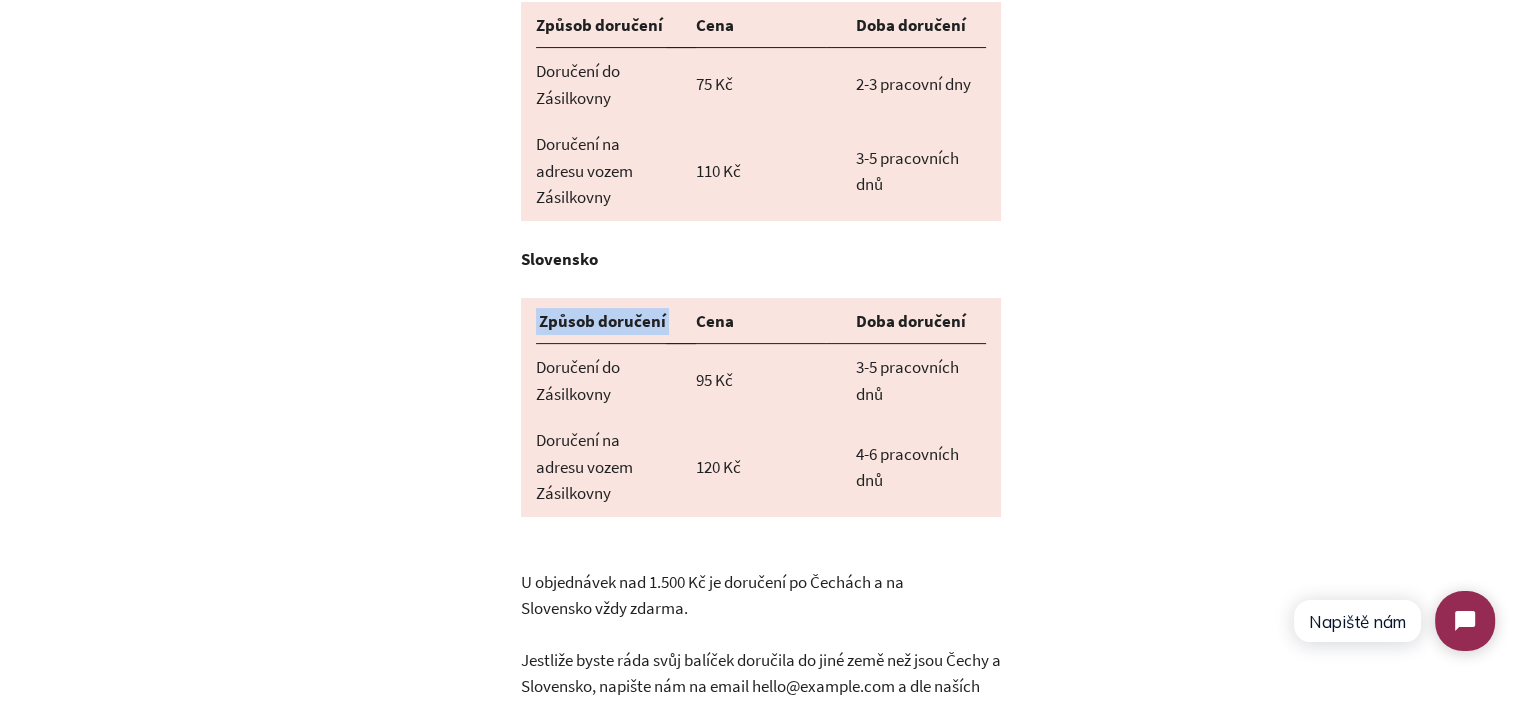 click on "Způsob doručení" at bounding box center [602, 321] 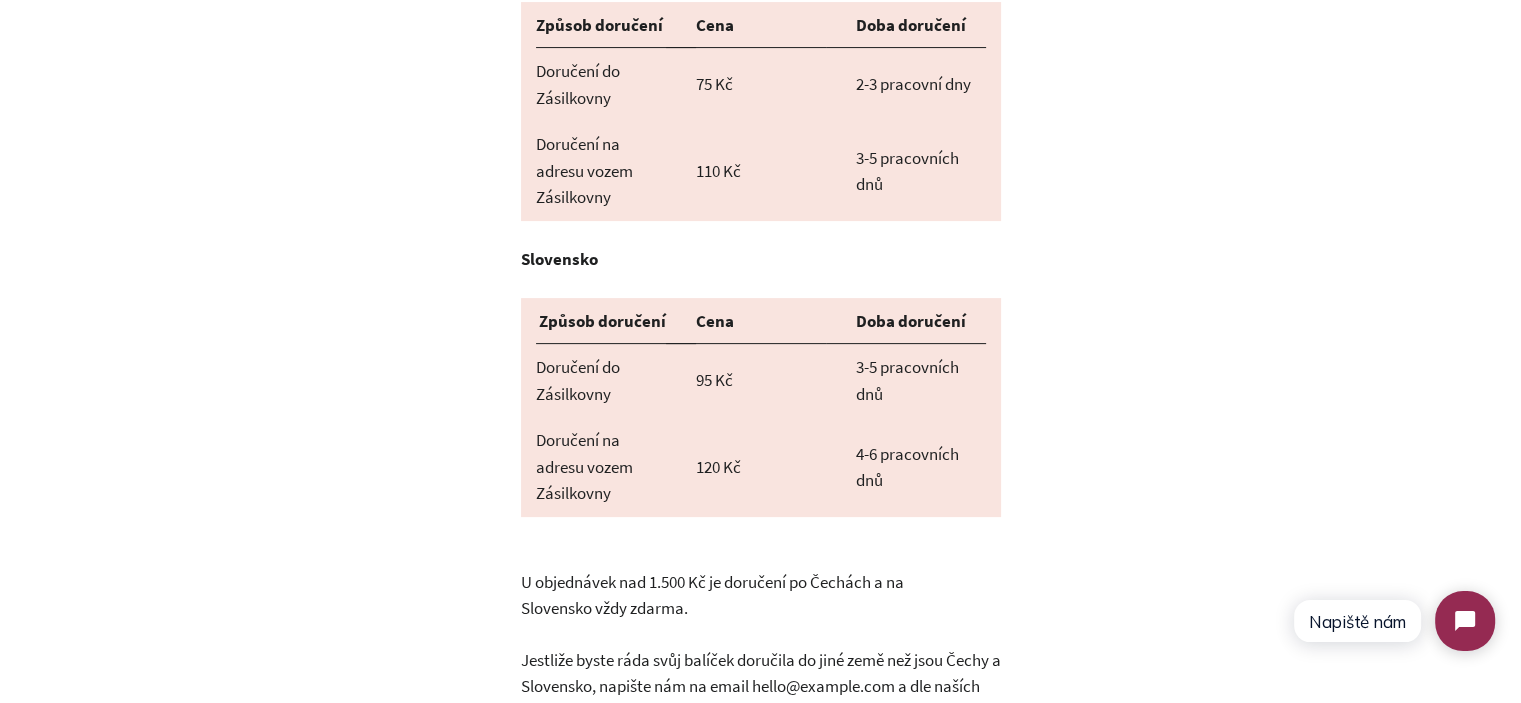 click on "Doručení do Zásilkovny" at bounding box center (578, 380) 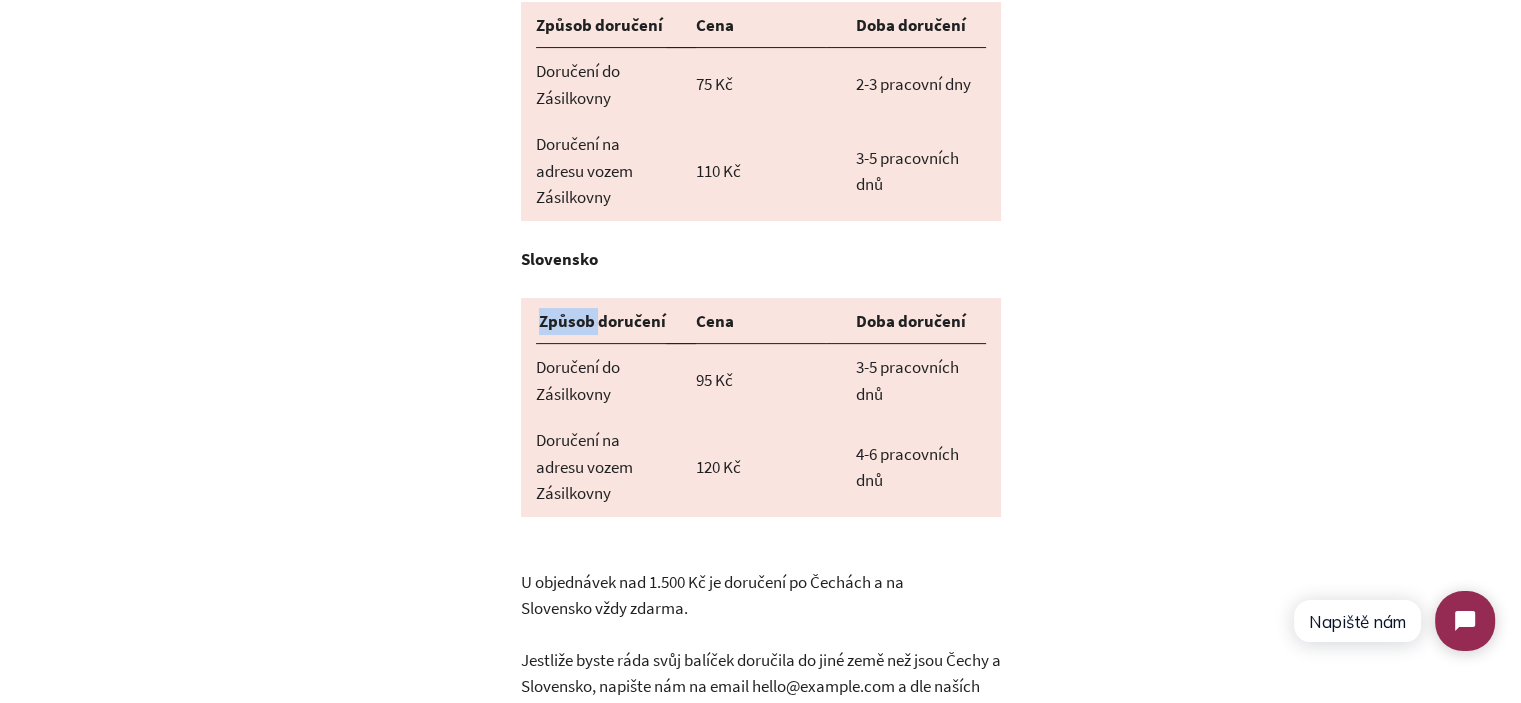 click on "Způsob doručení" at bounding box center [602, 321] 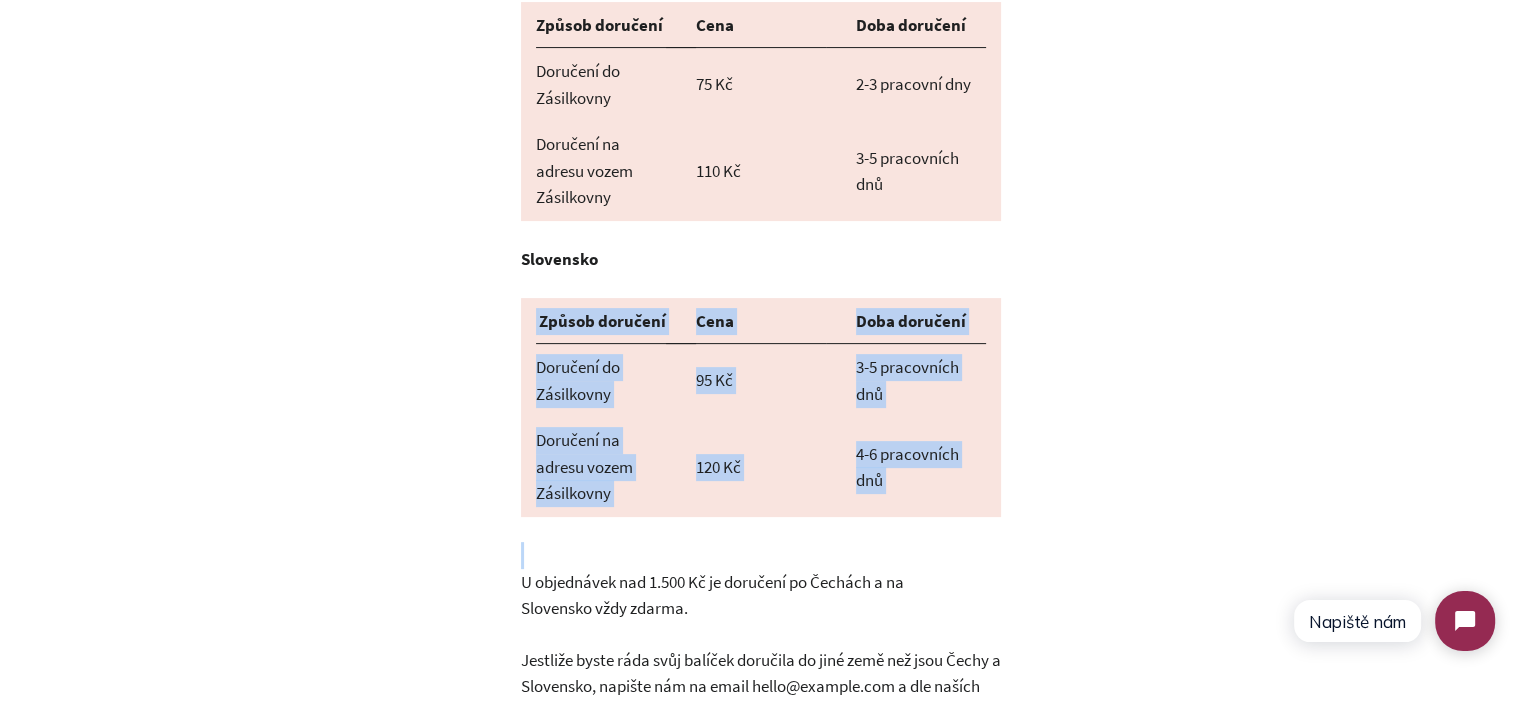 drag, startPoint x: 524, startPoint y: 291, endPoint x: 992, endPoint y: 447, distance: 493.3153 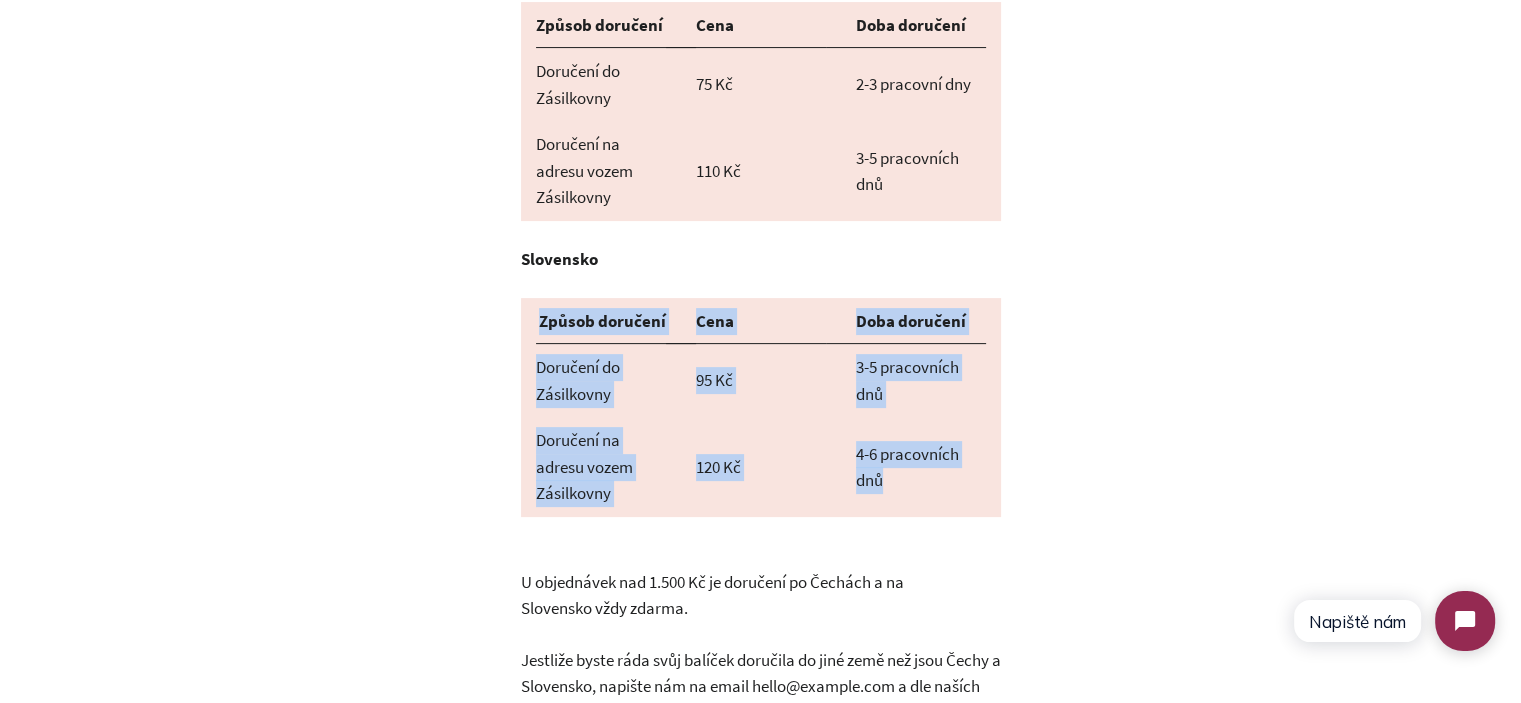 drag, startPoint x: 1002, startPoint y: 447, endPoint x: 536, endPoint y: 288, distance: 492.3789 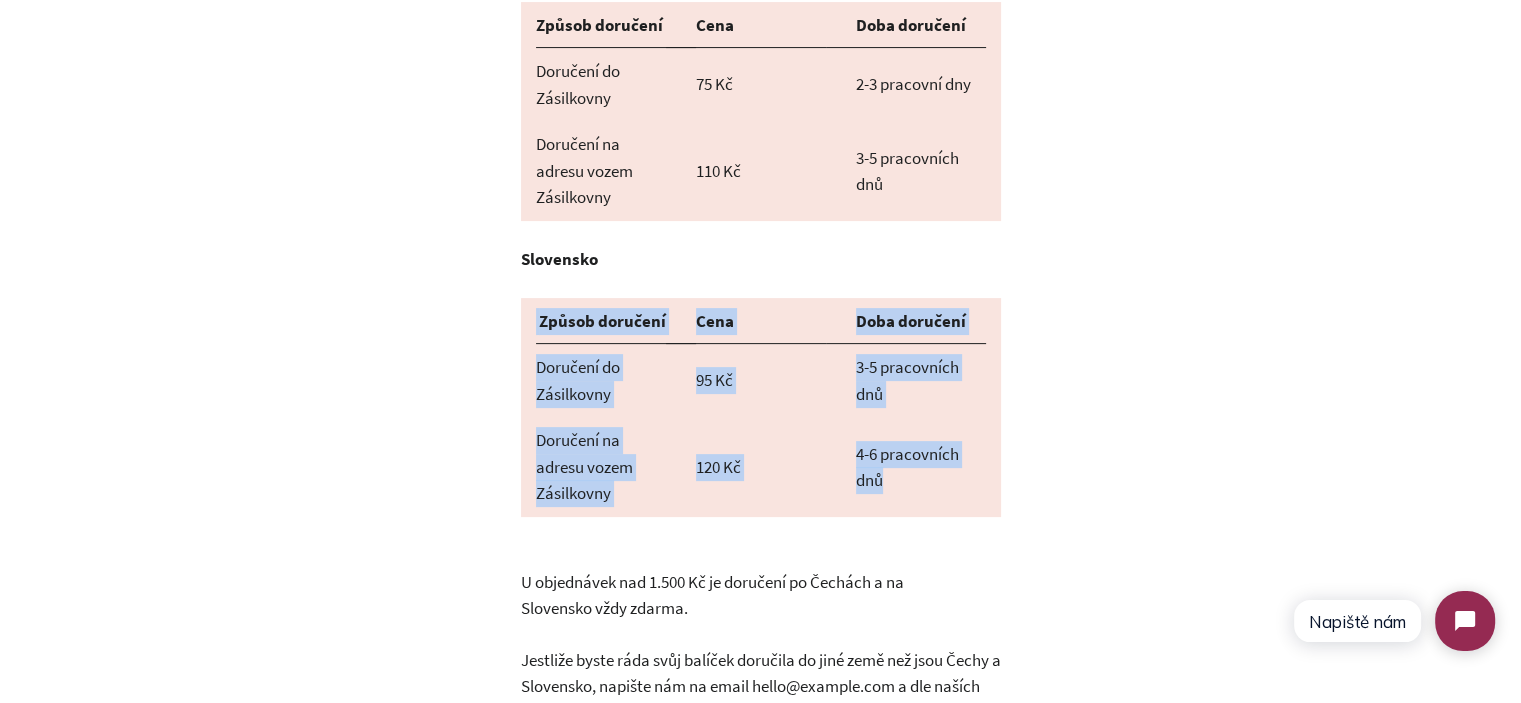 drag, startPoint x: 521, startPoint y: 290, endPoint x: 1012, endPoint y: 475, distance: 524.6961 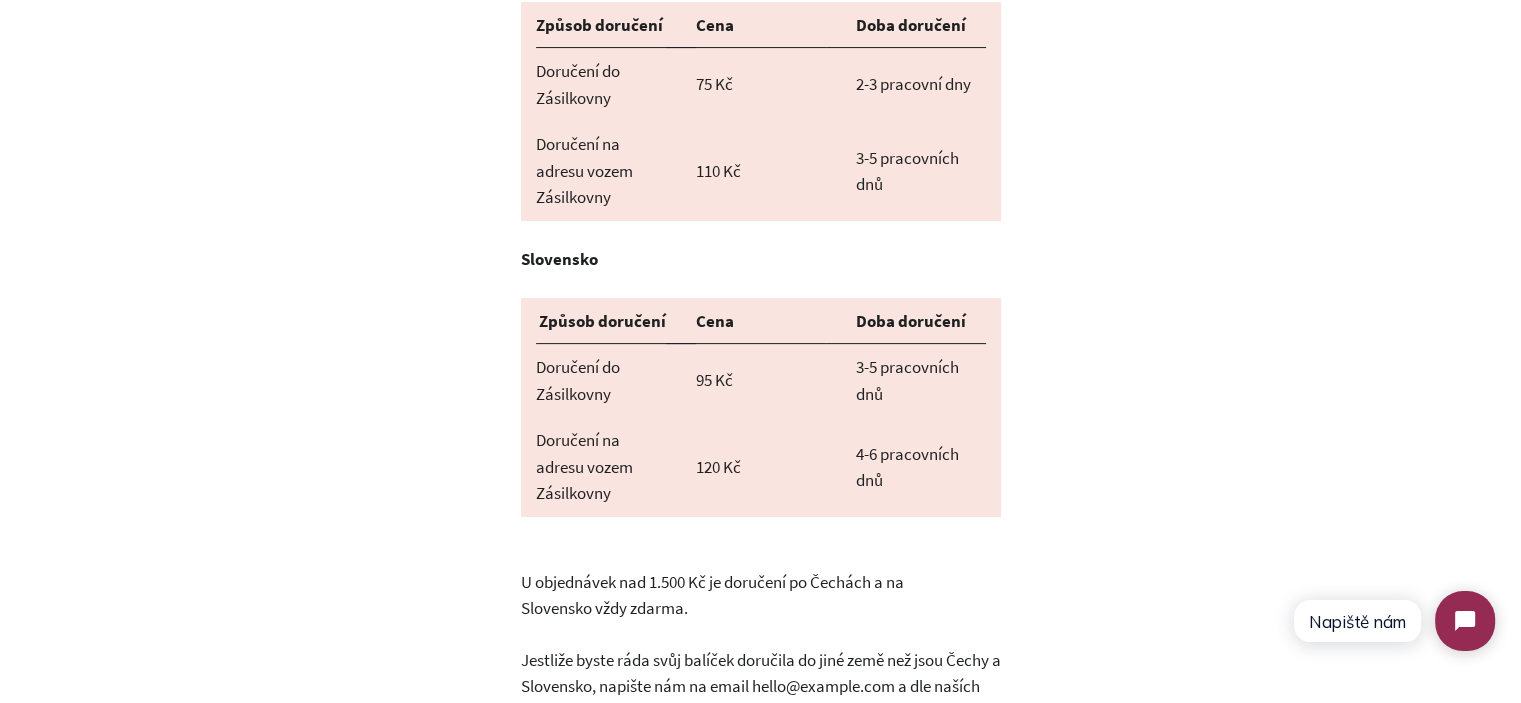 click on "Doručení a platba
Doručení
Objednávky odesíláme během 1-3 pracovních dnů.
Ceny dopravného a přibližné doručovací časy balíčků jsou následující:
Česko
Způsob doručení
Cena
Doba doručení
Doručení do Zásilkovny
75 Kč
2-3 pracovní dny
Doručení na adresu vozem Zásilkovny
110 Kč
3-5 pracovních dnů
Slovensko
Způsob doručení
Cena
Doba doručení
Doručení do Zásilkovny
95 Kč
3-5 pracovních dnů
Doručení na adresu vozem Zásilkovny
120 Kč
4-6 pracovních dnů
U objednávek nad 1.500 Kč je doručení po Čechách a na Slovensko vždy zdarma.
Možnost osobního vyzvednutí objednávky zatím neposkytujeme. Děkujeme za pochopení.
Platební metody
Metoda
Typ objednávky
Platební karta -
Visa, MasterCard, AMEX" at bounding box center (761, 865) 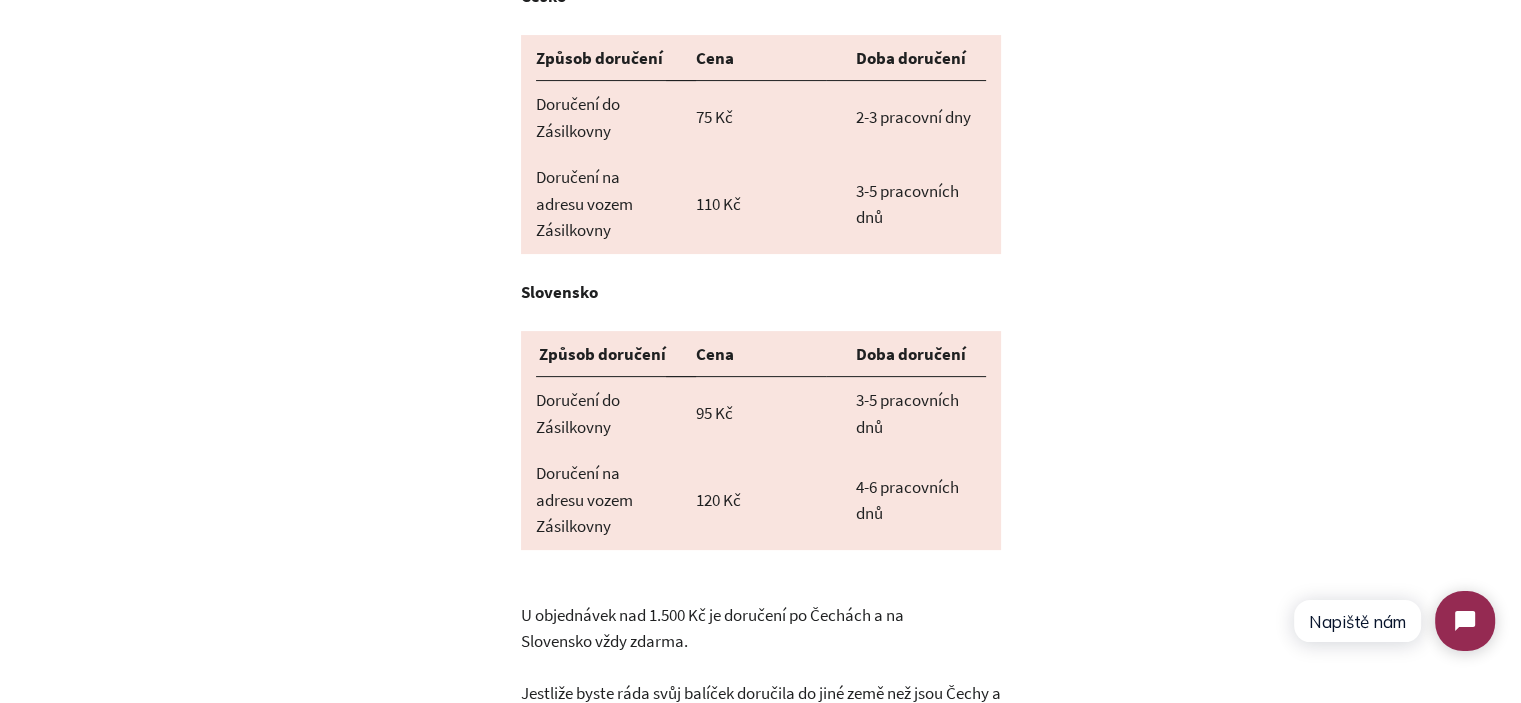 scroll, scrollTop: 526, scrollLeft: 0, axis: vertical 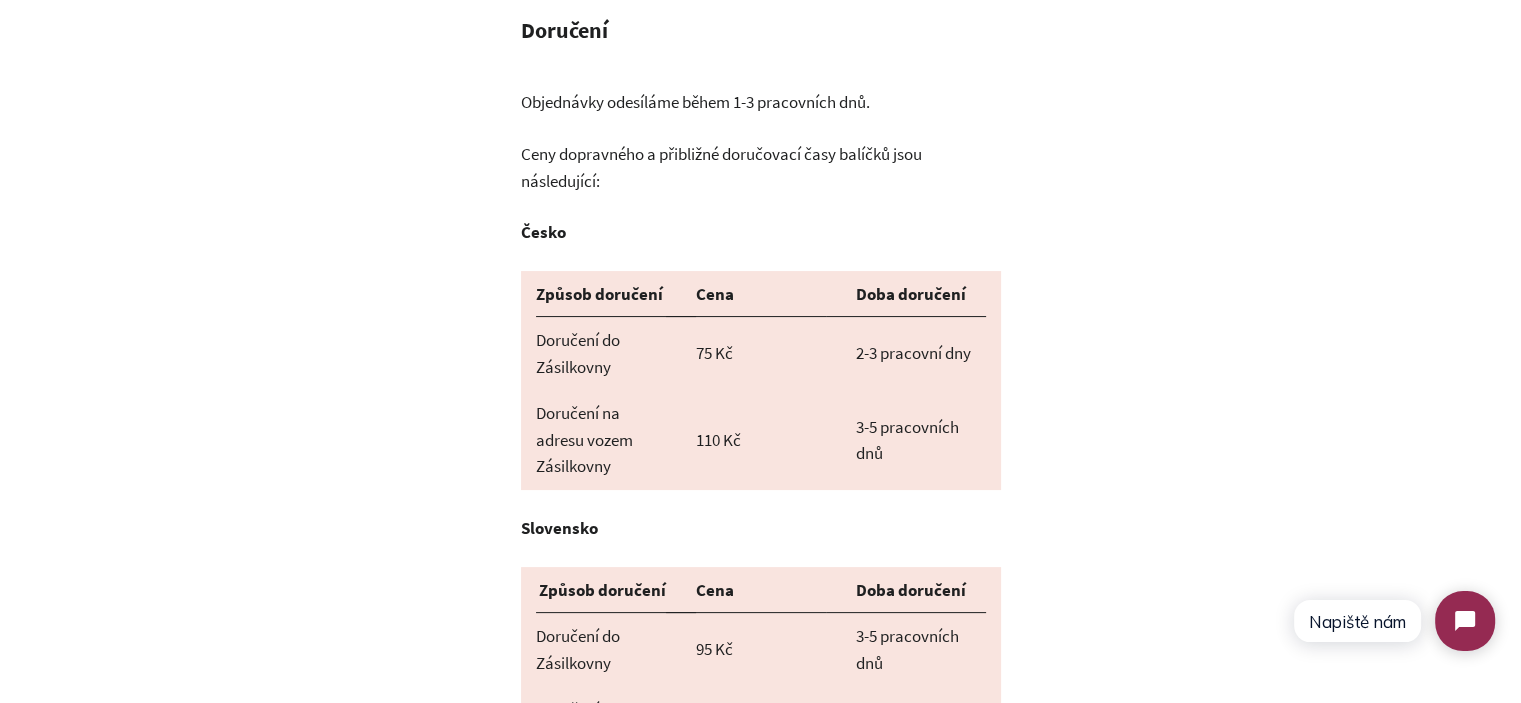 click on "Objednávky odesíláme během 1-3 pracovních dnů." at bounding box center [761, 102] 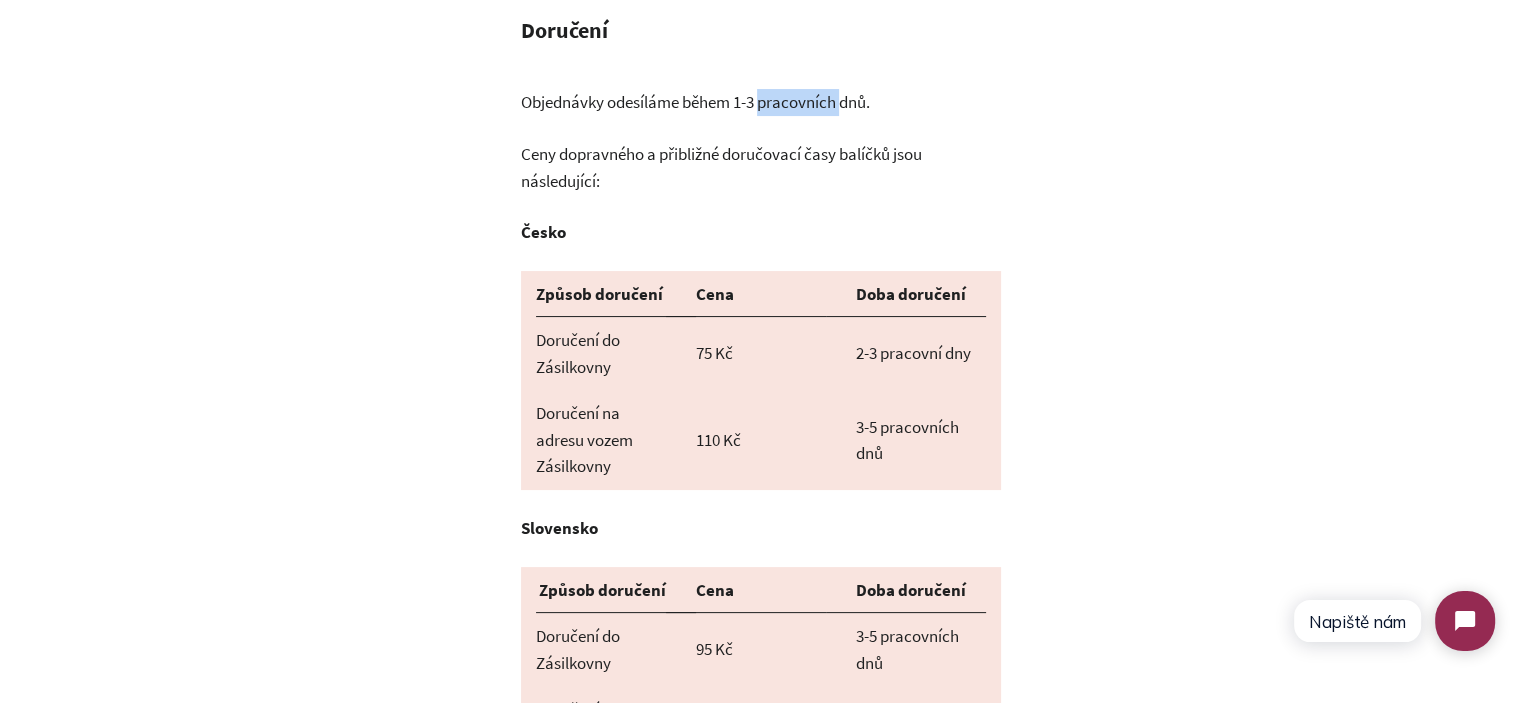 click on "Objednávky odesíláme během 1-3 pracovních dnů." at bounding box center [761, 102] 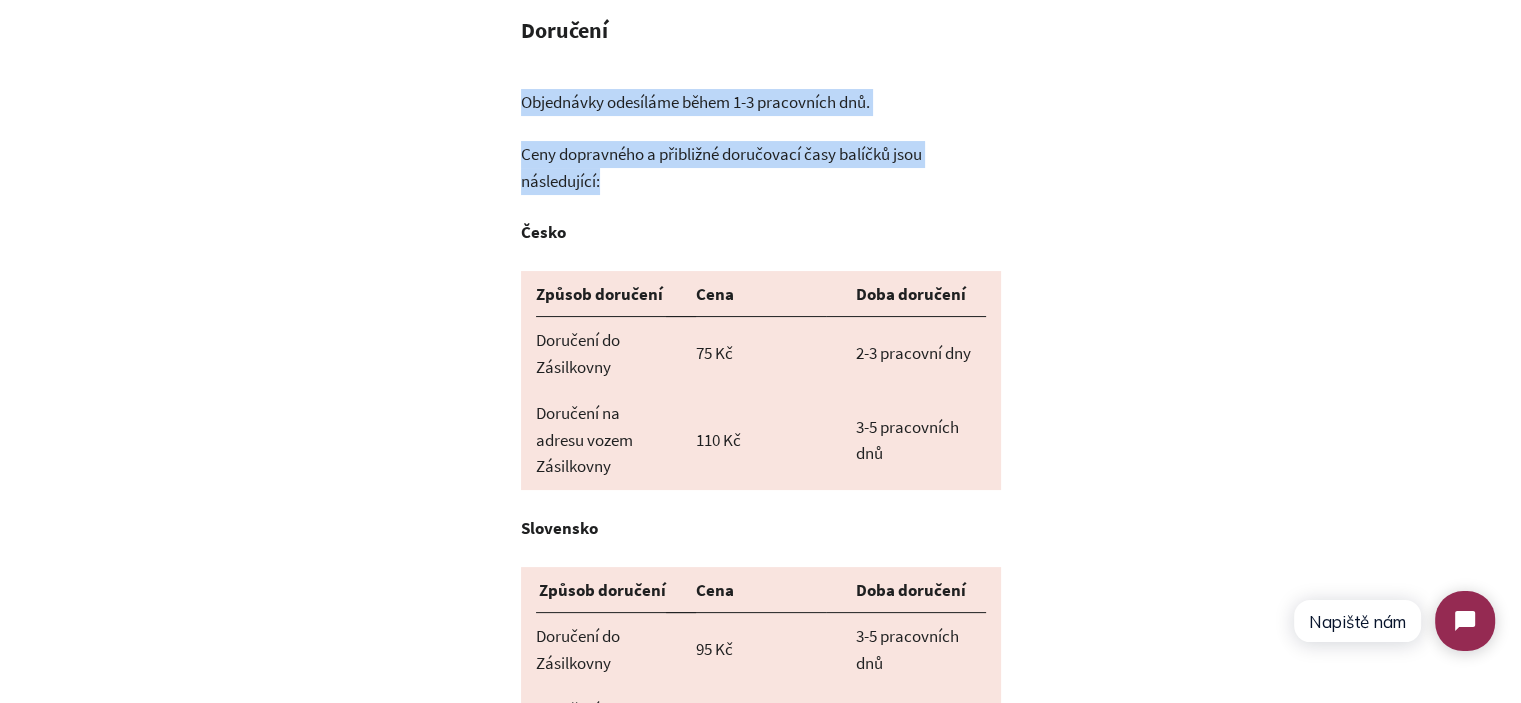 drag, startPoint x: 797, startPoint y: 99, endPoint x: 868, endPoint y: 150, distance: 87.41853 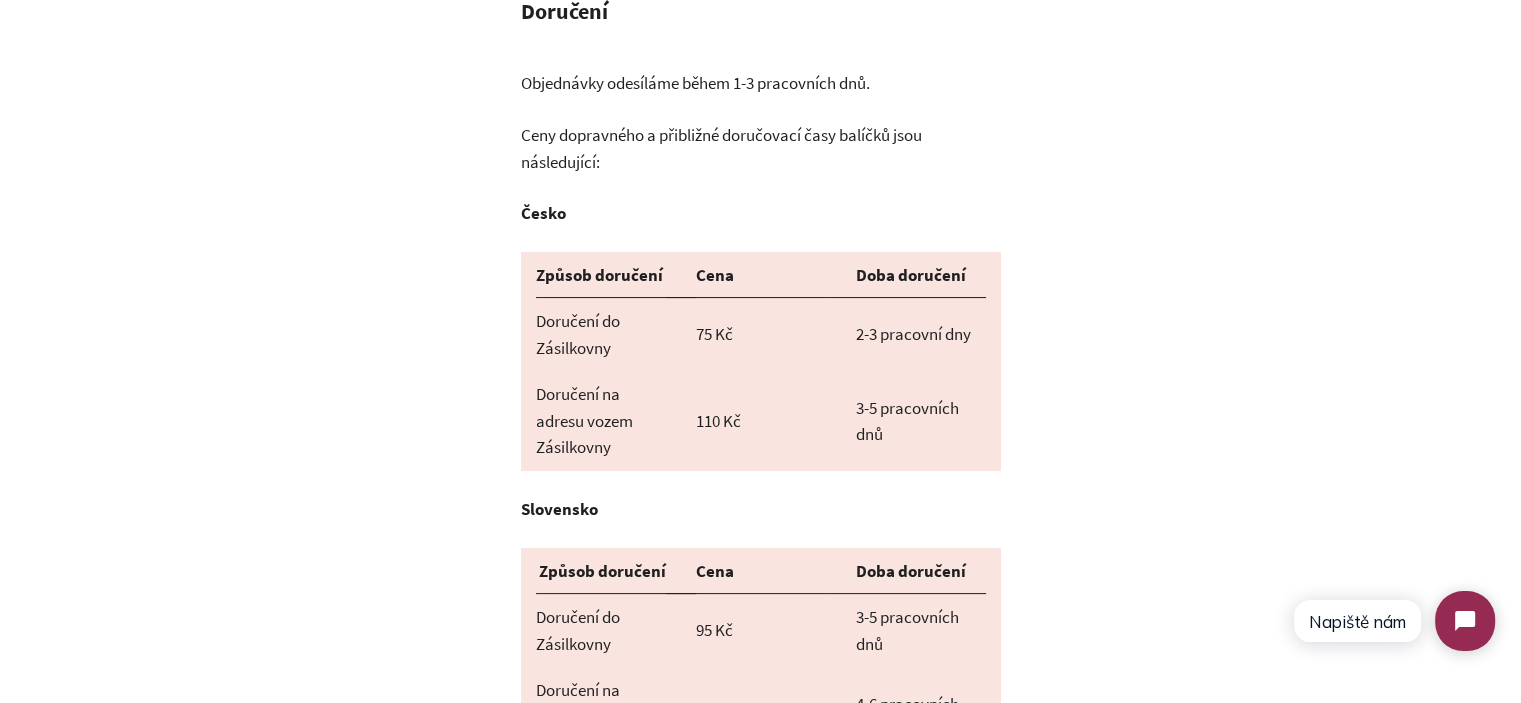 scroll, scrollTop: 257, scrollLeft: 0, axis: vertical 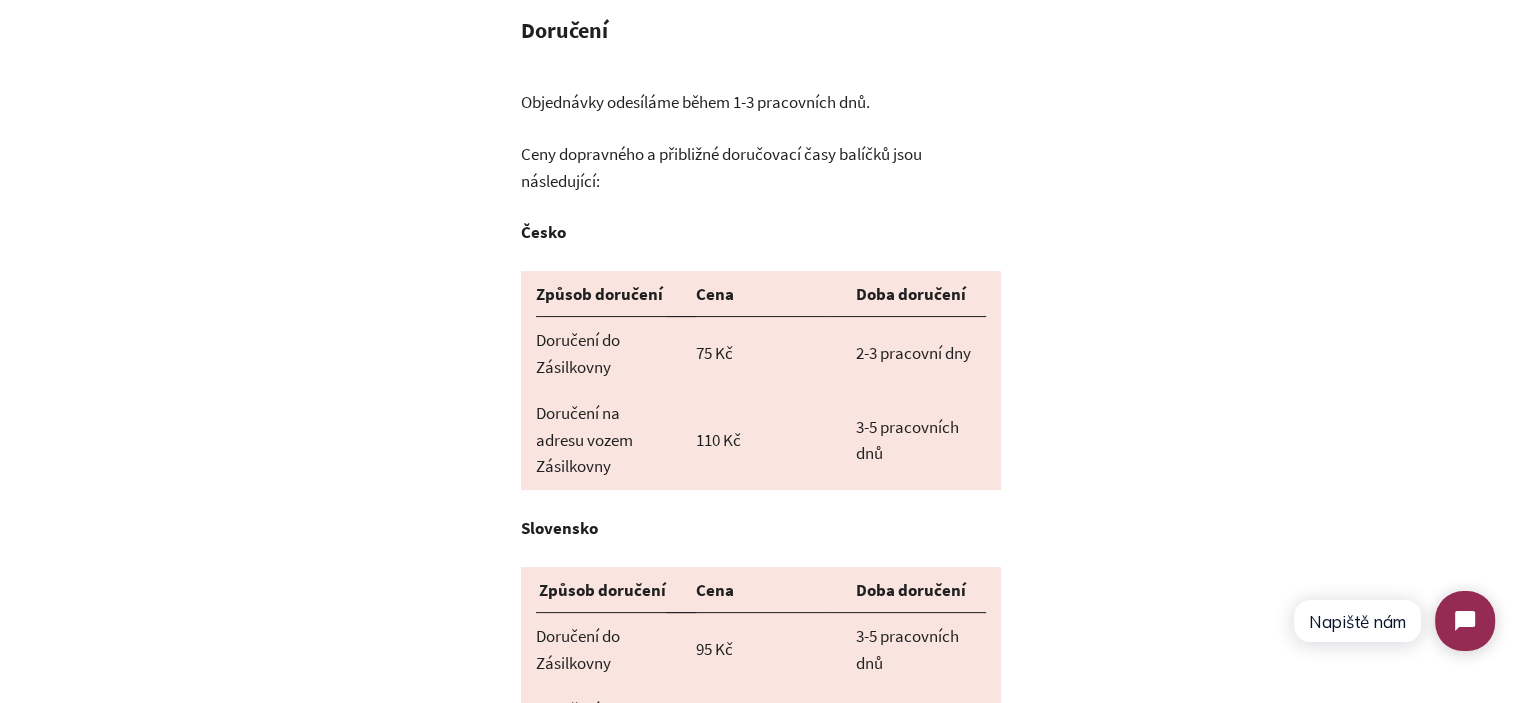 click on "Ceny dopravného a přibližné doručovací časy balíčků jsou následující:" at bounding box center [761, 167] 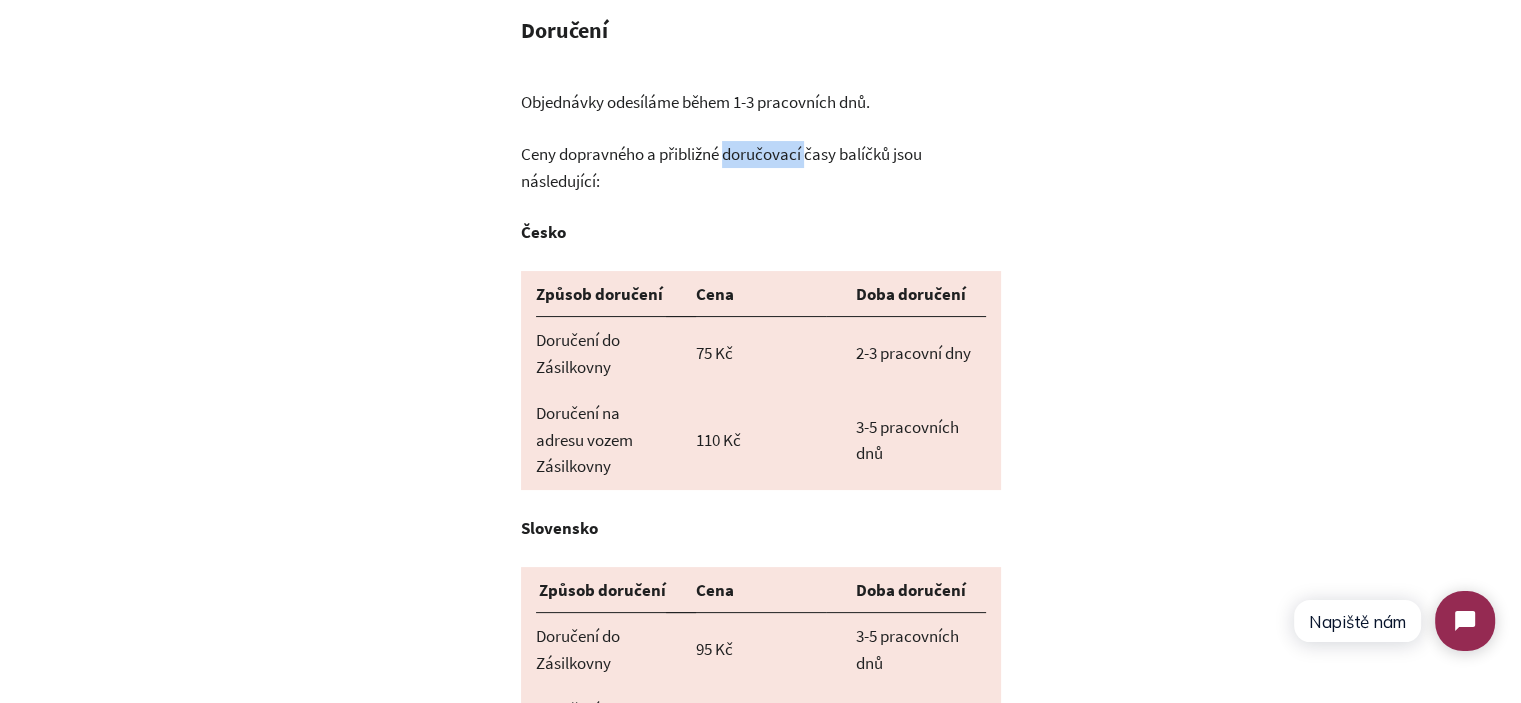 click on "Ceny dopravného a přibližné doručovací časy balíčků jsou následující:" at bounding box center [761, 167] 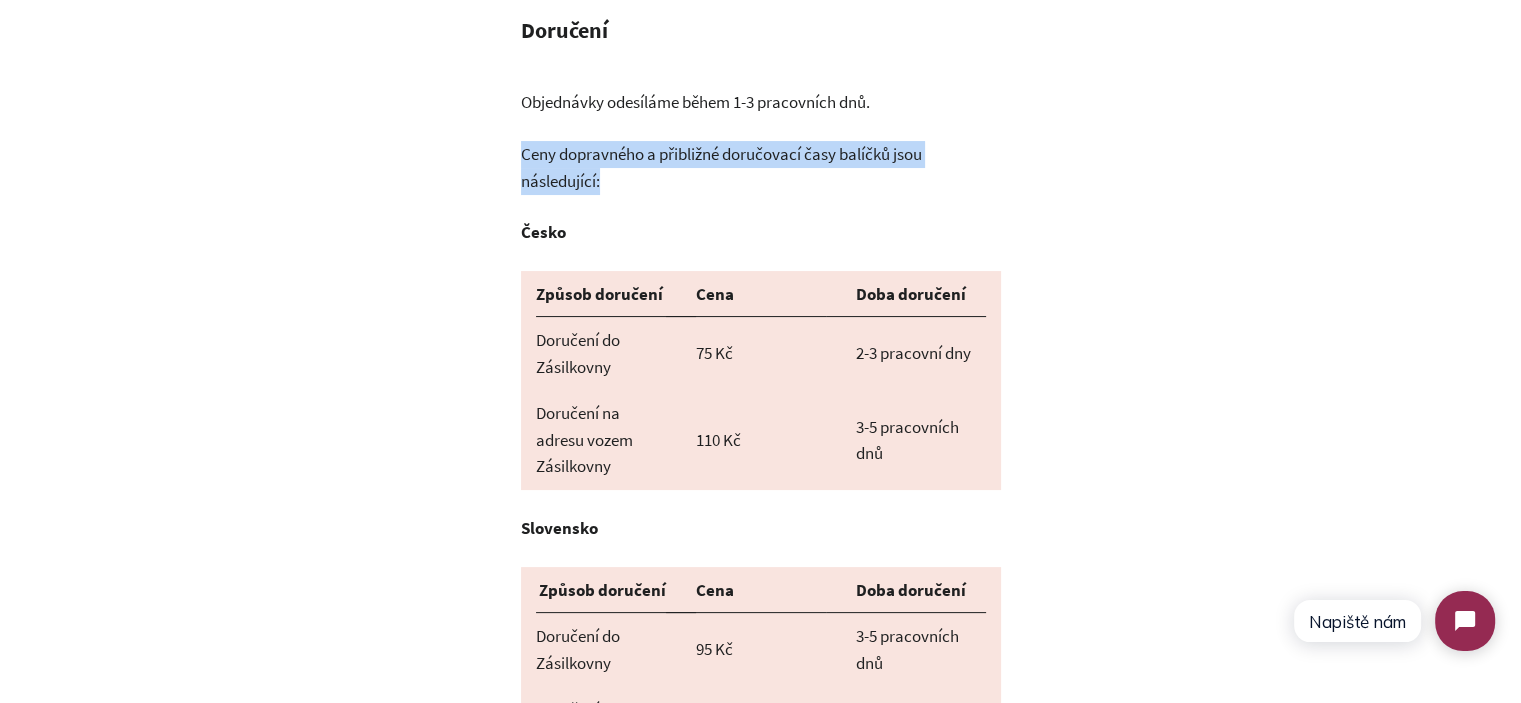 click on "Ceny dopravného a přibližné doručovací časy balíčků jsou následující:" at bounding box center (761, 167) 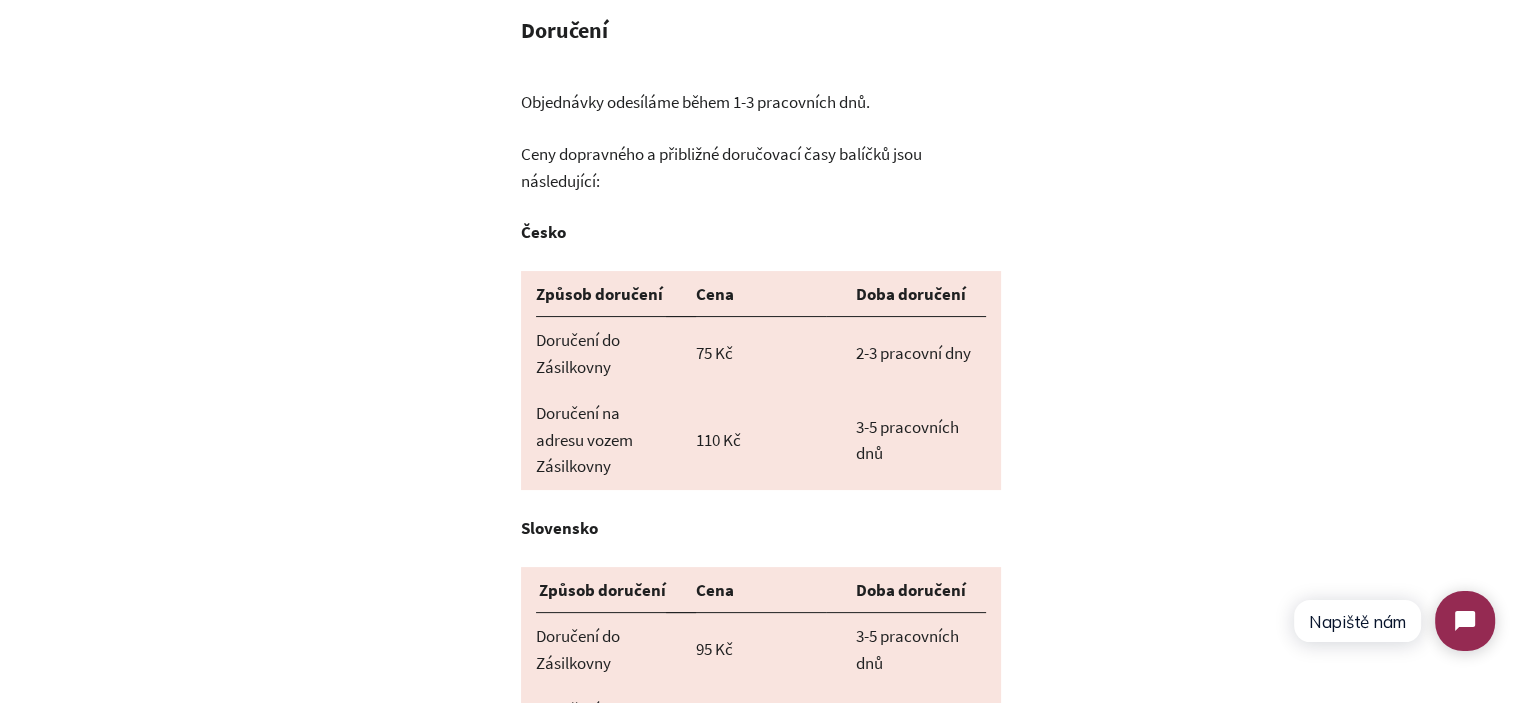 drag, startPoint x: 1108, startPoint y: 203, endPoint x: 1122, endPoint y: 205, distance: 14.142136 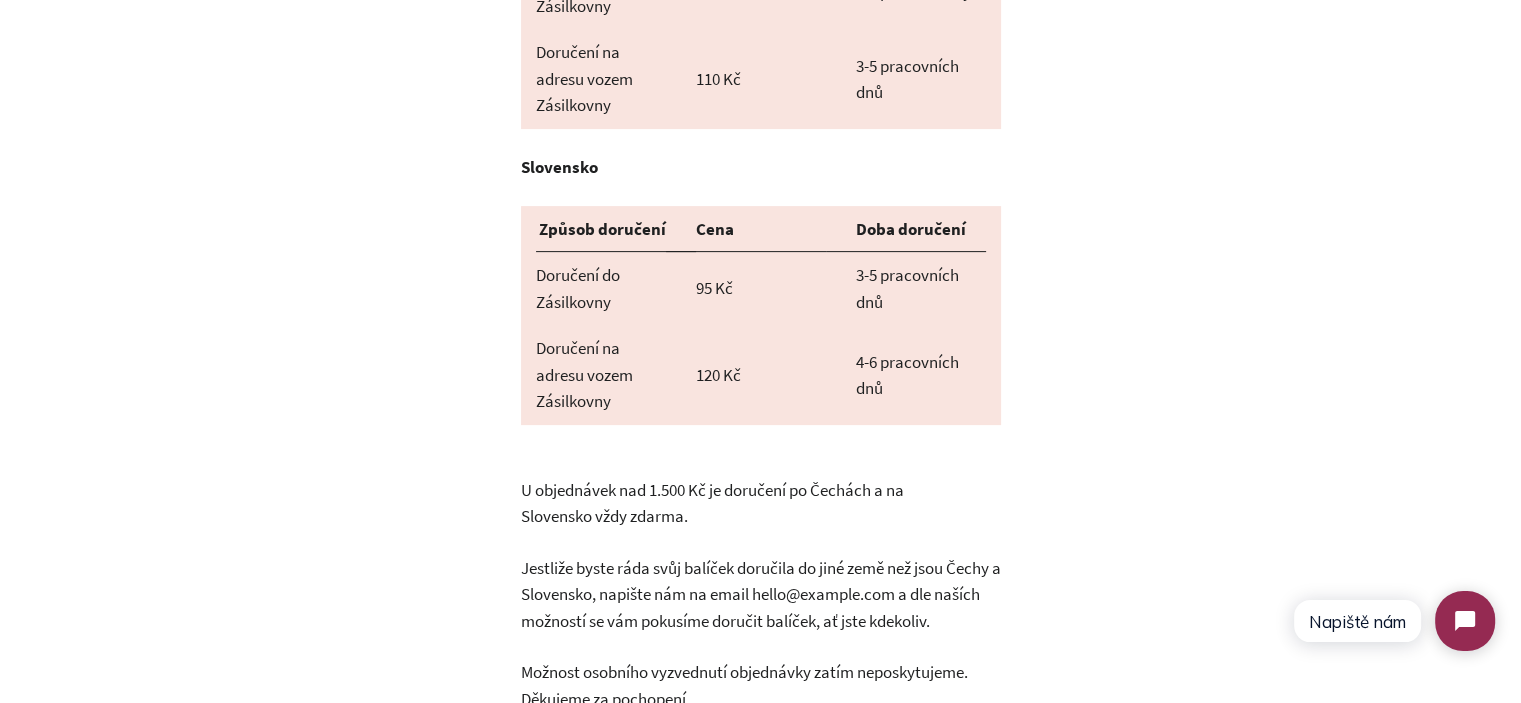 scroll, scrollTop: 657, scrollLeft: 0, axis: vertical 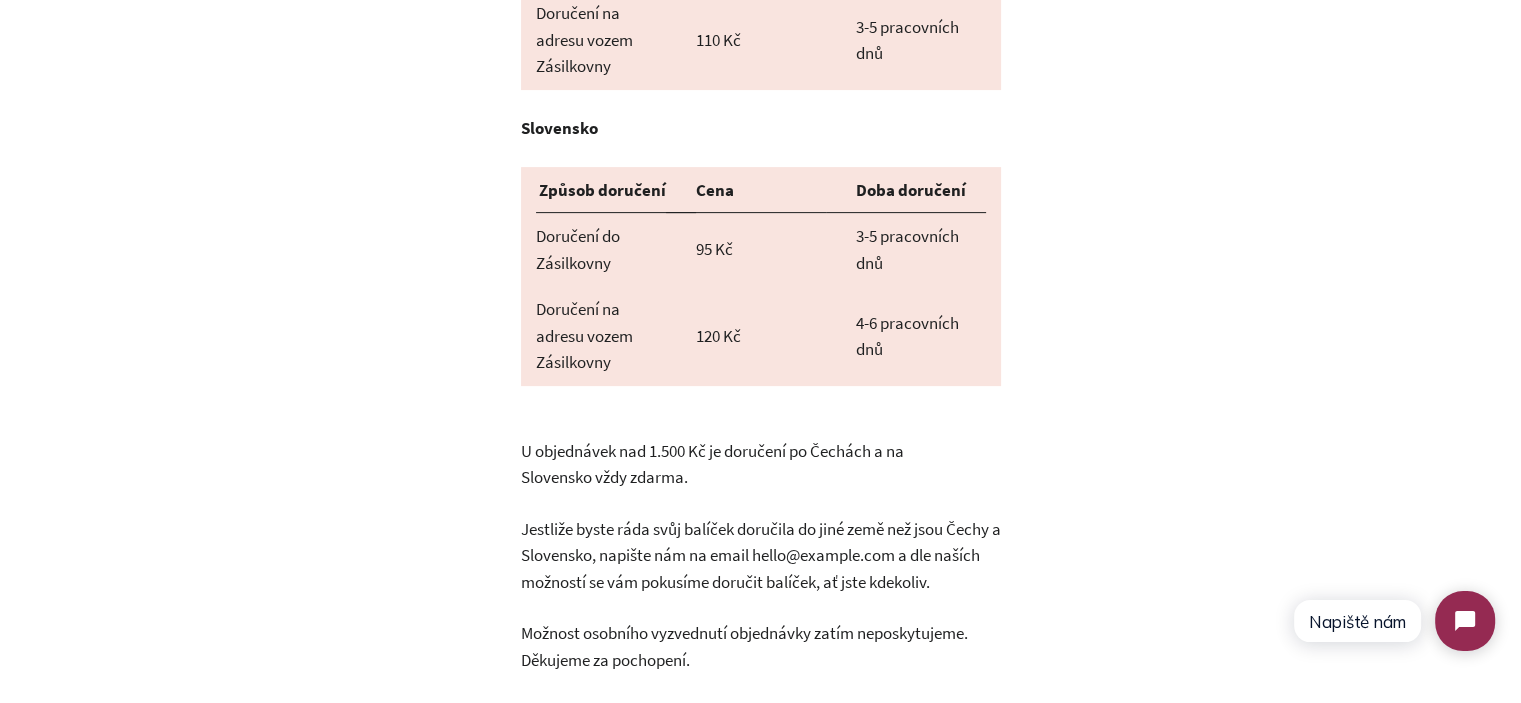 click on "U objednávek nad 1.500 Kč je doručení po Čechách a na Slovensko vždy zdarma." at bounding box center (761, 451) 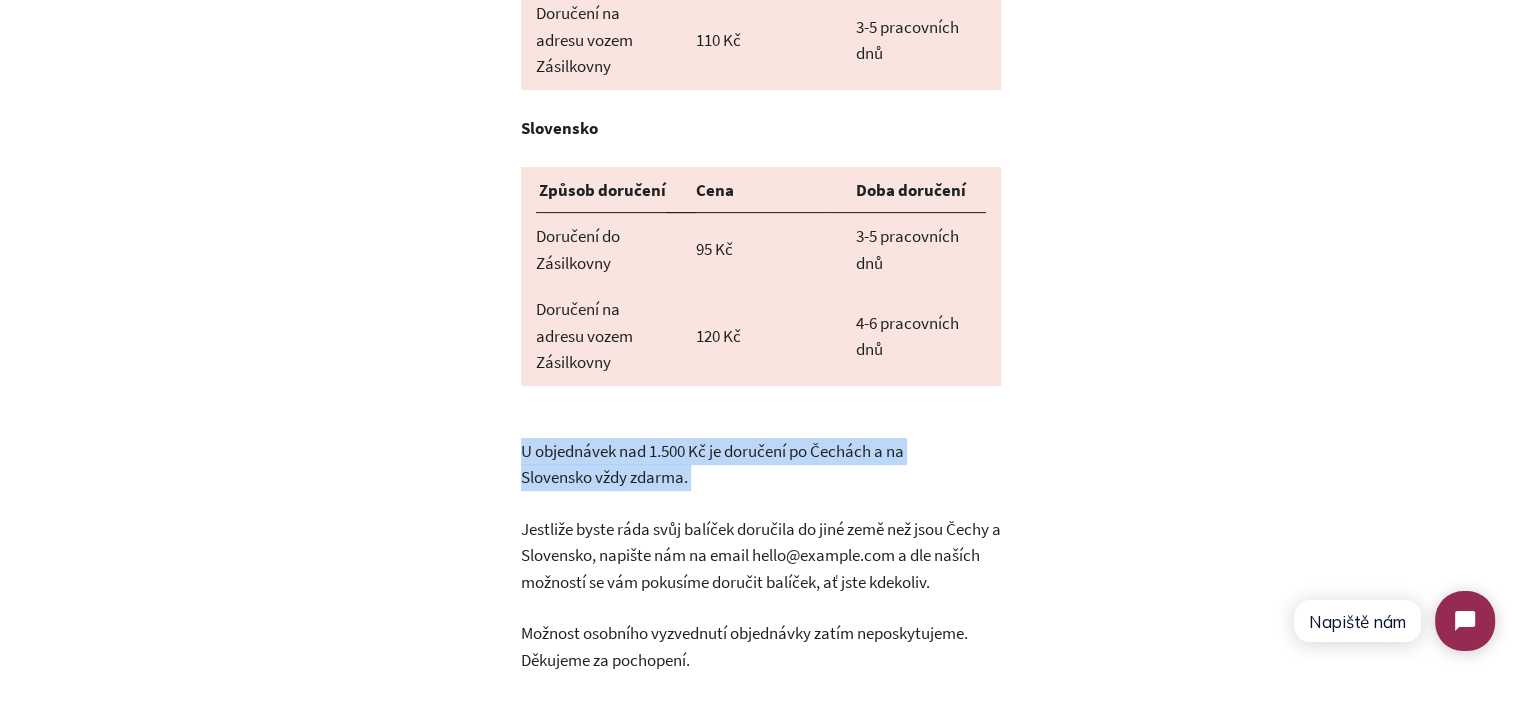 click on "U objednávek nad 1.500 Kč je doručení po Čechách a na Slovensko vždy zdarma." at bounding box center [761, 451] 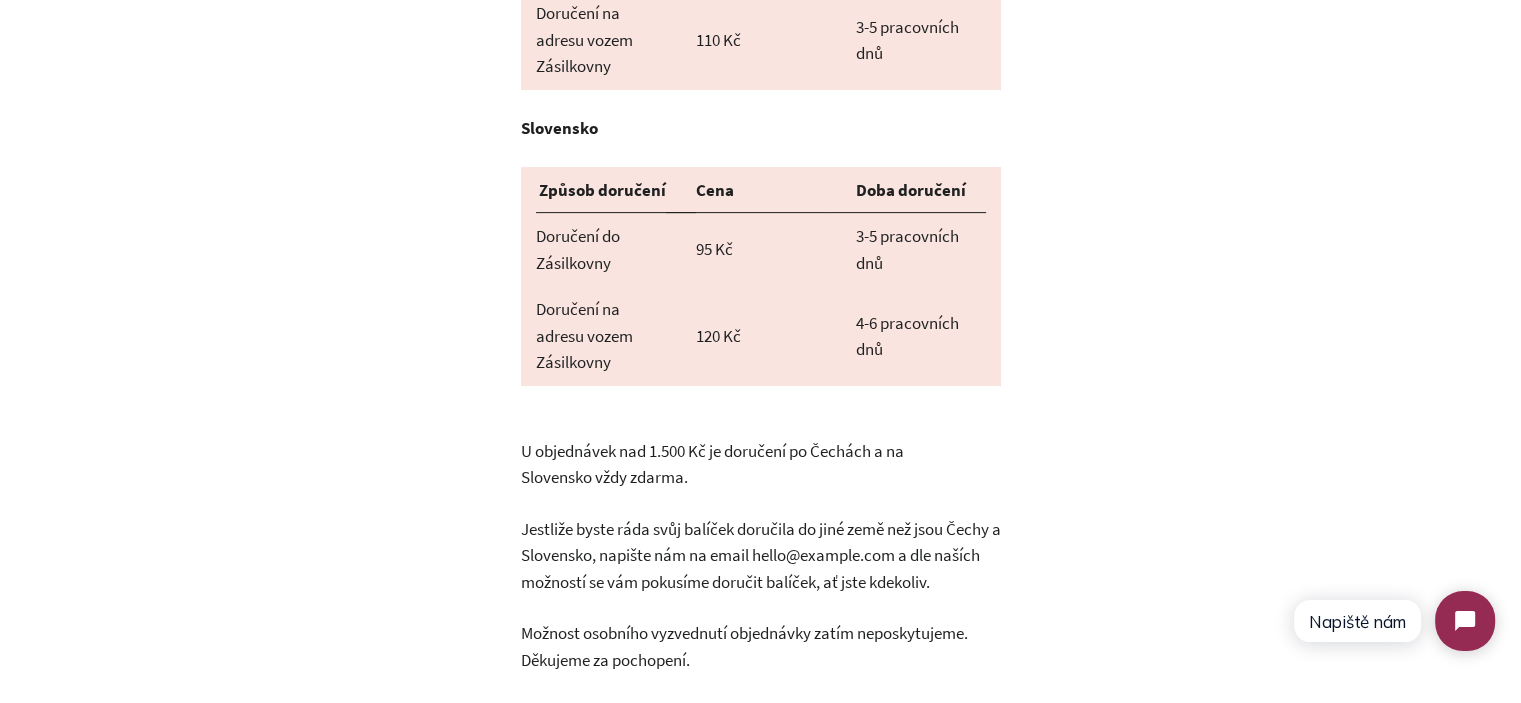 click on "Jestliže byste ráda svůj balíček doručila do jiné země než jsou Čechy a Slovensko, napište nám na email hello@femvie.com a dle naších možností se vám pokusíme doručit balíček, ať jste kdekoliv." at bounding box center (761, 556) 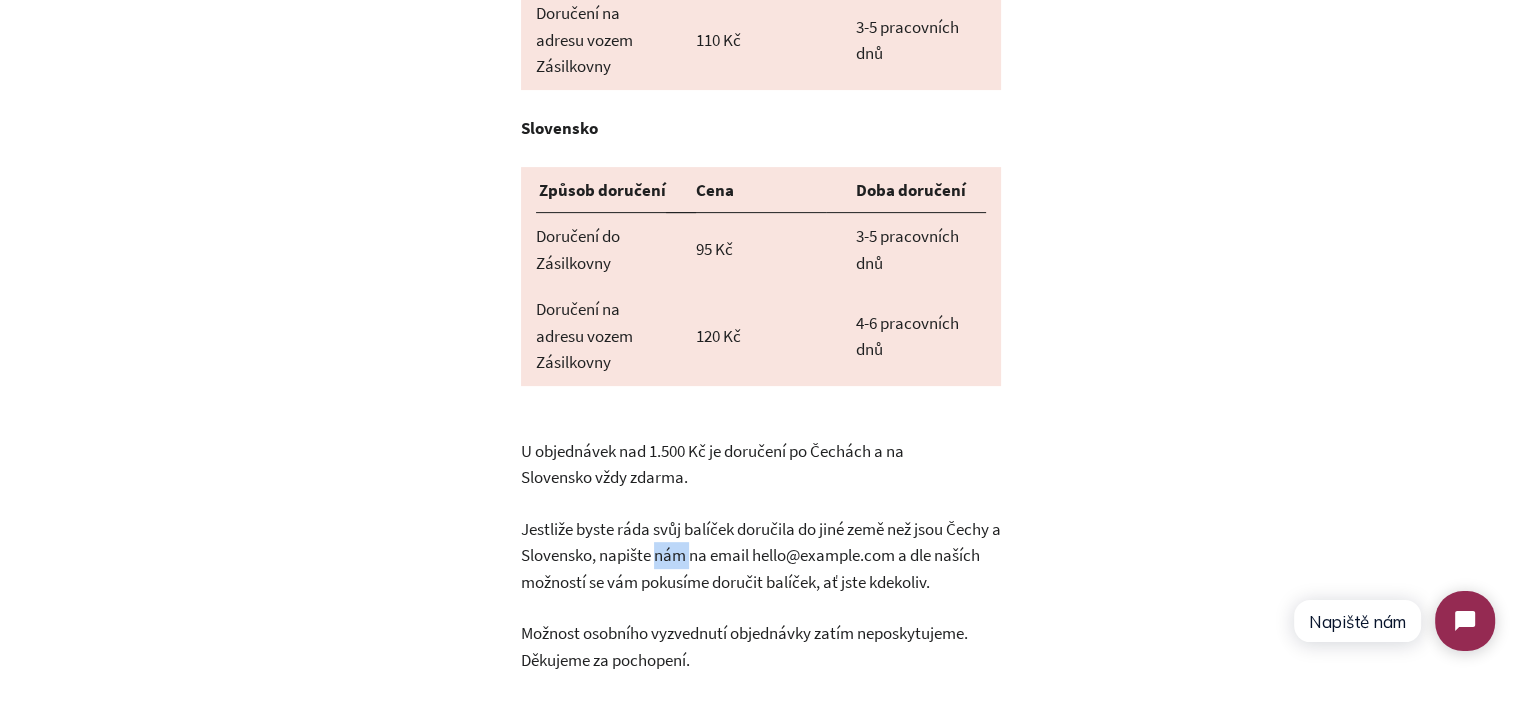 click on "Jestliže byste ráda svůj balíček doručila do jiné země než jsou Čechy a Slovensko, napište nám na email hello@femvie.com a dle naších možností se vám pokusíme doručit balíček, ať jste kdekoliv." at bounding box center [761, 556] 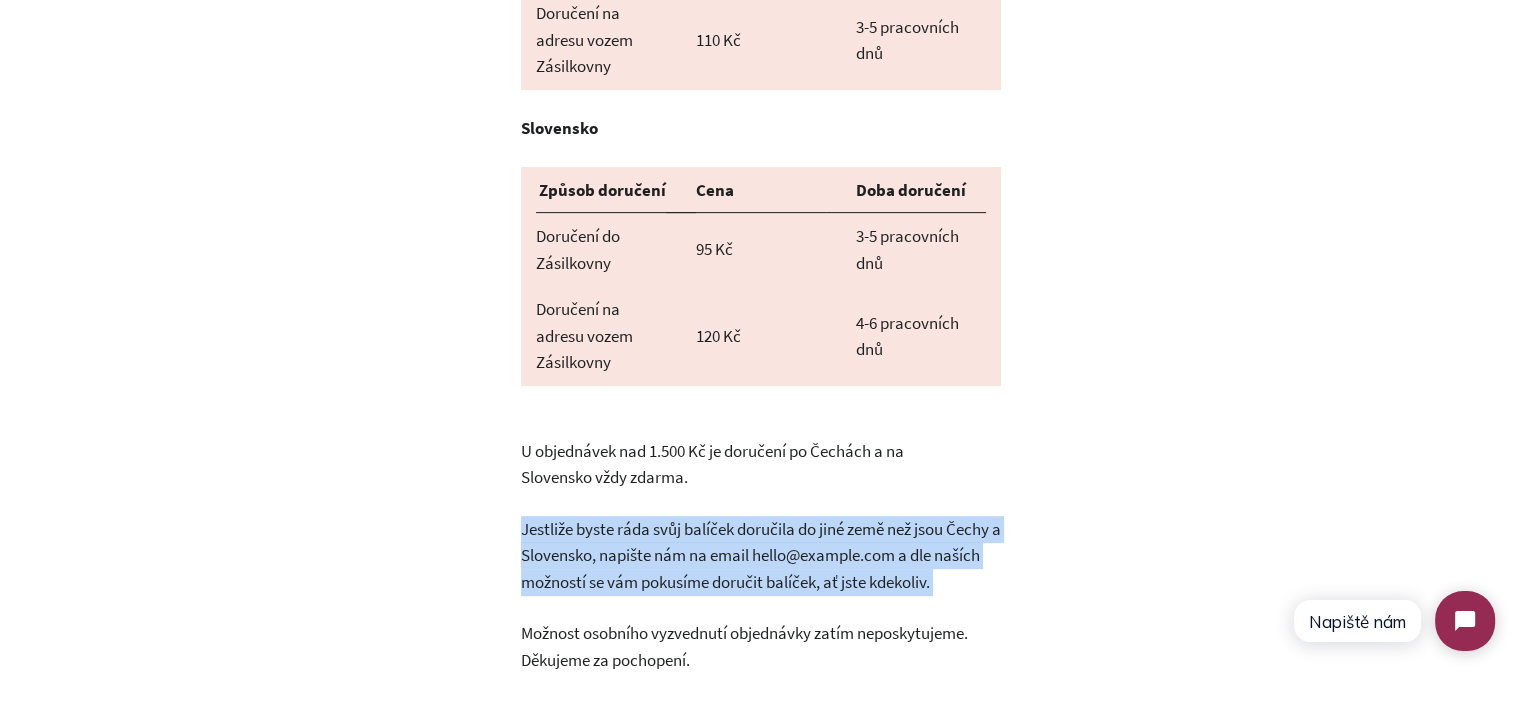 click on "Jestliže byste ráda svůj balíček doručila do jiné země než jsou Čechy a Slovensko, napište nám na email hello@femvie.com a dle naších možností se vám pokusíme doručit balíček, ať jste kdekoliv." at bounding box center (761, 556) 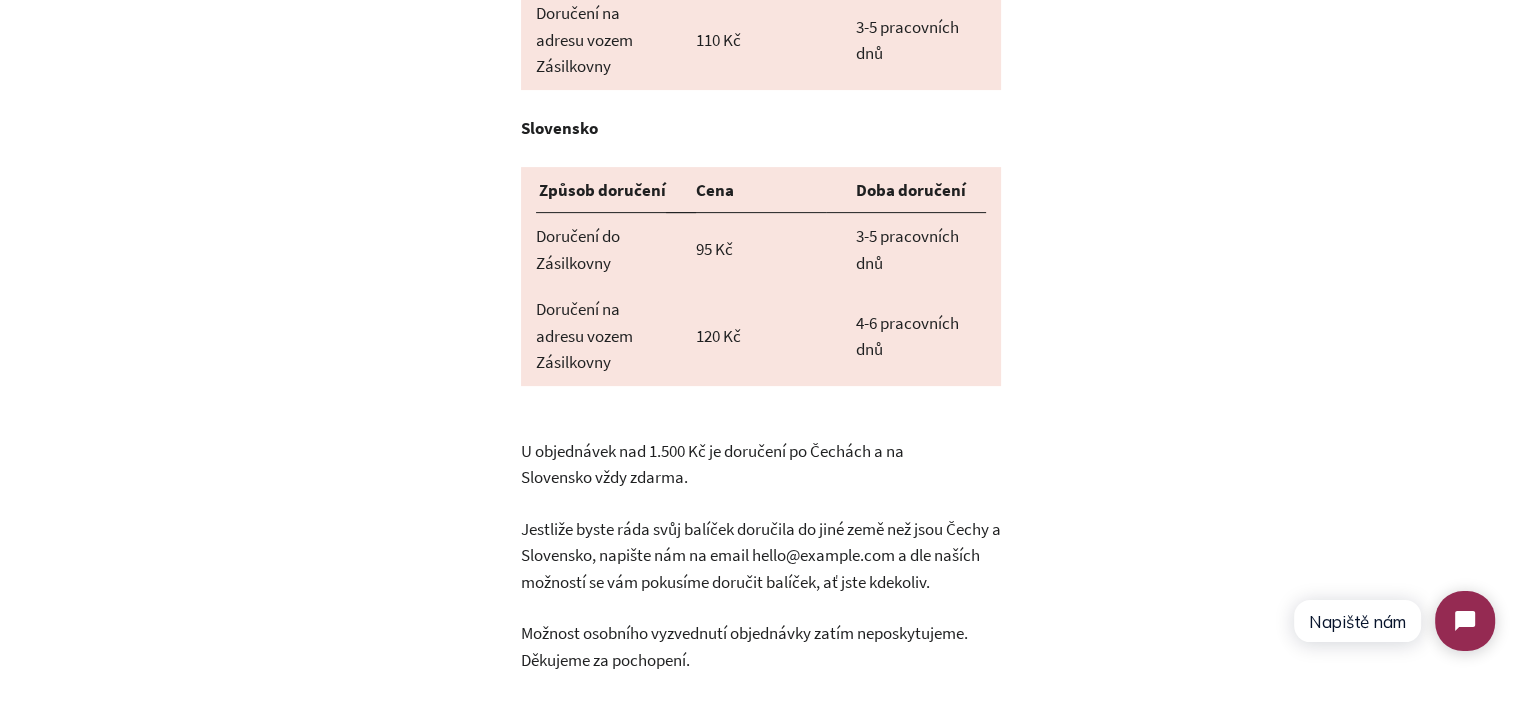 click on "Jestliže byste ráda svůj balíček doručila do jiné země než jsou Čechy a Slovensko, napište nám na email hello@femvie.com a dle naších možností se vám pokusíme doručit balíček, ať jste kdekoliv." at bounding box center (761, 556) 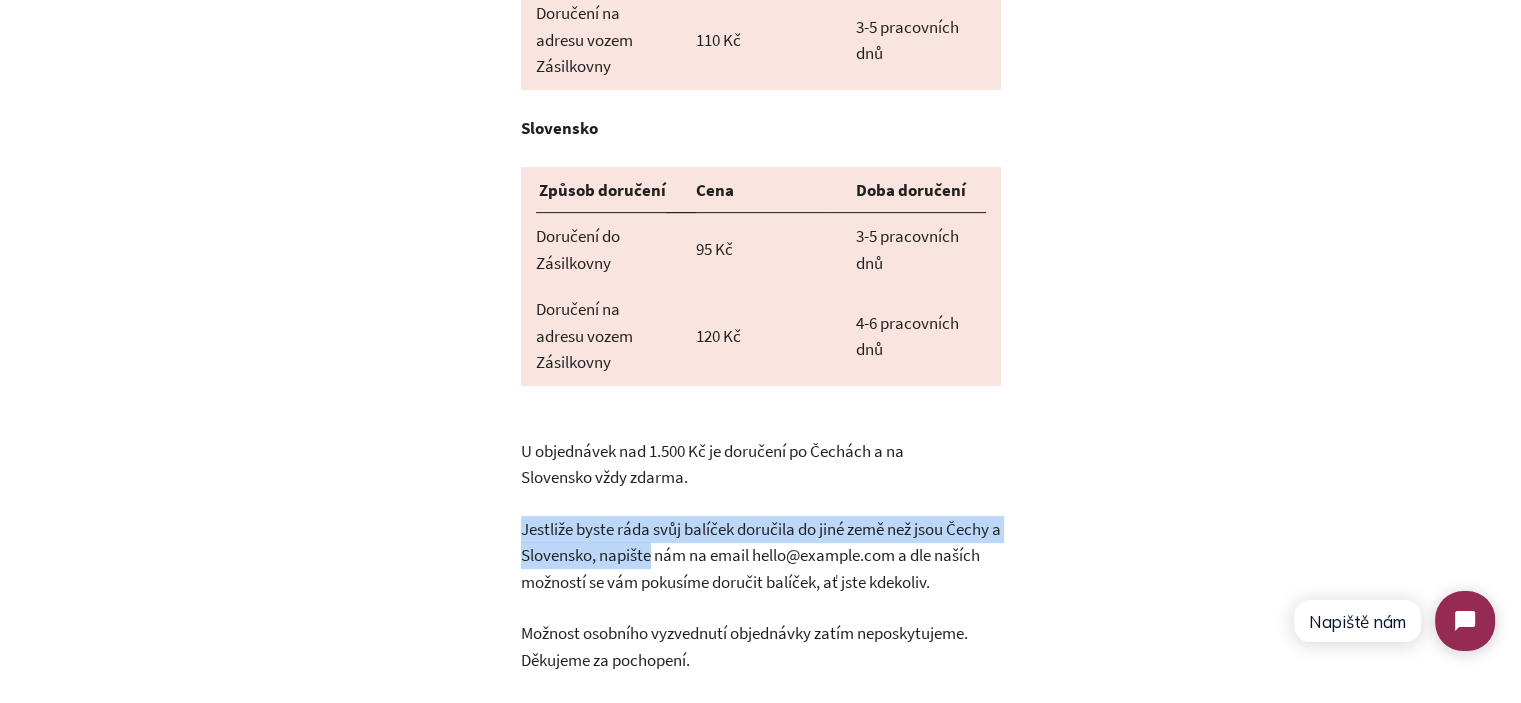 drag, startPoint x: 536, startPoint y: 507, endPoint x: 611, endPoint y: 541, distance: 82.346825 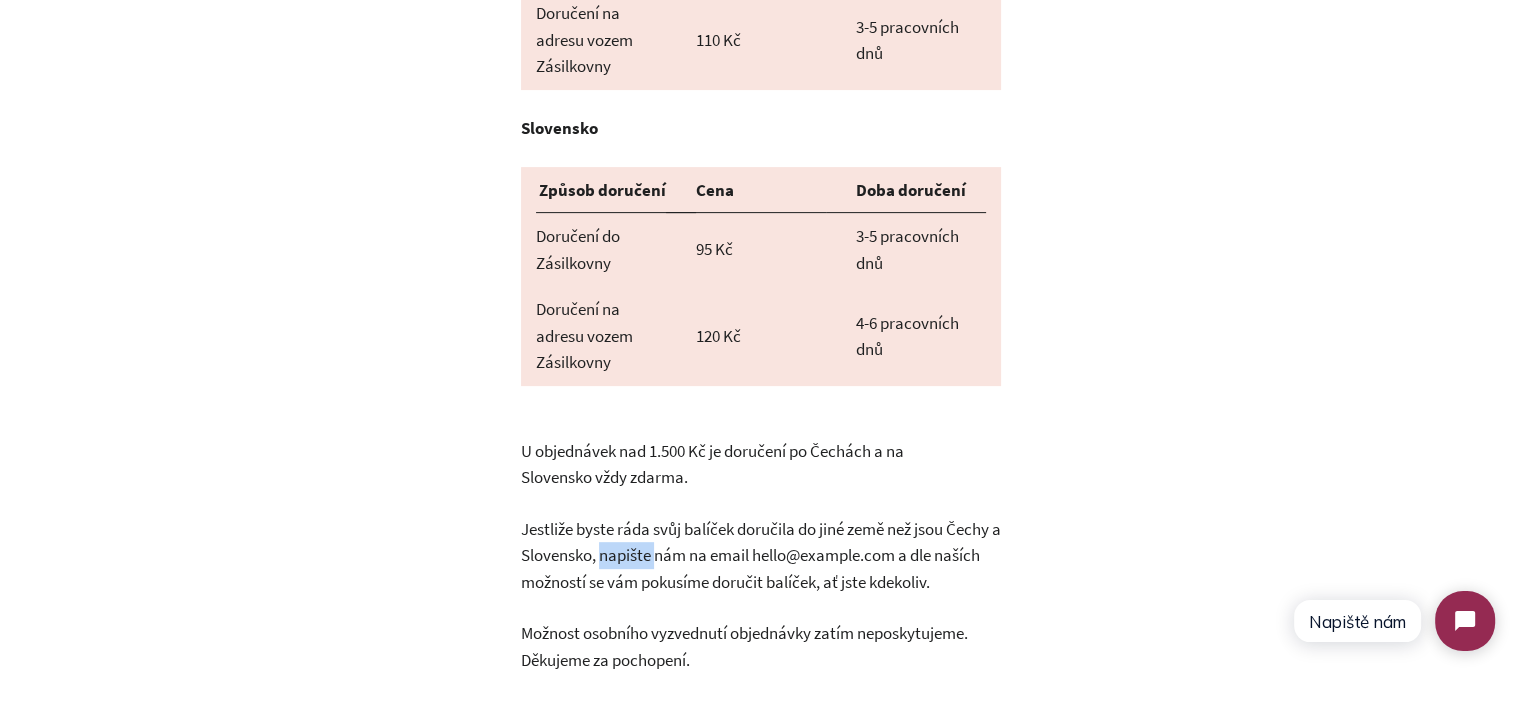 click on "Jestliže byste ráda svůj balíček doručila do jiné země než jsou Čechy a Slovensko, napište nám na email hello@femvie.com a dle naších možností se vám pokusíme doručit balíček, ať jste kdekoliv." at bounding box center [761, 556] 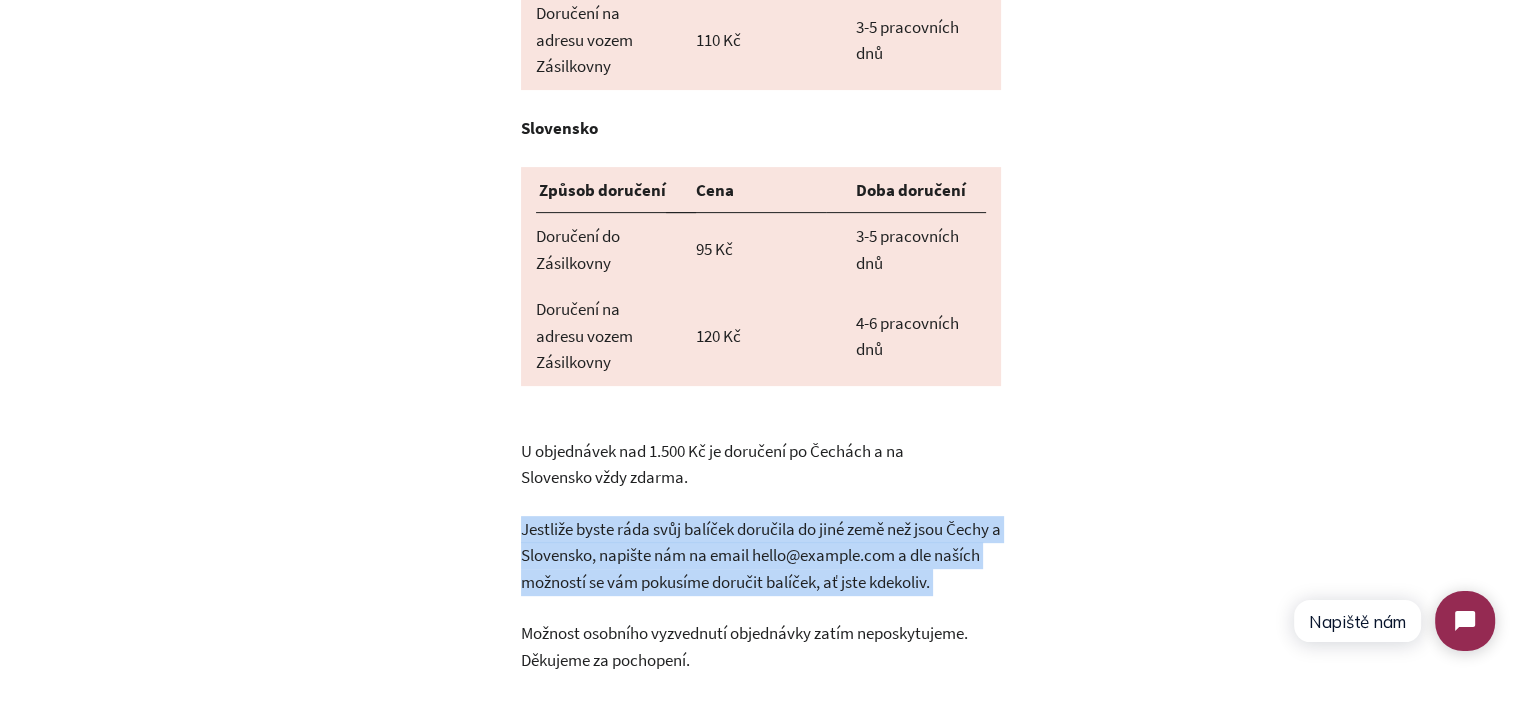click on "Jestliže byste ráda svůj balíček doručila do jiné země než jsou Čechy a Slovensko, napište nám na email hello@femvie.com a dle naších možností se vám pokusíme doručit balíček, ať jste kdekoliv." at bounding box center [761, 556] 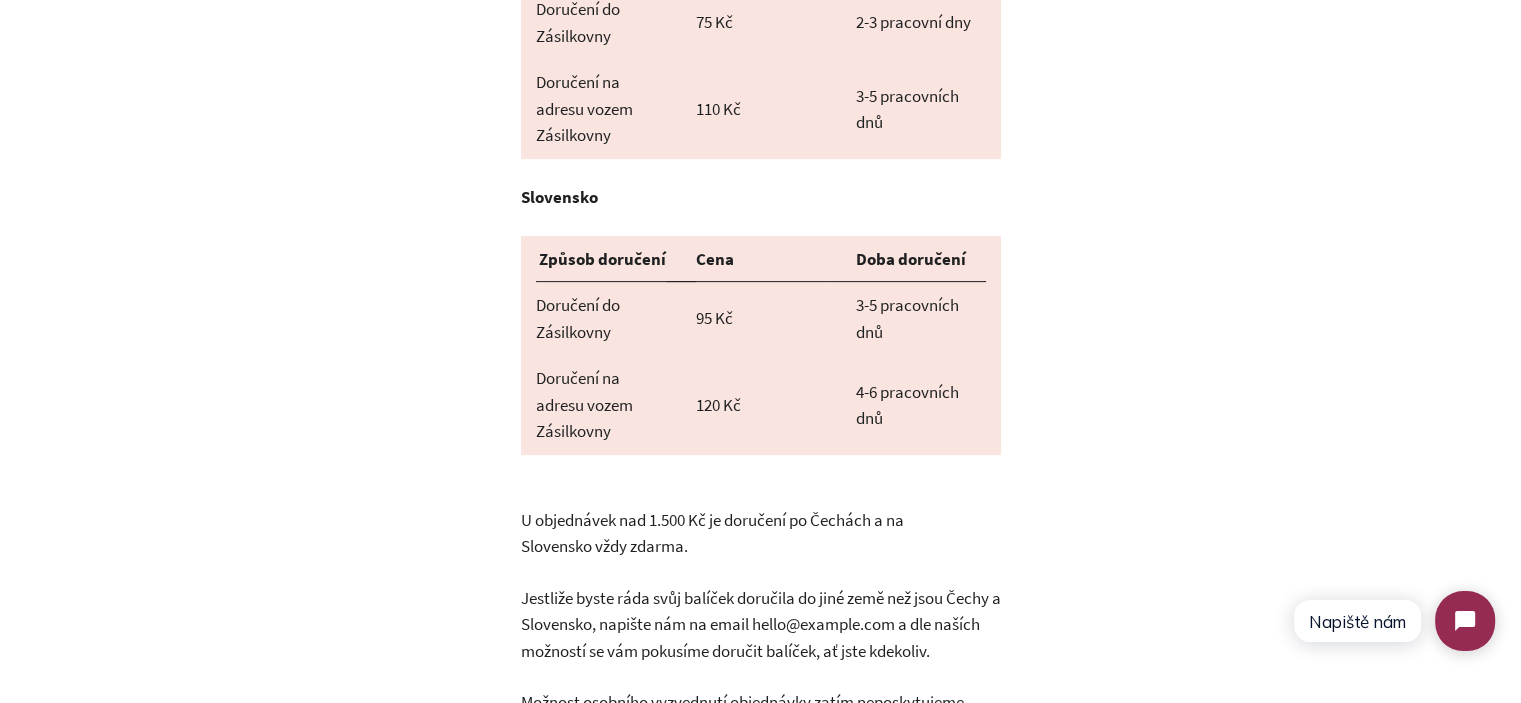 scroll, scrollTop: 557, scrollLeft: 0, axis: vertical 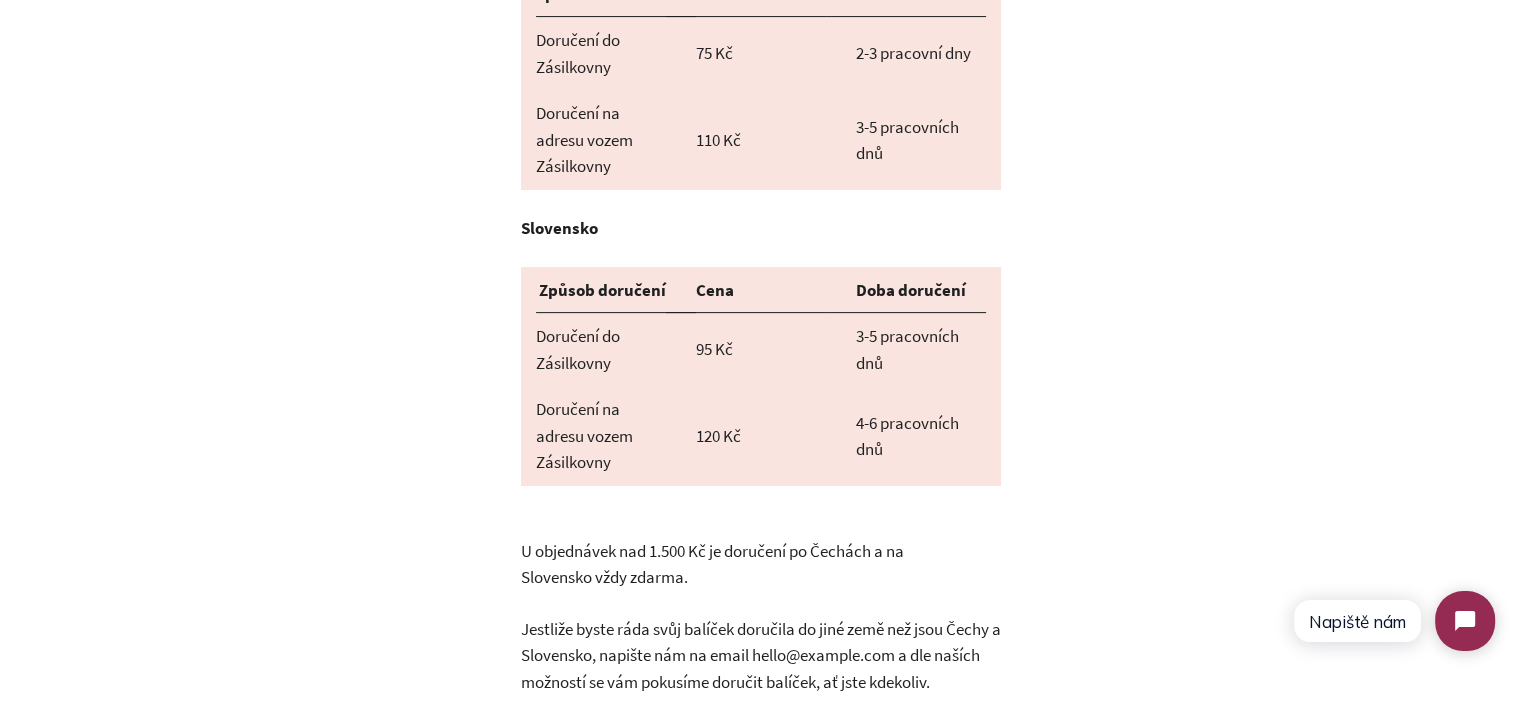click on "U objednávek nad 1.500 Kč je doručení po Čechách a na Slovensko vždy zdarma." at bounding box center (761, 551) 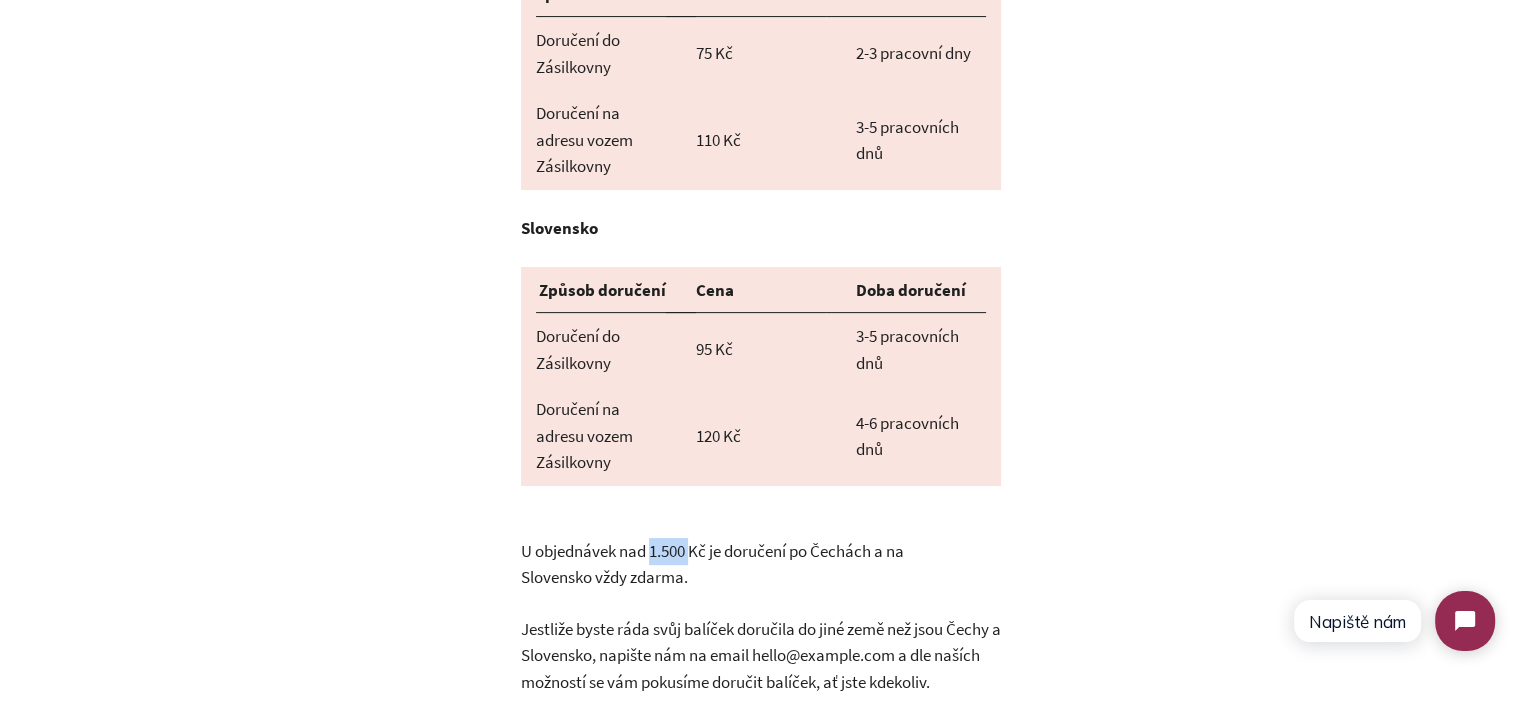 click on "U objednávek nad 1.500 Kč je doručení po Čechách a na Slovensko vždy zdarma." at bounding box center (761, 551) 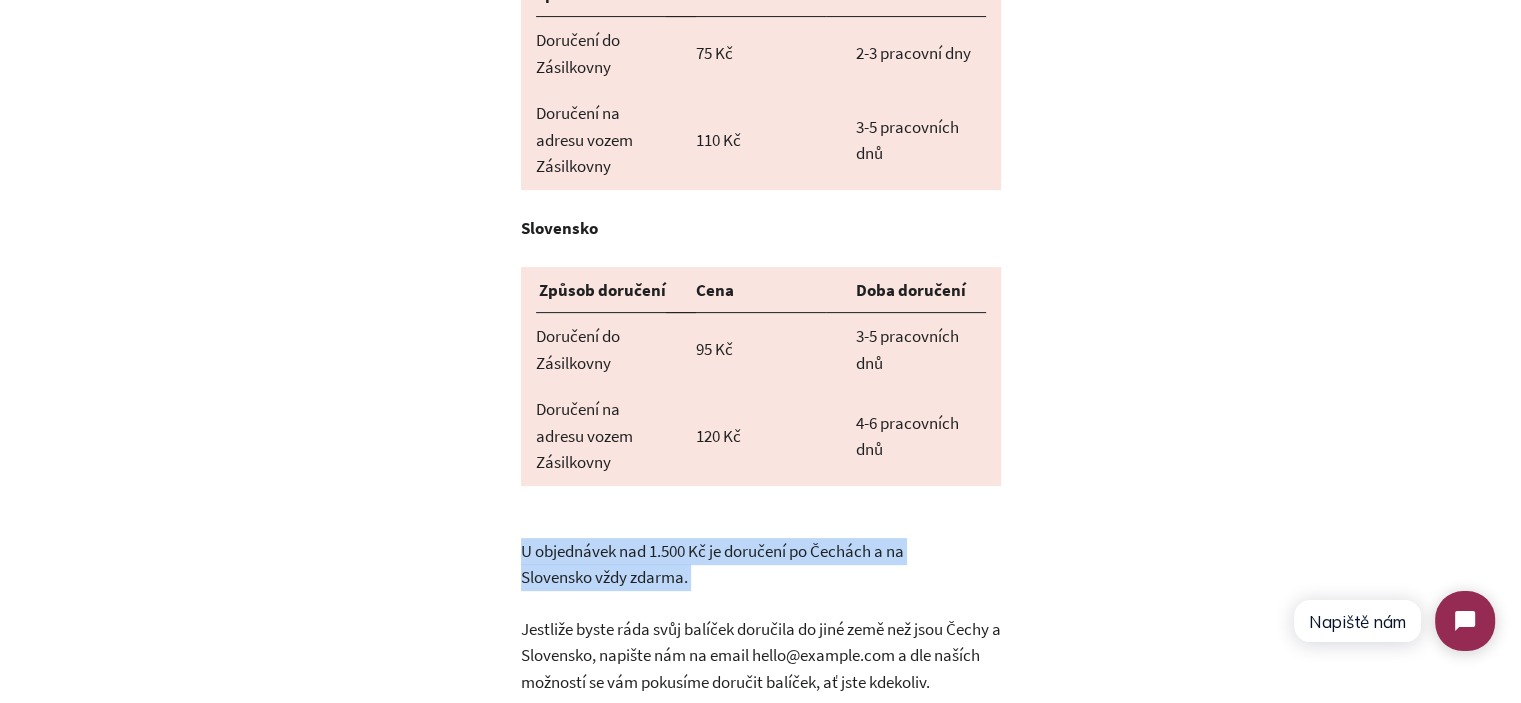 click on "U objednávek nad 1.500 Kč je doručení po Čechách a na Slovensko vždy zdarma." at bounding box center (761, 551) 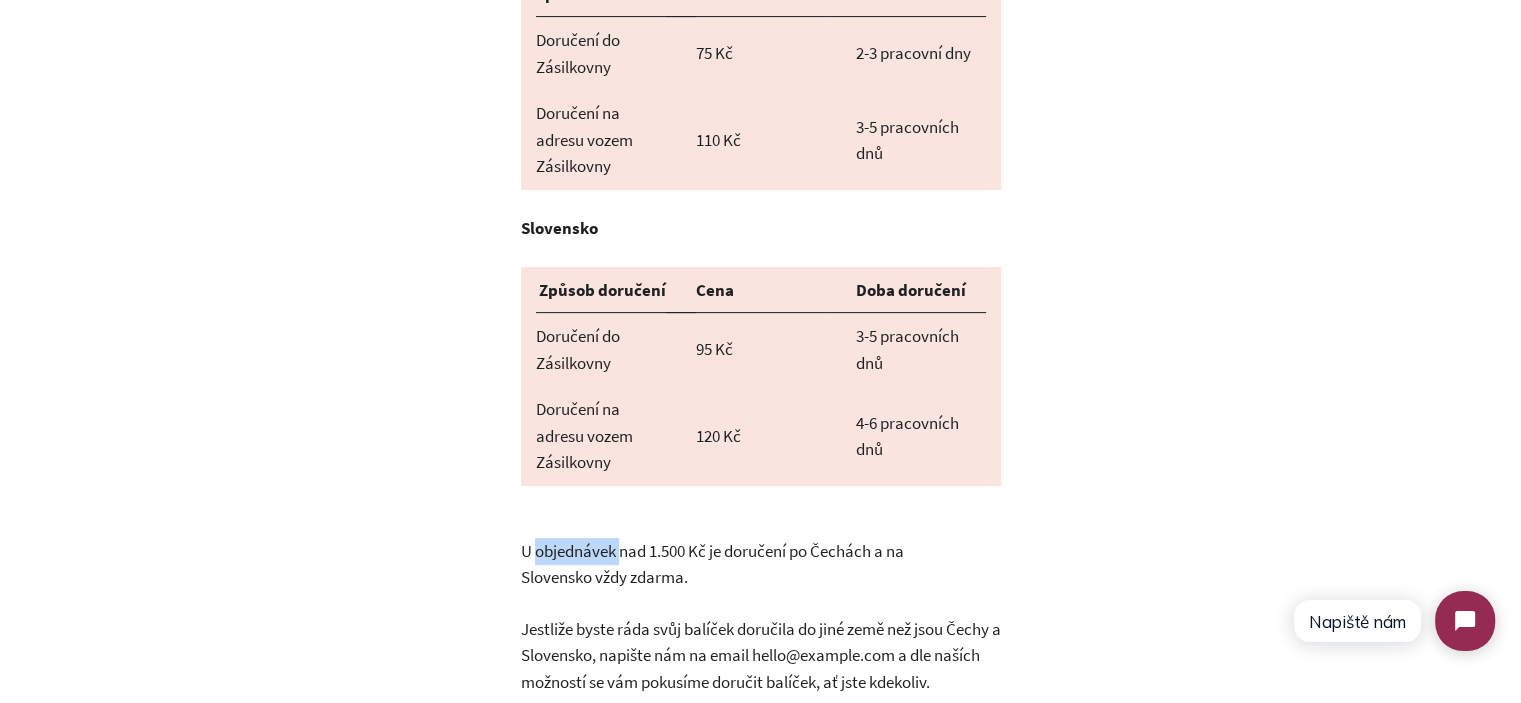 click on "U objednávek nad 1.500 Kč je doručení po Čechách a na Slovensko vždy zdarma." at bounding box center [761, 551] 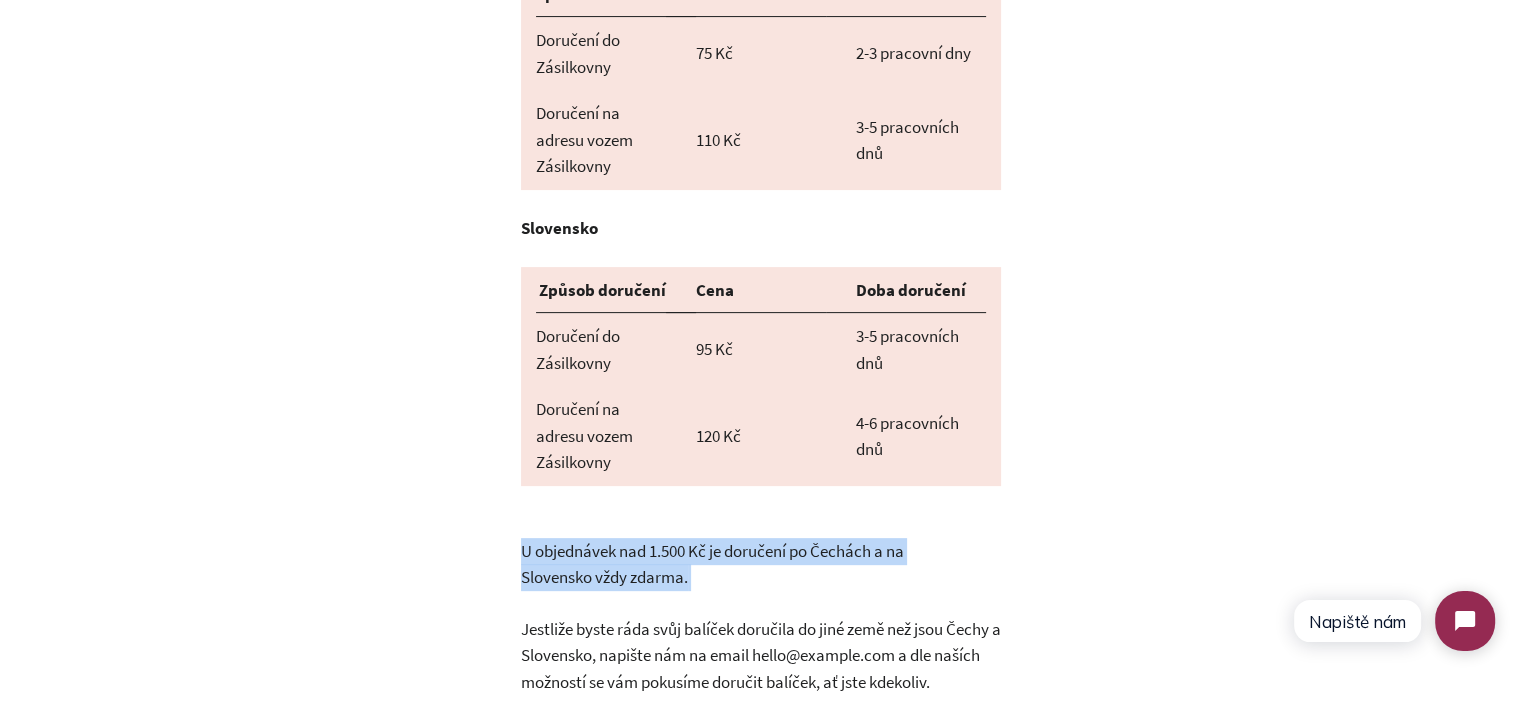 click on "U objednávek nad 1.500 Kč je doručení po Čechách a na Slovensko vždy zdarma." at bounding box center (761, 551) 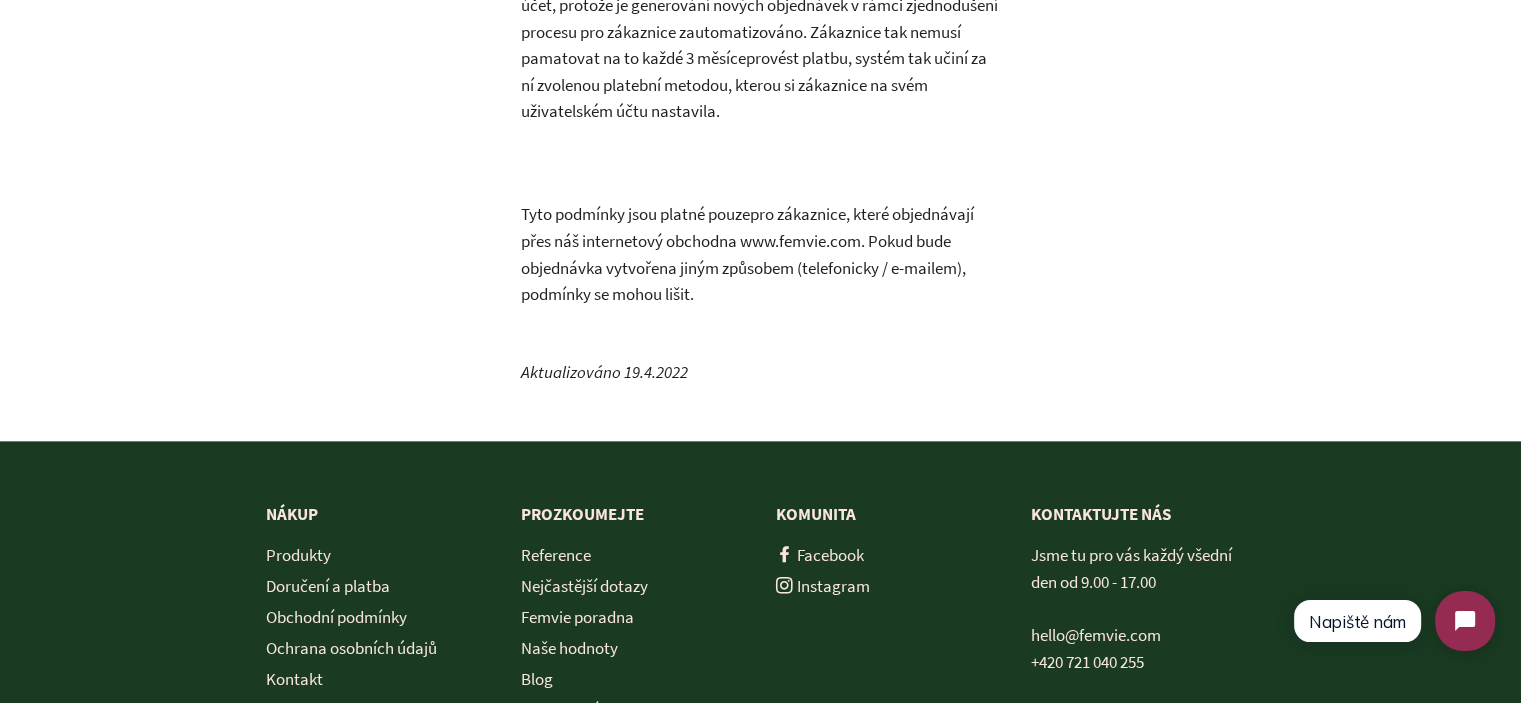 scroll, scrollTop: 2229, scrollLeft: 0, axis: vertical 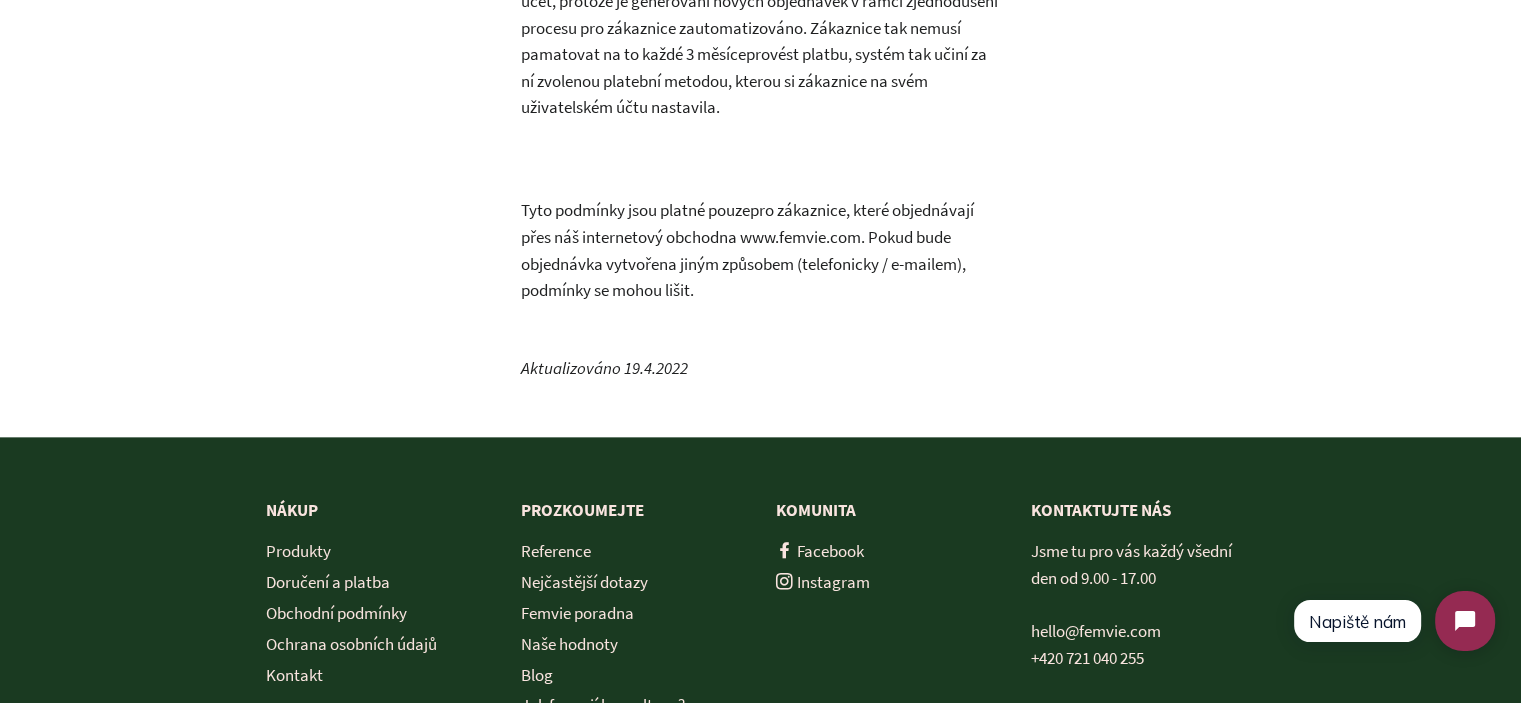 click on "Doručení a platba
Doručení
Objednávky odesíláme během 1-3 pracovních dnů.
Ceny dopravného a přibližné doručovací časy balíčků jsou následující:
Česko
Způsob doručení
Cena
Doba doručení
Doručení do Zásilkovny
75 Kč
2-3 pracovní dny
Doručení na adresu vozem Zásilkovny
110 Kč
3-5 pracovních dnů
Slovensko
Způsob doručení
Cena
Doba doručení
Doručení do Zásilkovny
95 Kč
3-5 pracovních dnů
Doručení na adresu vozem Zásilkovny
120 Kč
4-6 pracovních dnů
U objednávek nad 1.500 Kč je doručení po Čechách a na Slovensko vždy zdarma.
Možnost osobního vyzvednutí objednávky zatím neposkytujeme. Děkujeme za pochopení.
Platební metody
Metoda
Typ objednávky
Platební karta -" at bounding box center (760, -850) 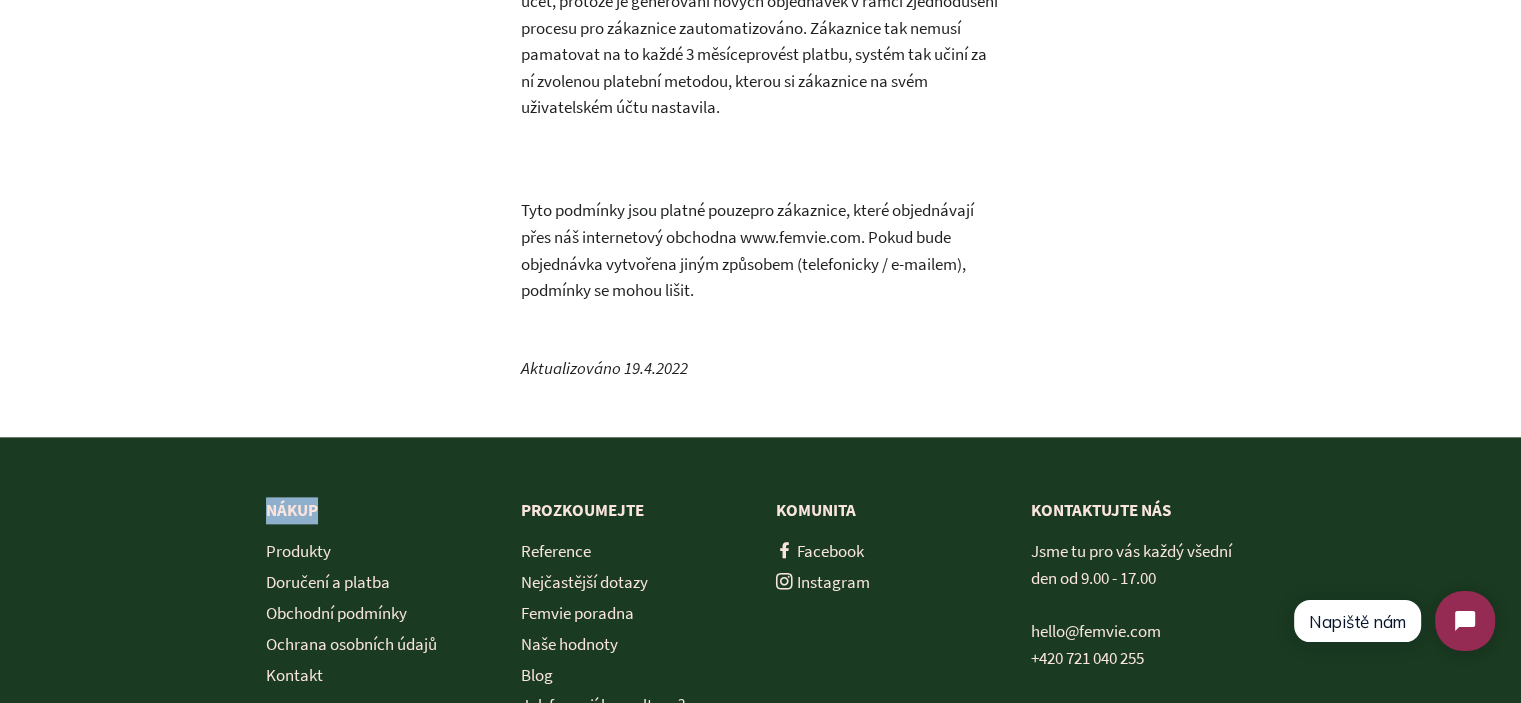 click on "Nákup" at bounding box center (378, 510) 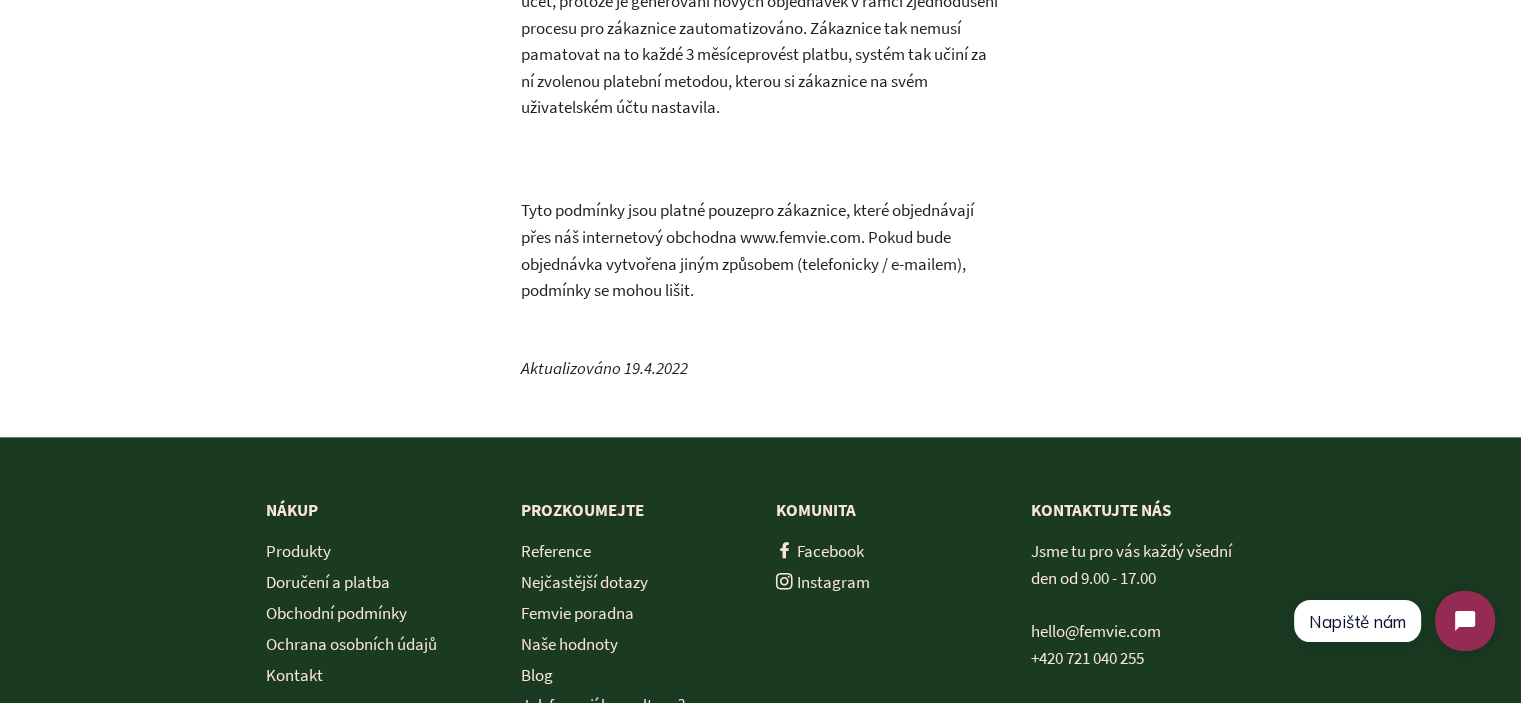 click on "Nákup" at bounding box center (378, 510) 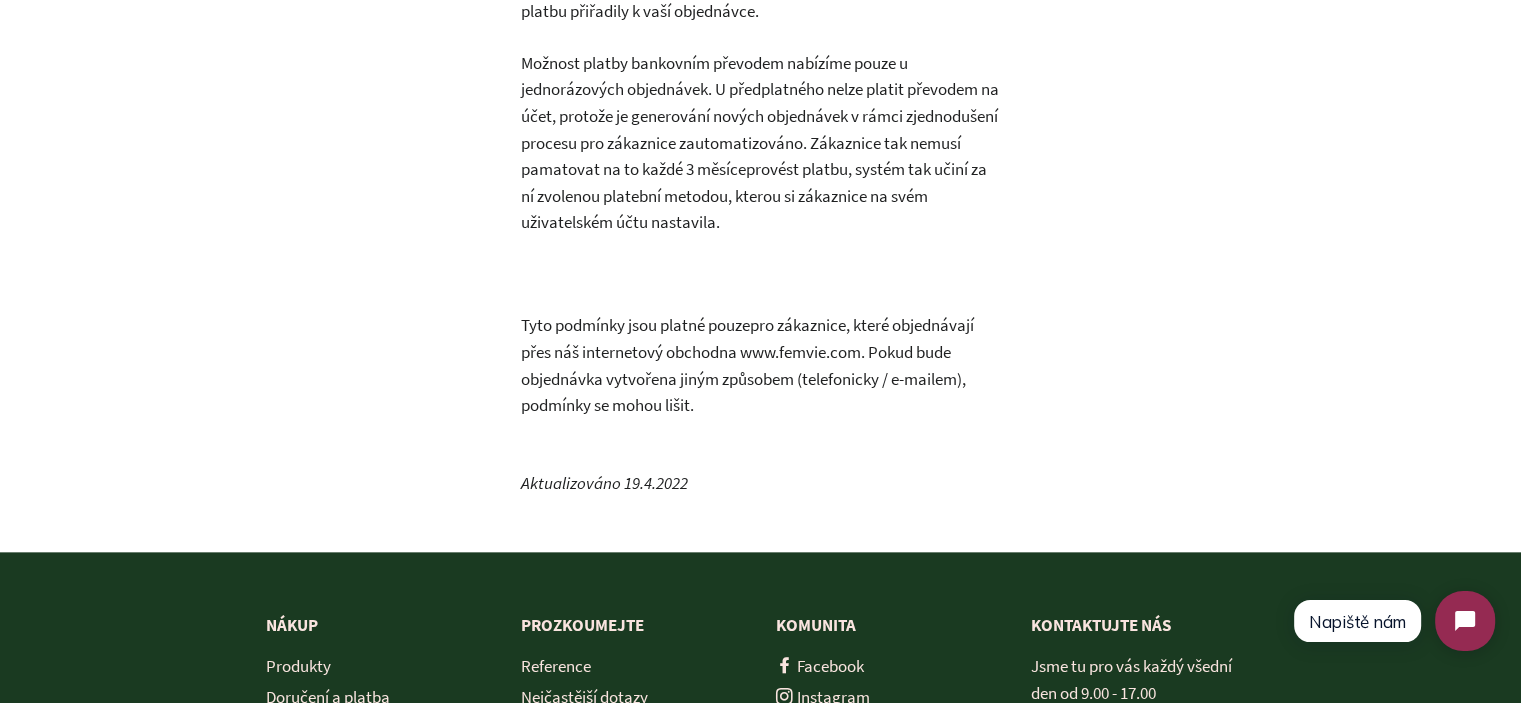scroll, scrollTop: 1929, scrollLeft: 0, axis: vertical 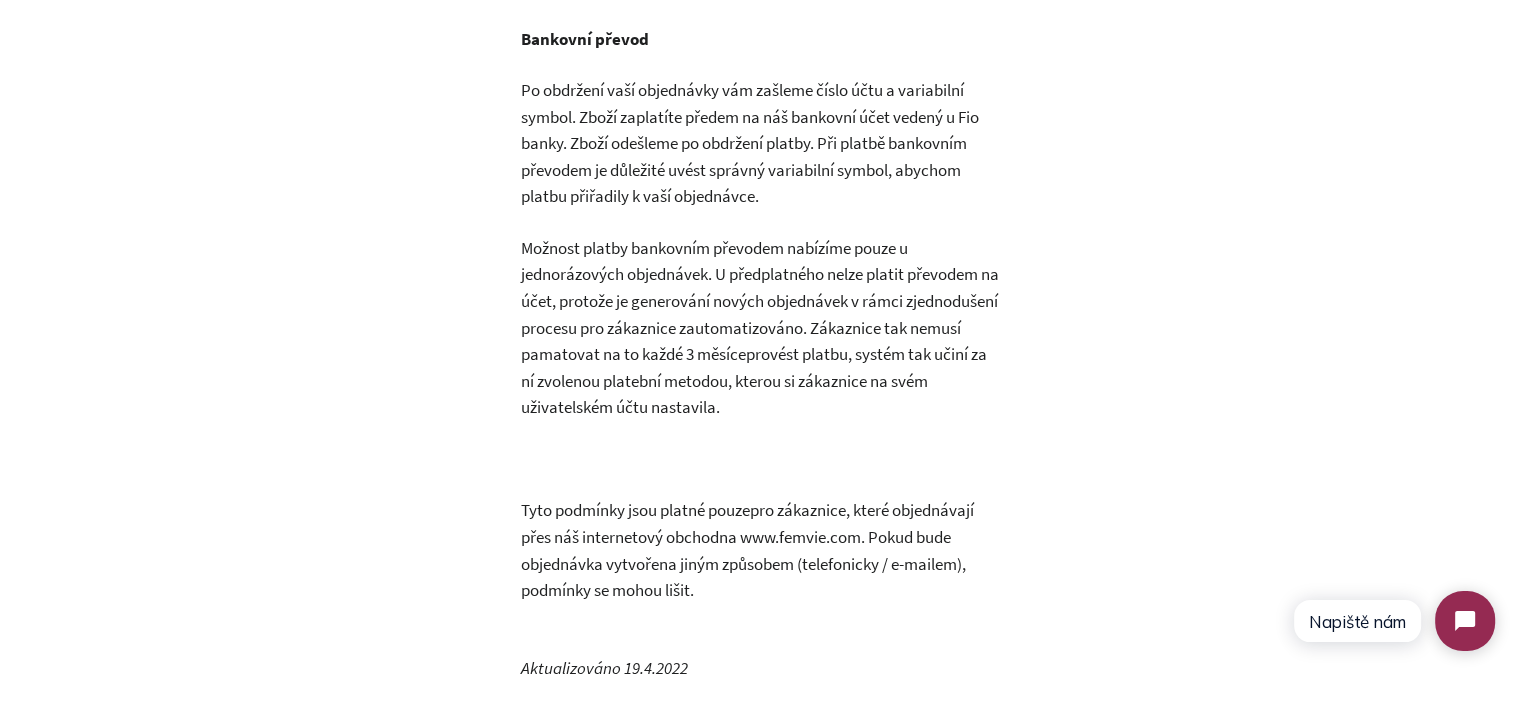 click on "provést platbu, systém tak učiní za ní zvolenou platební metodou, kterou si zákaznice na svém uživatelském účtu nastavila" at bounding box center [754, 380] 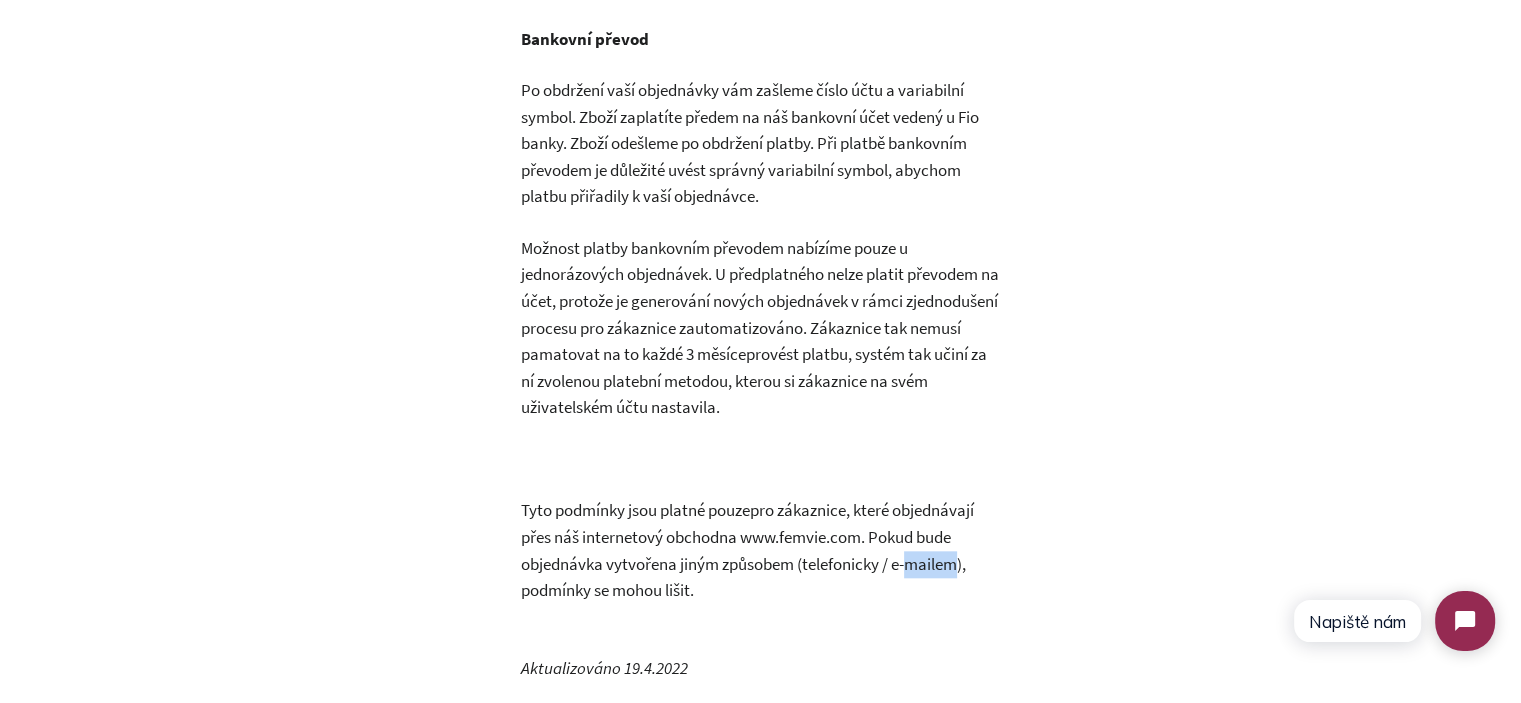 click on ". Pokud bude objednávka vytvořena jiným způsobem (telefonicky / e-mailem), podmínky se mohou lišit." at bounding box center (743, 563) 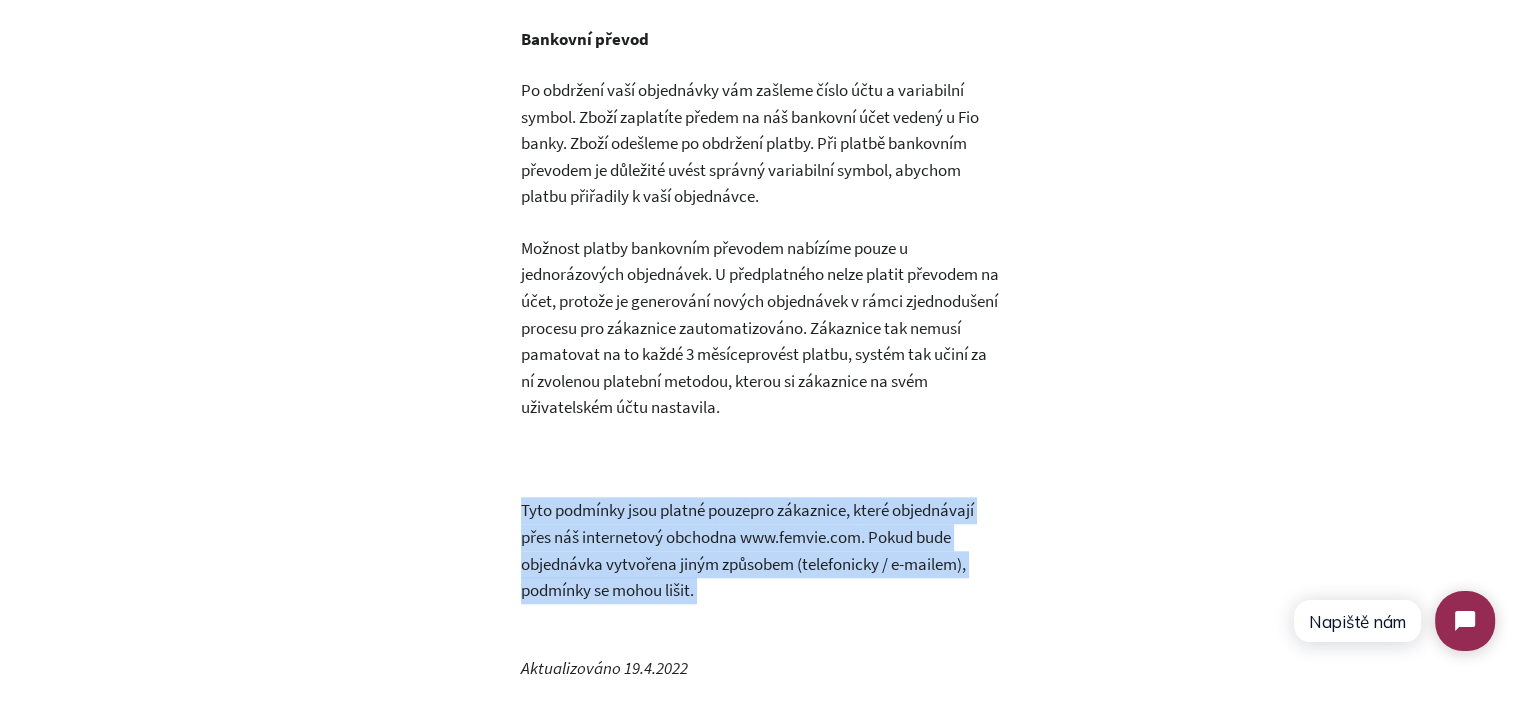 click on ". Pokud bude objednávka vytvořena jiným způsobem (telefonicky / e-mailem), podmínky se mohou lišit." at bounding box center (743, 563) 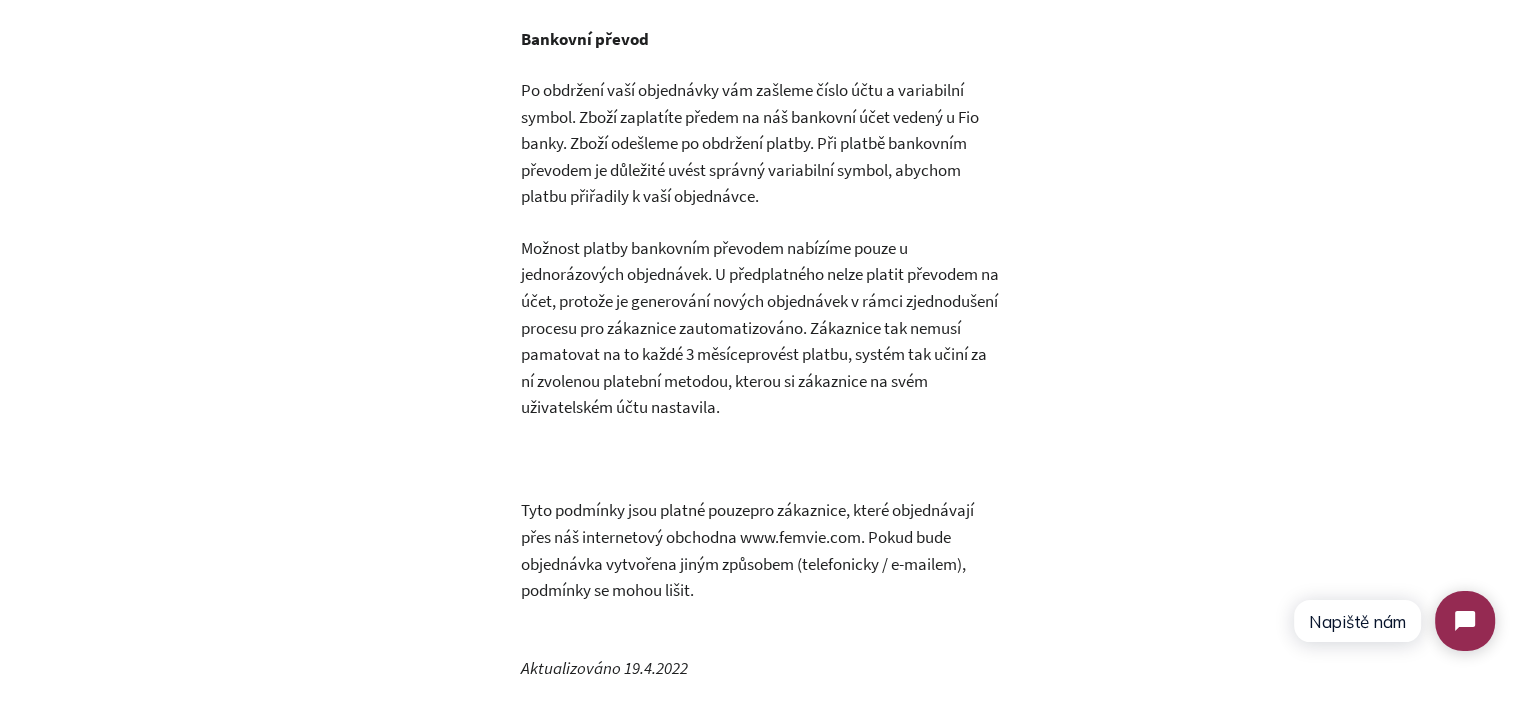 click on "Doručení
Objednávky odesíláme během 1-3 pracovních dnů.
Ceny dopravného a přibližné doručovací časy balíčků jsou následující:
Česko
Způsob doručení
Cena
Doba doručení
Doručení do Zásilkovny
75 Kč
2-3 pracovní dny
Doručení na adresu vozem Zásilkovny
110 Kč
3-5 pracovních dnů
Slovensko
Způsob doručení
Cena
Doba doručení
Doručení do Zásilkovny
95 Kč
3-5 pracovních dnů
Doručení na adresu vozem Zásilkovny
120 Kč
4-6 pracovních dnů
U objednávek nad 1.500 Kč je doručení po Čechách a na Slovensko vždy zdarma.
Jestliže byste ráda svůj balíček doručila do jiné země než jsou Čechy a Slovensko, napište nám na email hello@femvie.com a dle naších možností se vám pokusíme doručit balíček, ať jste kdekoliv.
Platební metody
Metoda" at bounding box center [761, -488] 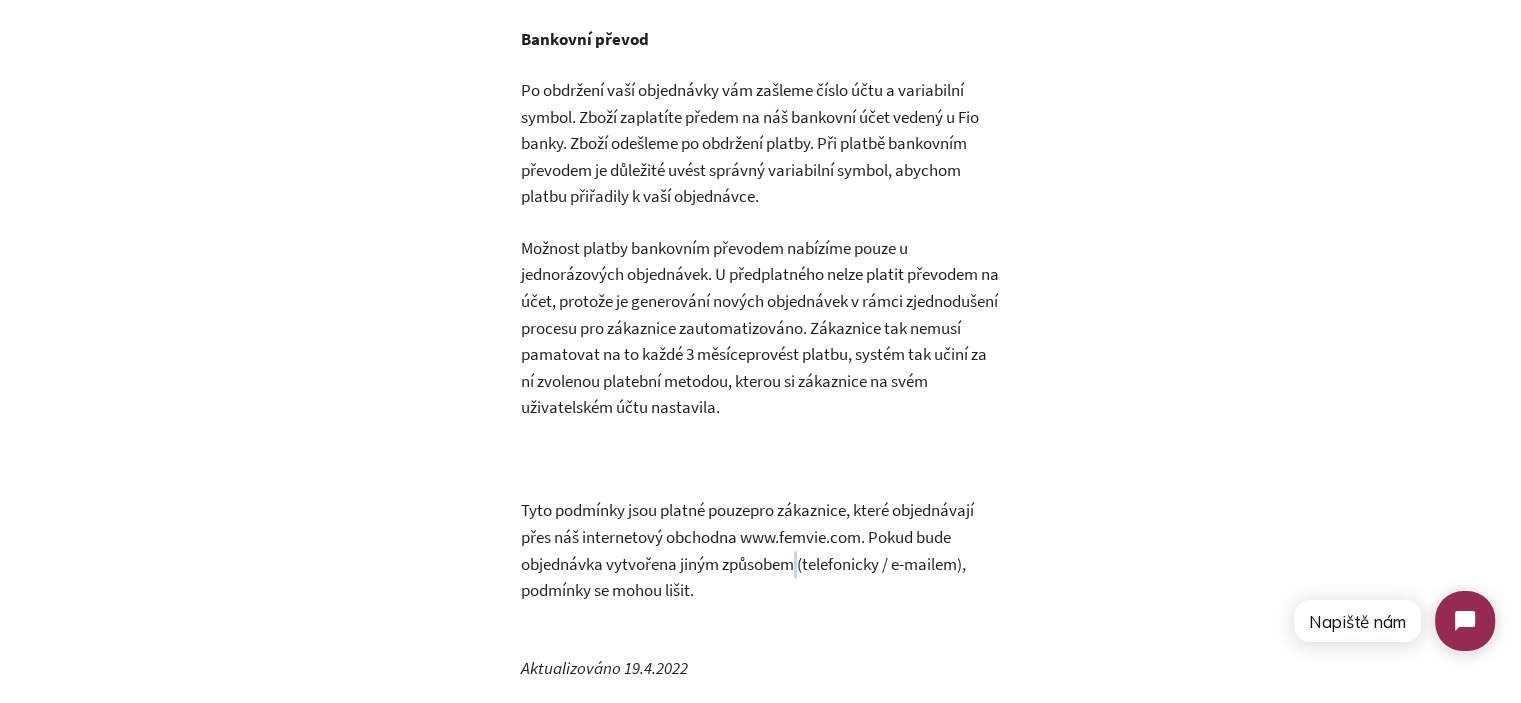 click on "Doručení
Objednávky odesíláme během 1-3 pracovních dnů.
Ceny dopravného a přibližné doručovací časy balíčků jsou následující:
Česko
Způsob doručení
Cena
Doba doručení
Doručení do Zásilkovny
75 Kč
2-3 pracovní dny
Doručení na adresu vozem Zásilkovny
110 Kč
3-5 pracovních dnů
Slovensko
Způsob doručení
Cena
Doba doručení
Doručení do Zásilkovny
95 Kč
3-5 pracovních dnů
Doručení na adresu vozem Zásilkovny
120 Kč
4-6 pracovních dnů
U objednávek nad 1.500 Kč je doručení po Čechách a na Slovensko vždy zdarma.
Jestliže byste ráda svůj balíček doručila do jiné země než jsou Čechy a Slovensko, napište nám na email hello@femvie.com a dle naších možností se vám pokusíme doručit balíček, ať jste kdekoliv.
Platební metody
Metoda" at bounding box center (761, -488) 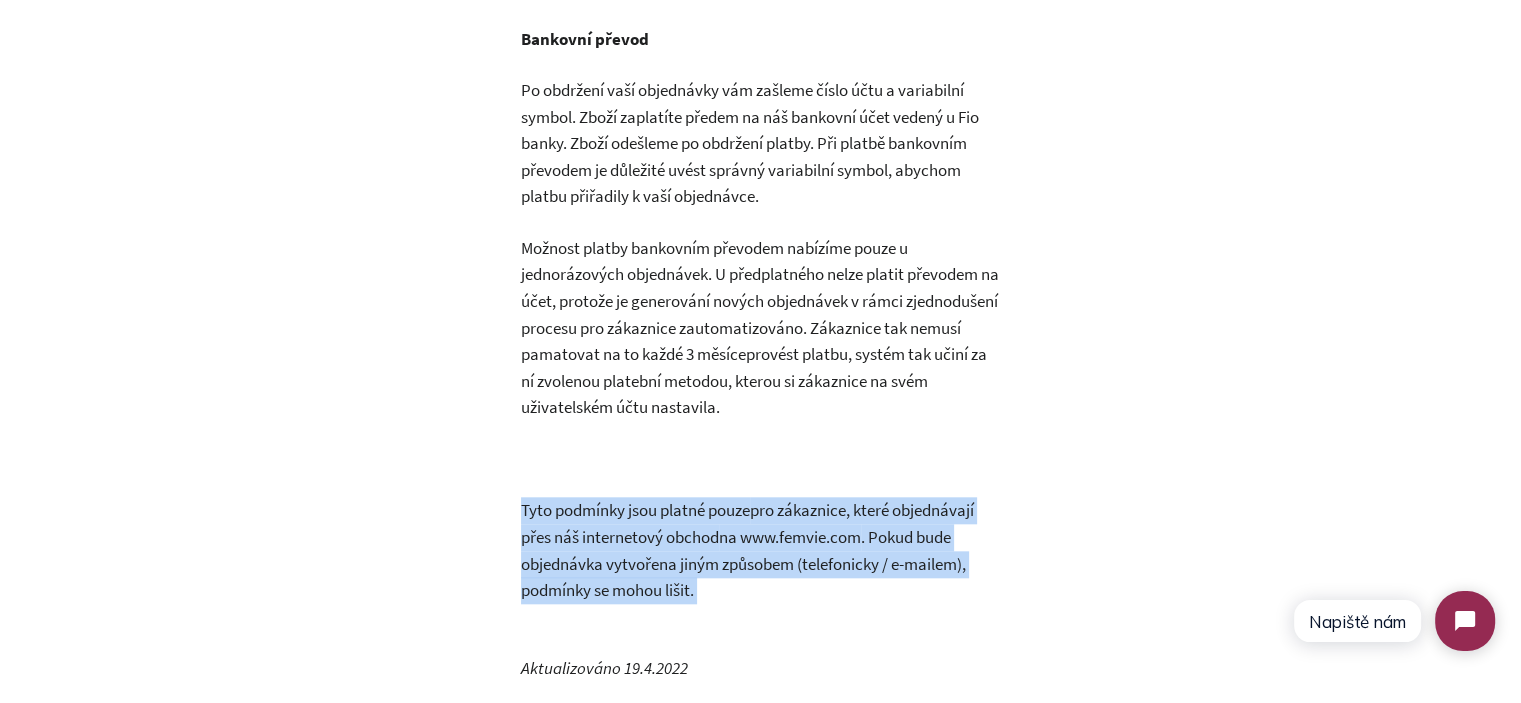 click on "Doručení
Objednávky odesíláme během 1-3 pracovních dnů.
Ceny dopravného a přibližné doručovací časy balíčků jsou následující:
Česko
Způsob doručení
Cena
Doba doručení
Doručení do Zásilkovny
75 Kč
2-3 pracovní dny
Doručení na adresu vozem Zásilkovny
110 Kč
3-5 pracovních dnů
Slovensko
Způsob doručení
Cena
Doba doručení
Doručení do Zásilkovny
95 Kč
3-5 pracovních dnů
Doručení na adresu vozem Zásilkovny
120 Kč
4-6 pracovních dnů
U objednávek nad 1.500 Kč je doručení po Čechách a na Slovensko vždy zdarma.
Jestliže byste ráda svůj balíček doručila do jiné země než jsou Čechy a Slovensko, napište nám na email hello@femvie.com a dle naších možností se vám pokusíme doručit balíček, ať jste kdekoliv.
Platební metody
Metoda" at bounding box center [761, -488] 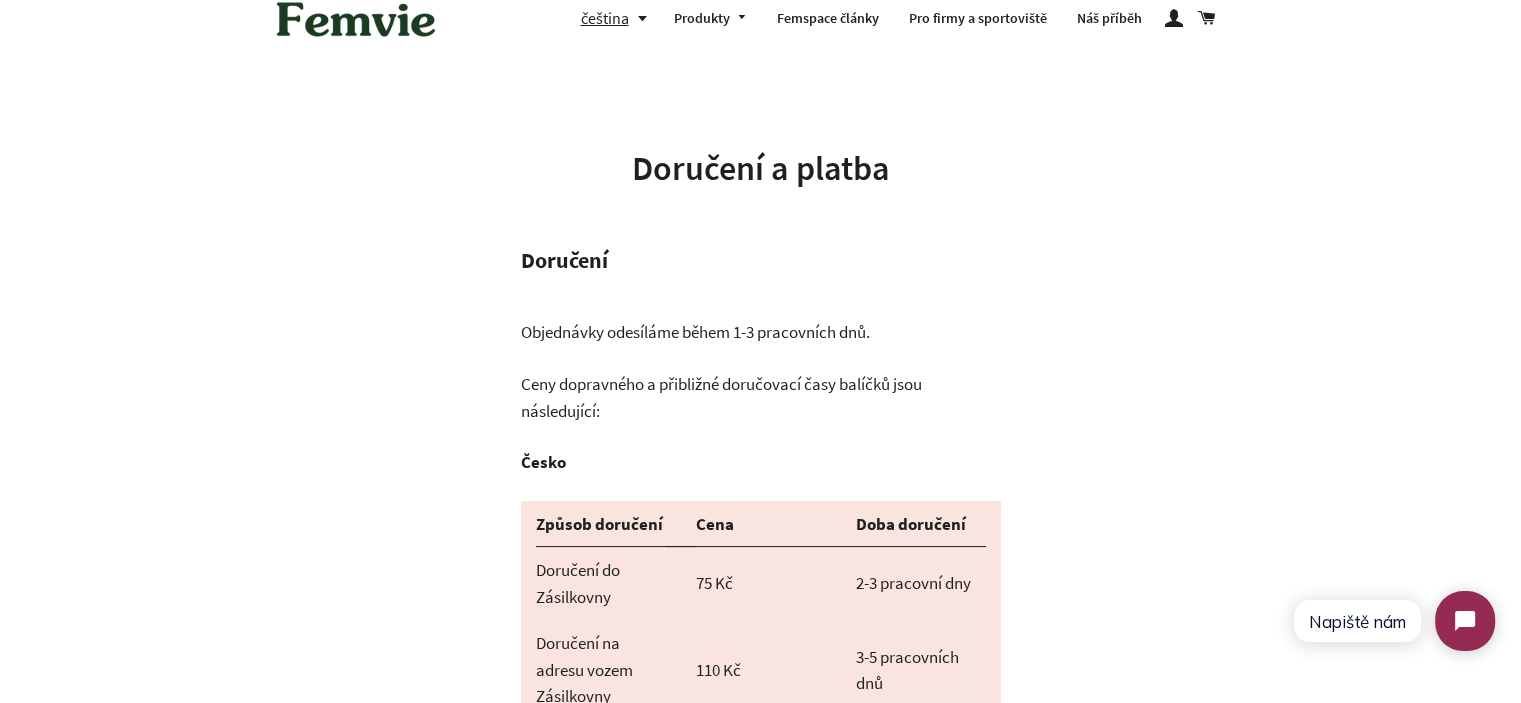 scroll, scrollTop: 0, scrollLeft: 0, axis: both 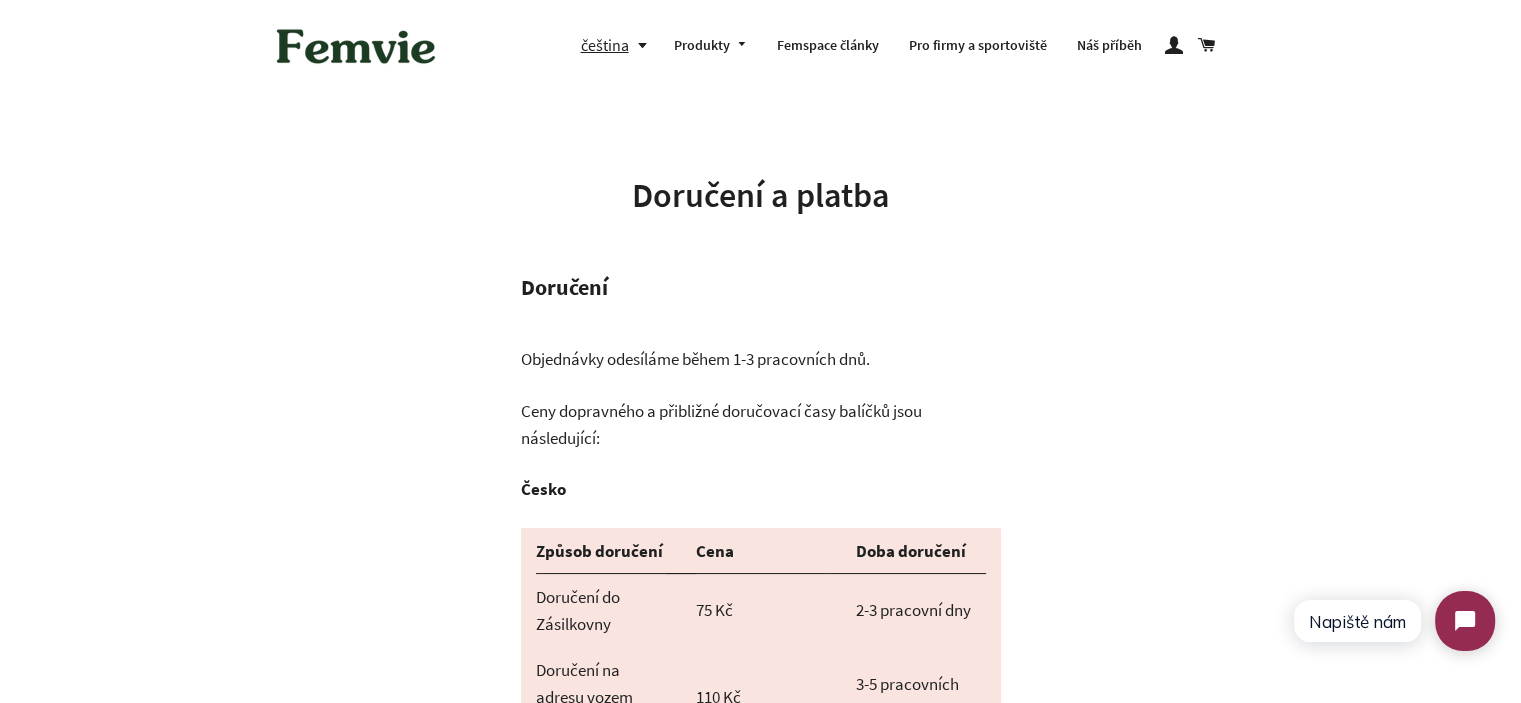 click on "Doručení" at bounding box center [761, 287] 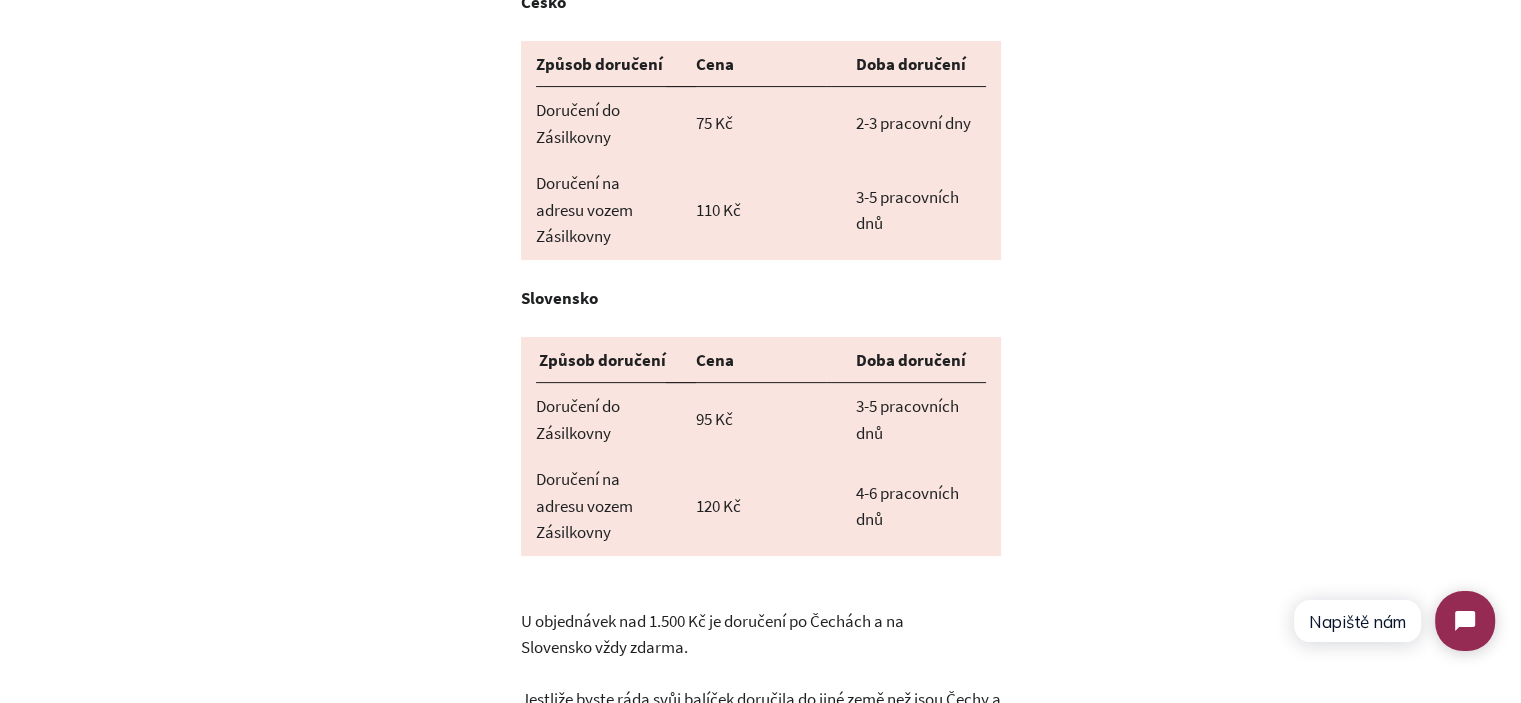 scroll, scrollTop: 500, scrollLeft: 0, axis: vertical 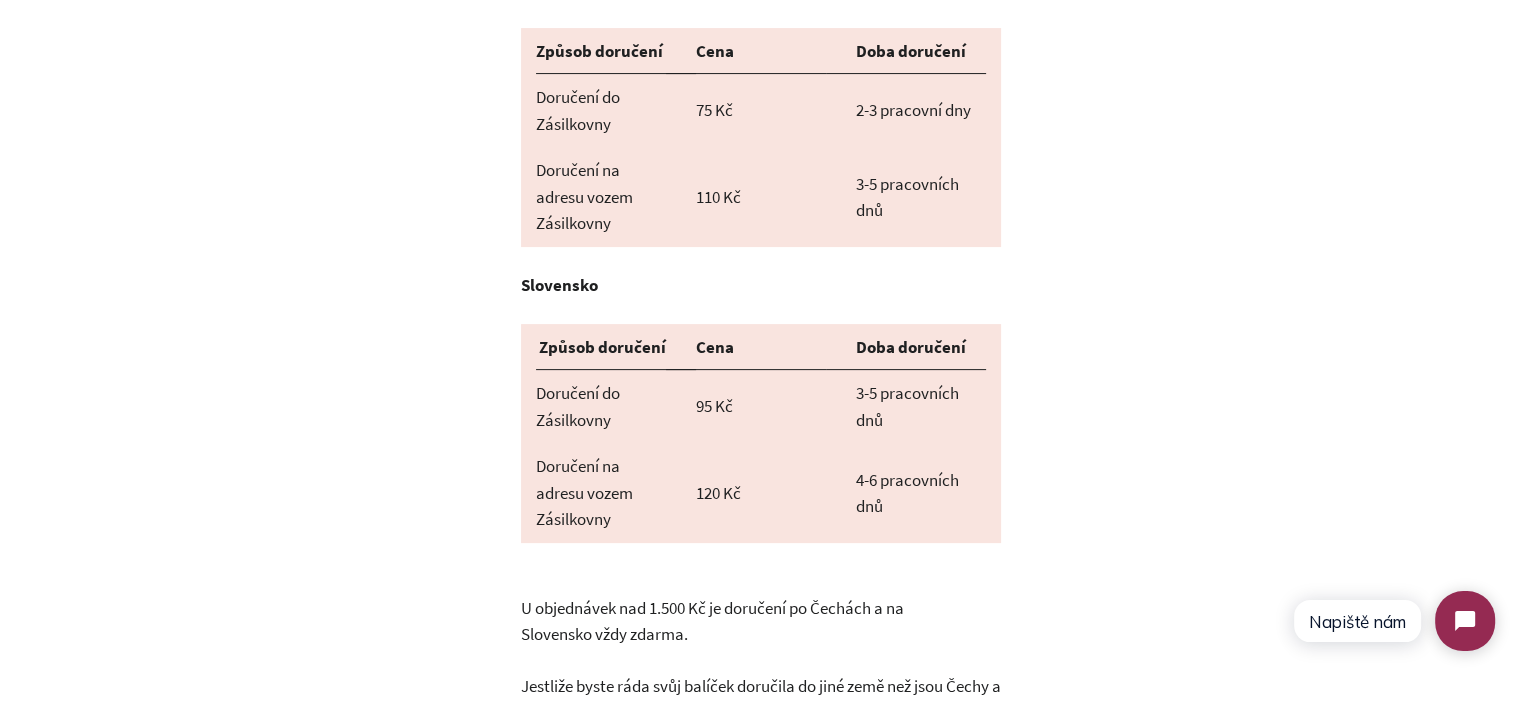 click on "Způsob doručení" at bounding box center (602, 347) 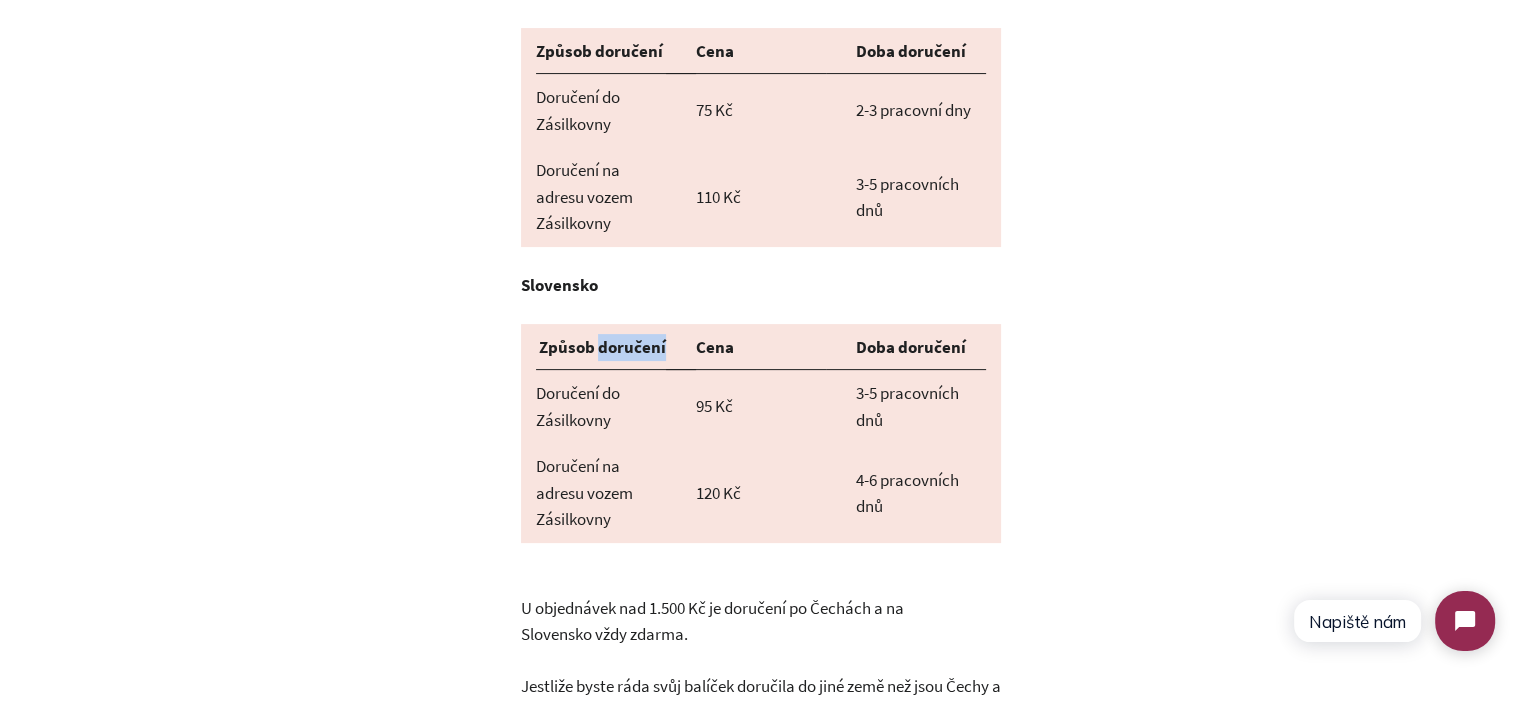click on "Způsob doručení" at bounding box center [602, 347] 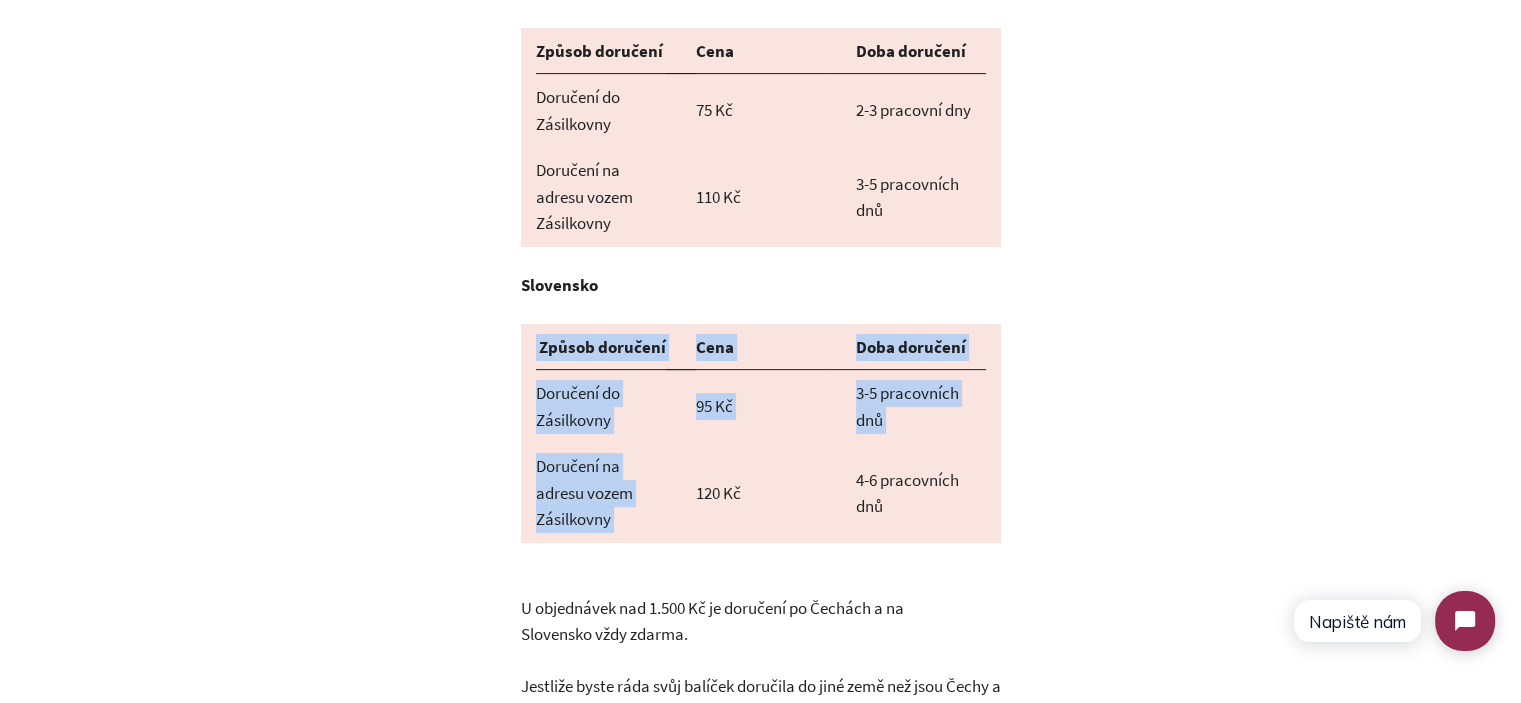drag, startPoint x: 615, startPoint y: 321, endPoint x: 633, endPoint y: 446, distance: 126.28935 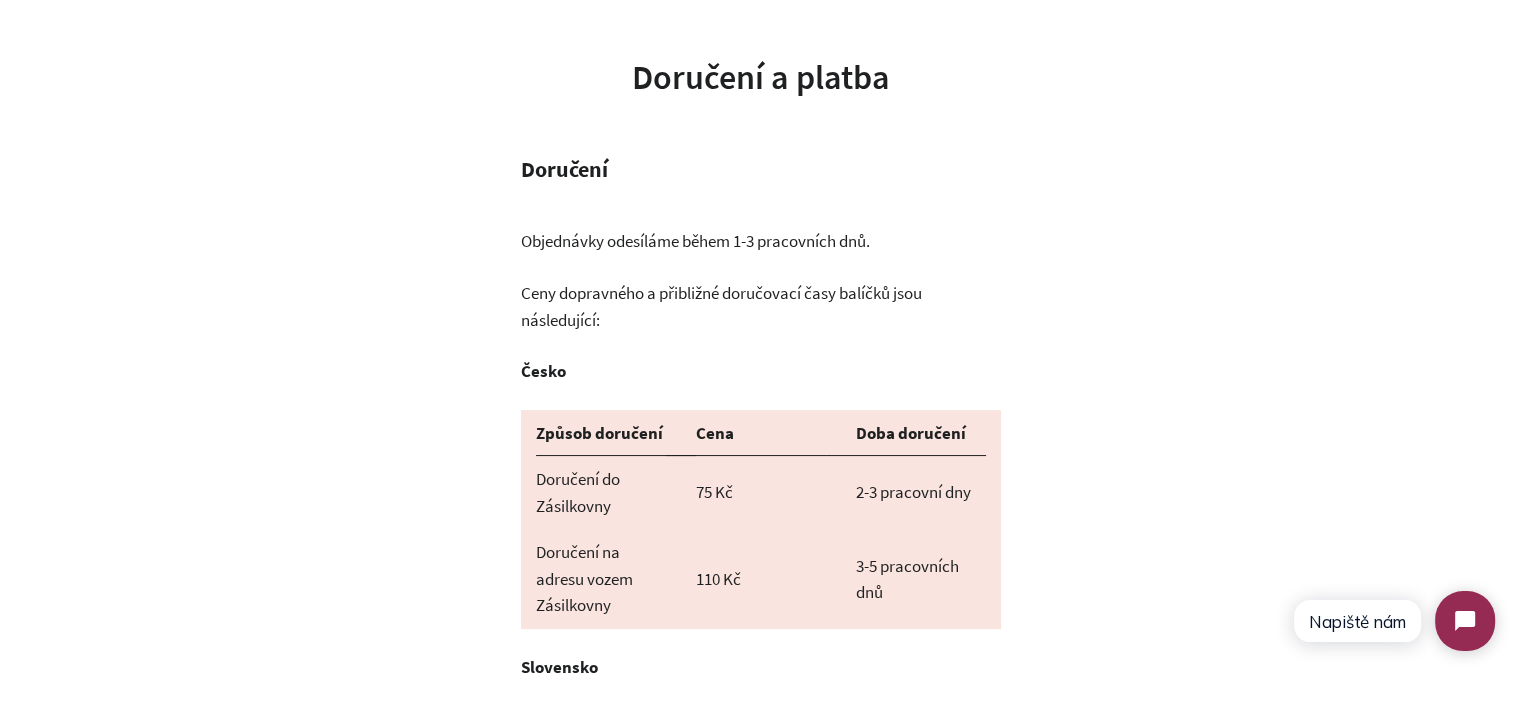 scroll, scrollTop: 100, scrollLeft: 0, axis: vertical 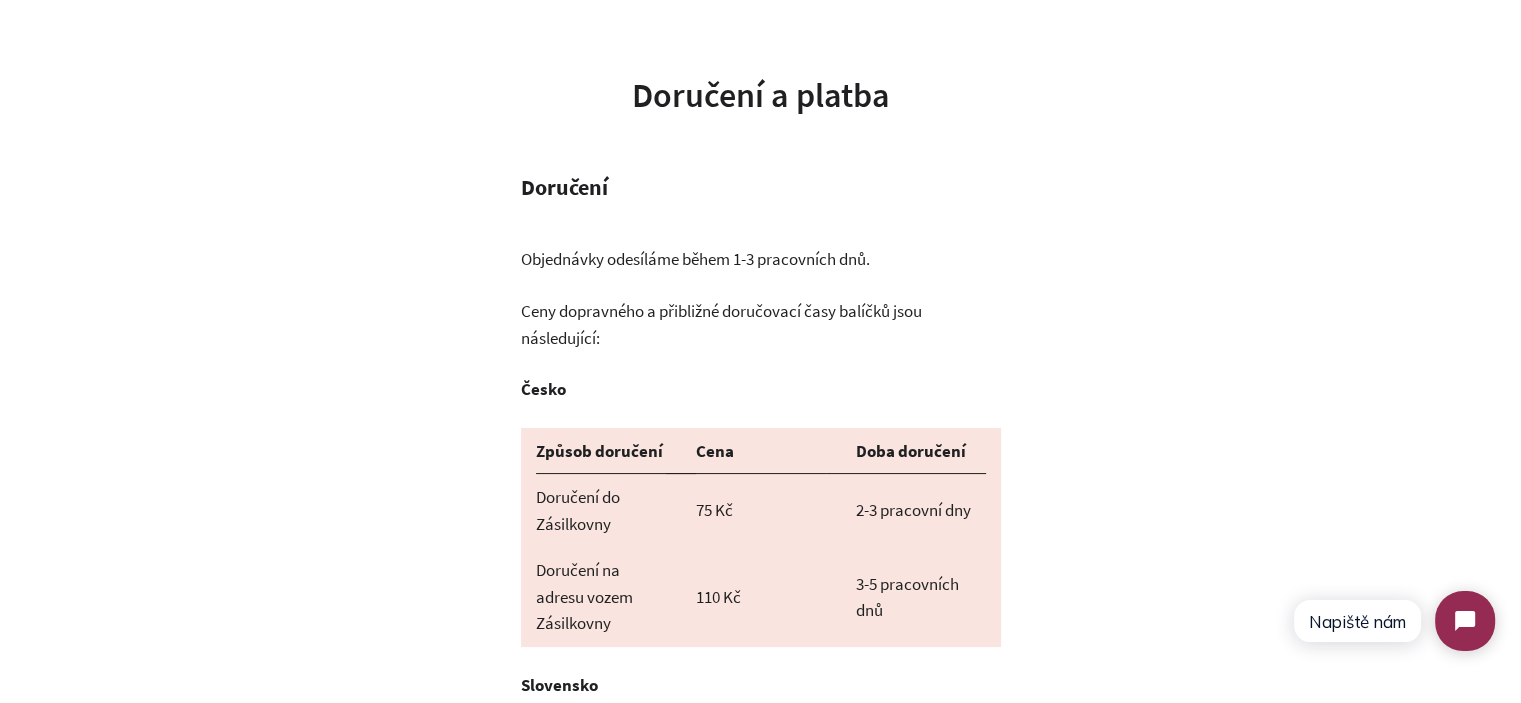 click on "Ceny dopravného a přibližné doručovací časy balíčků jsou následující:" at bounding box center (761, 324) 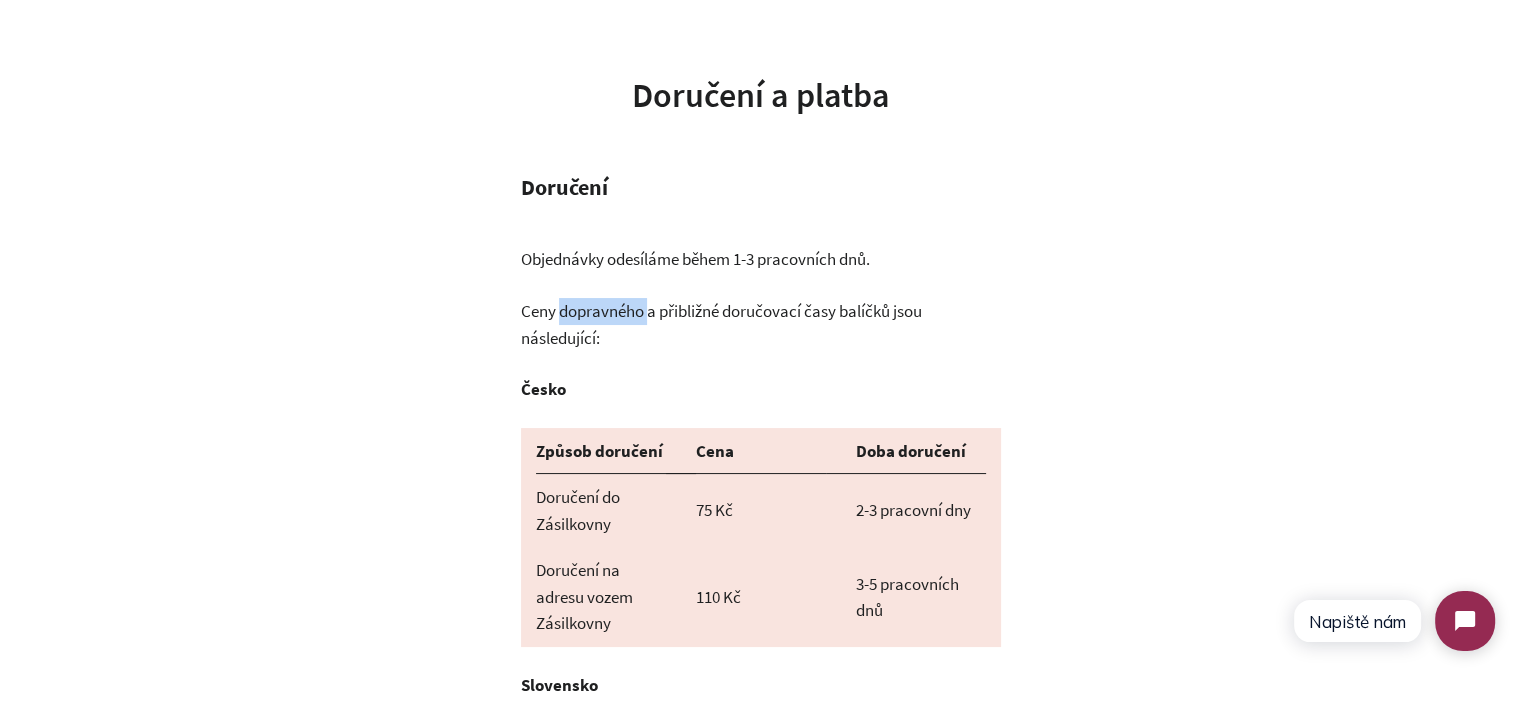 click on "Ceny dopravného a přibližné doručovací časy balíčků jsou následující:" at bounding box center (761, 324) 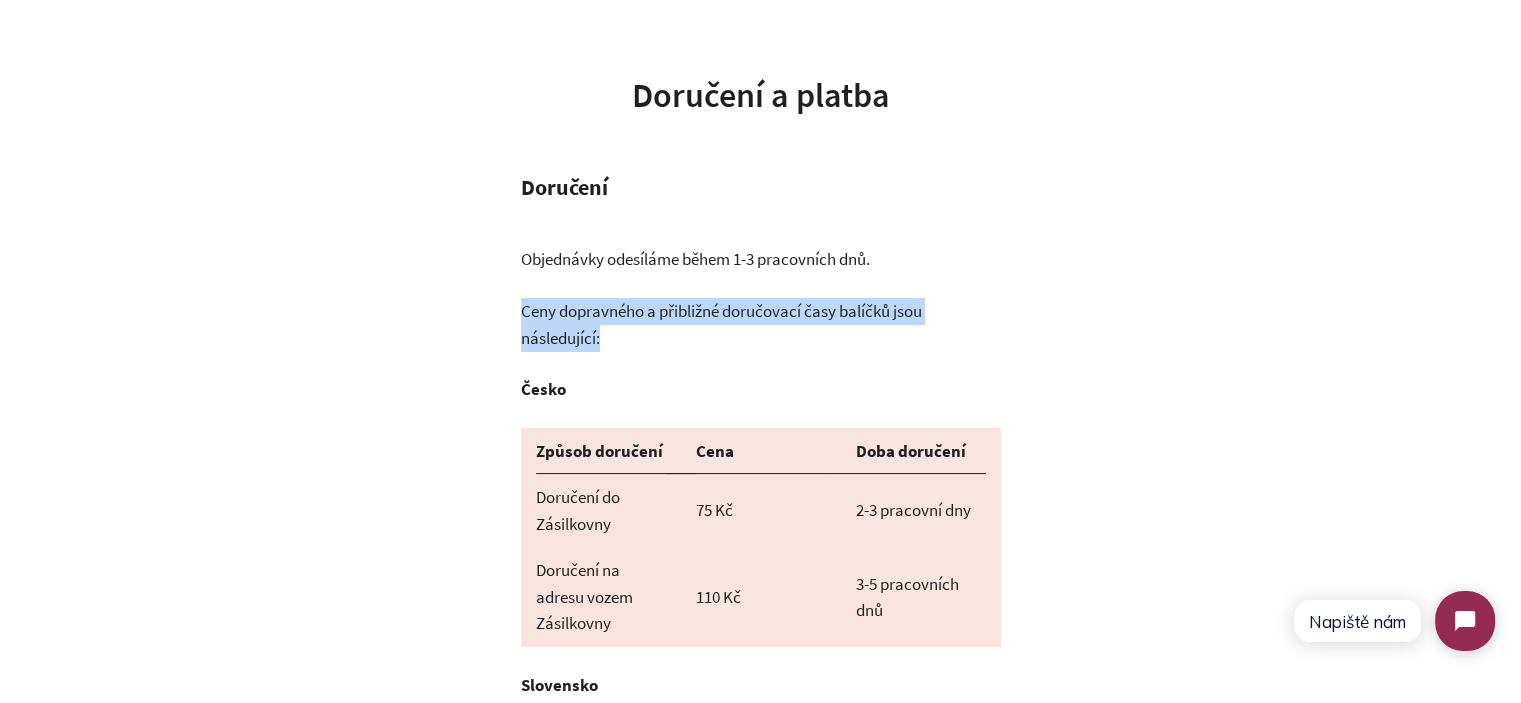 click on "Ceny dopravného a přibližné doručovací časy balíčků jsou následující:" at bounding box center [761, 324] 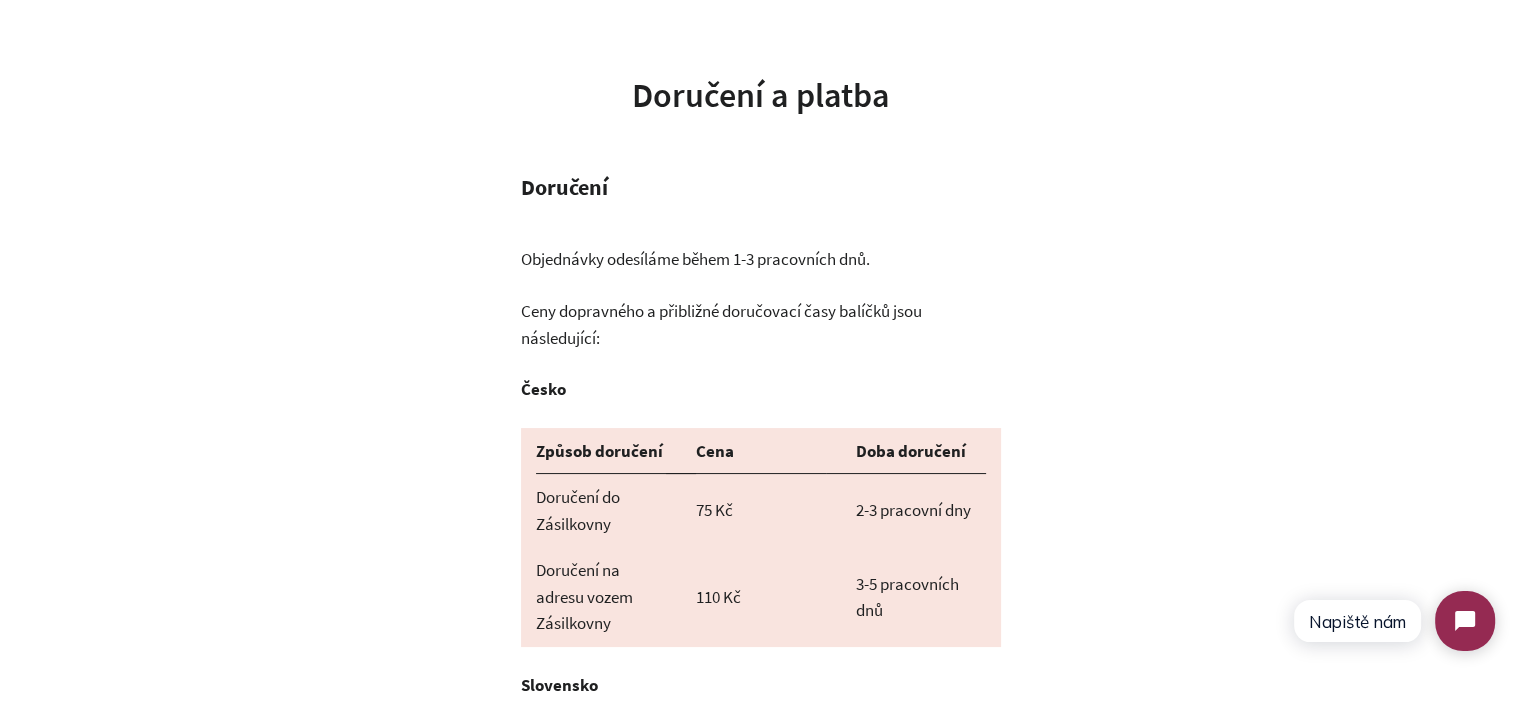 click on "Objednávky odesíláme během 1-3 pracovních dnů." at bounding box center (761, 259) 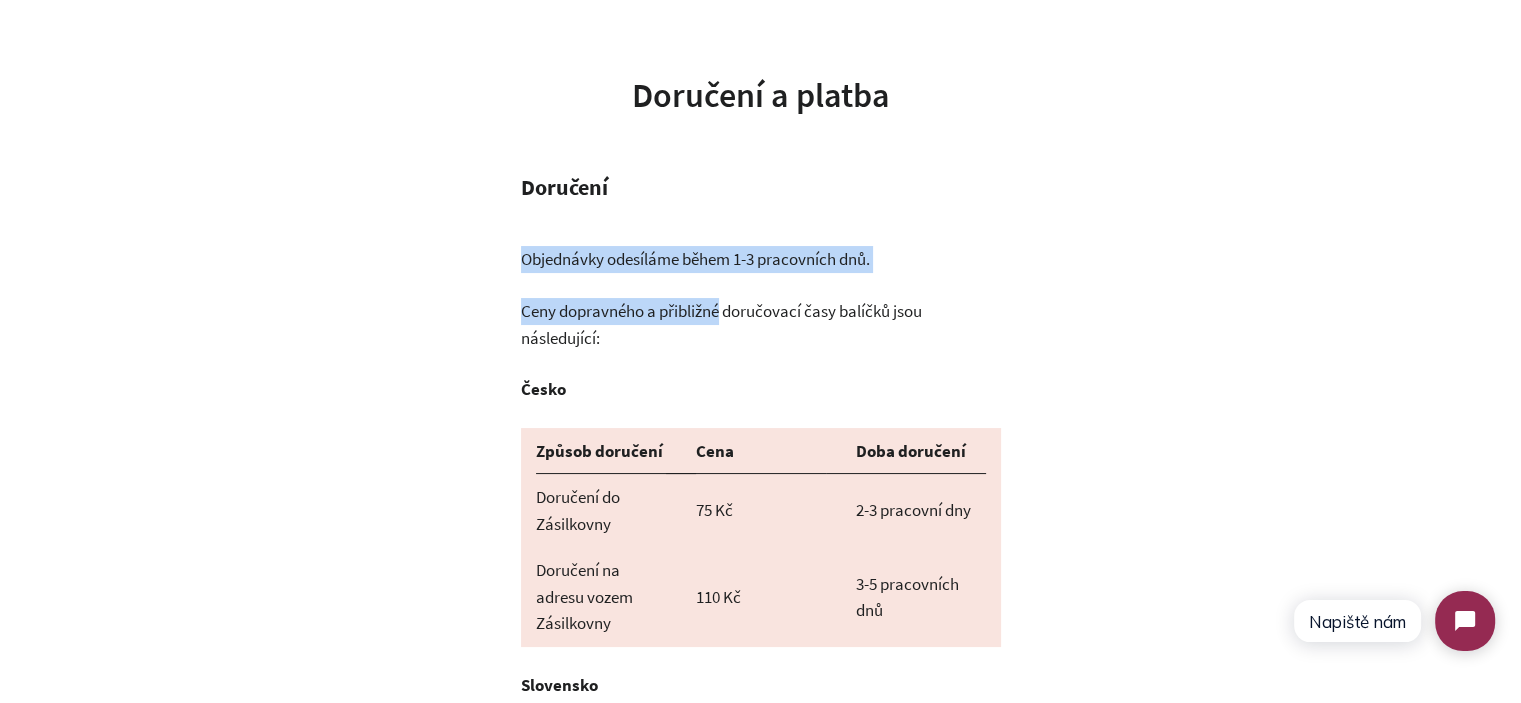 drag, startPoint x: 538, startPoint y: 270, endPoint x: 700, endPoint y: 322, distance: 170.14111 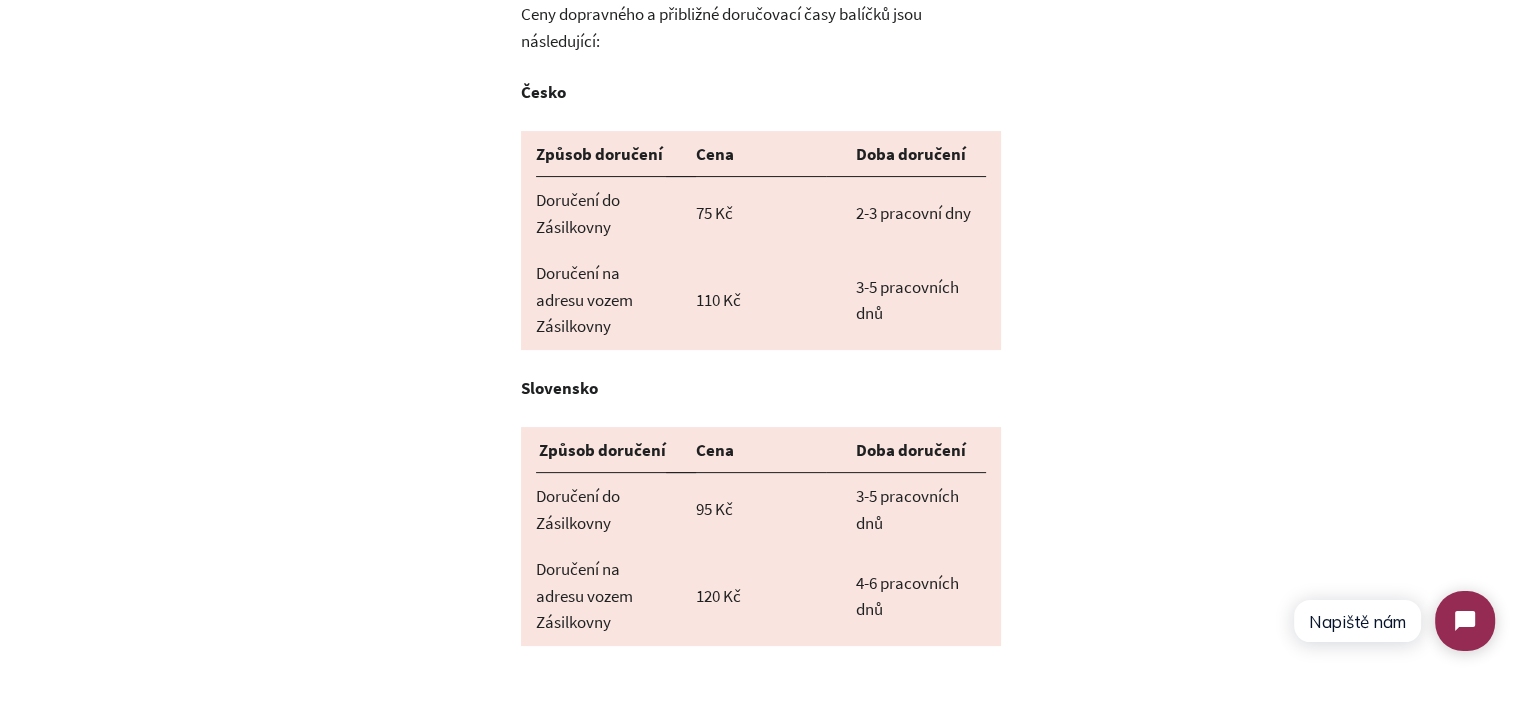 scroll, scrollTop: 400, scrollLeft: 0, axis: vertical 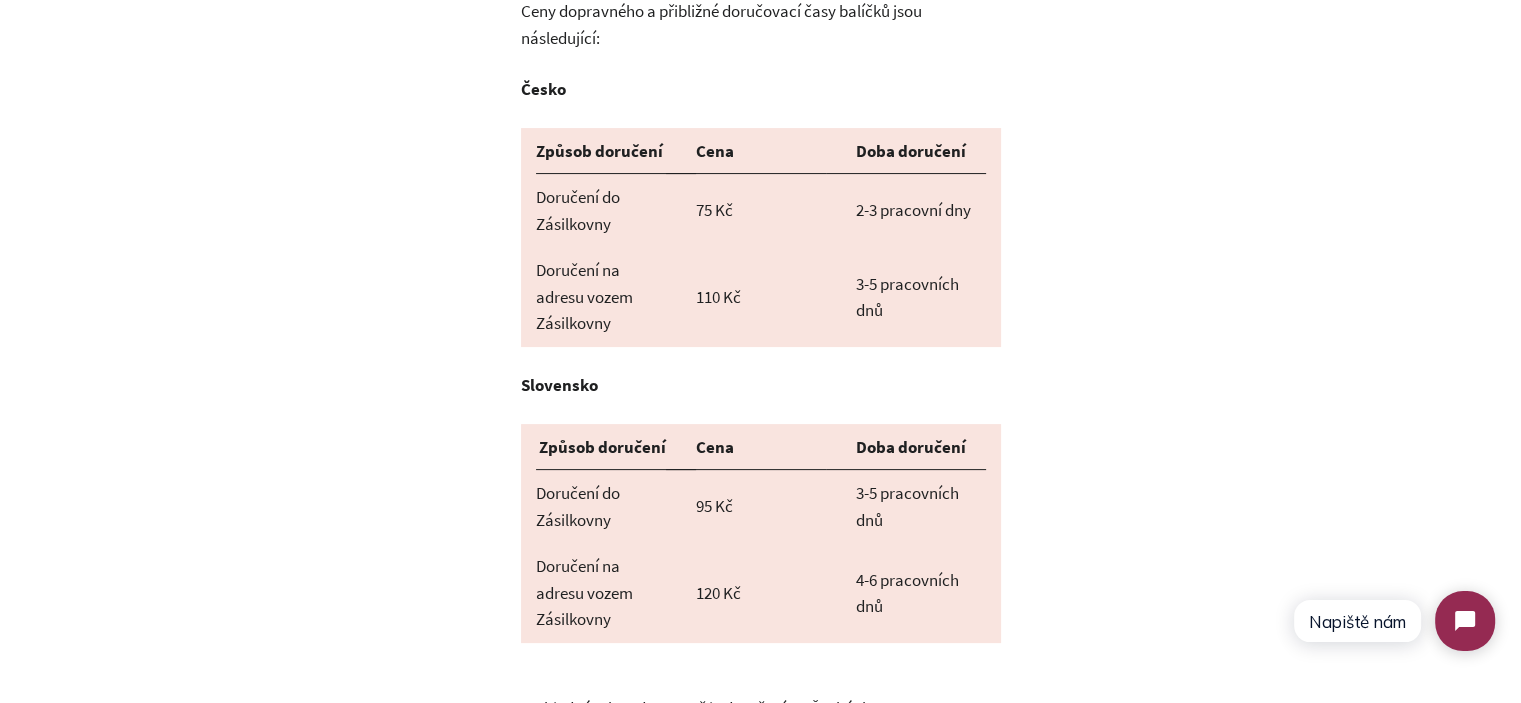 click on "Doručení na adresu vozem Zásilkovny" at bounding box center (584, 296) 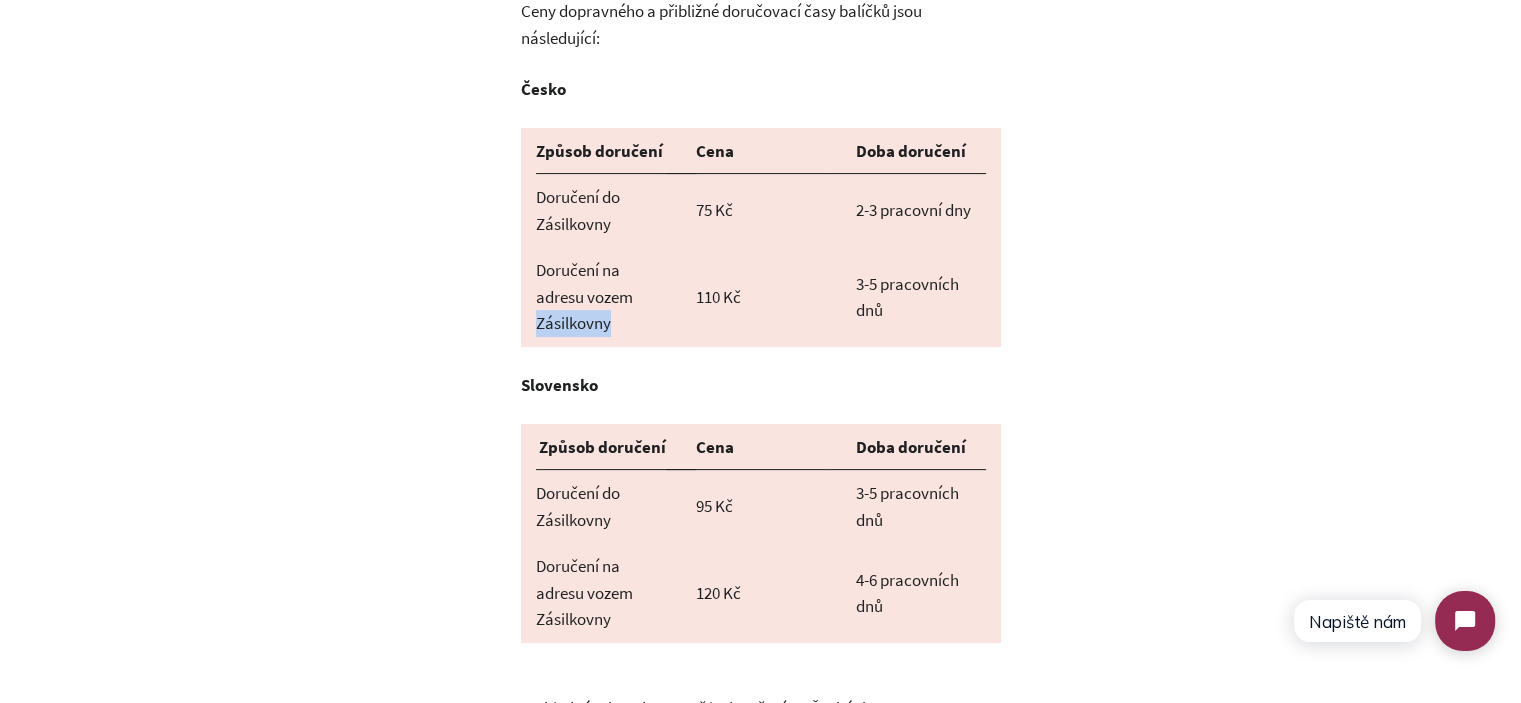 click on "Doručení na adresu vozem Zásilkovny" at bounding box center (584, 296) 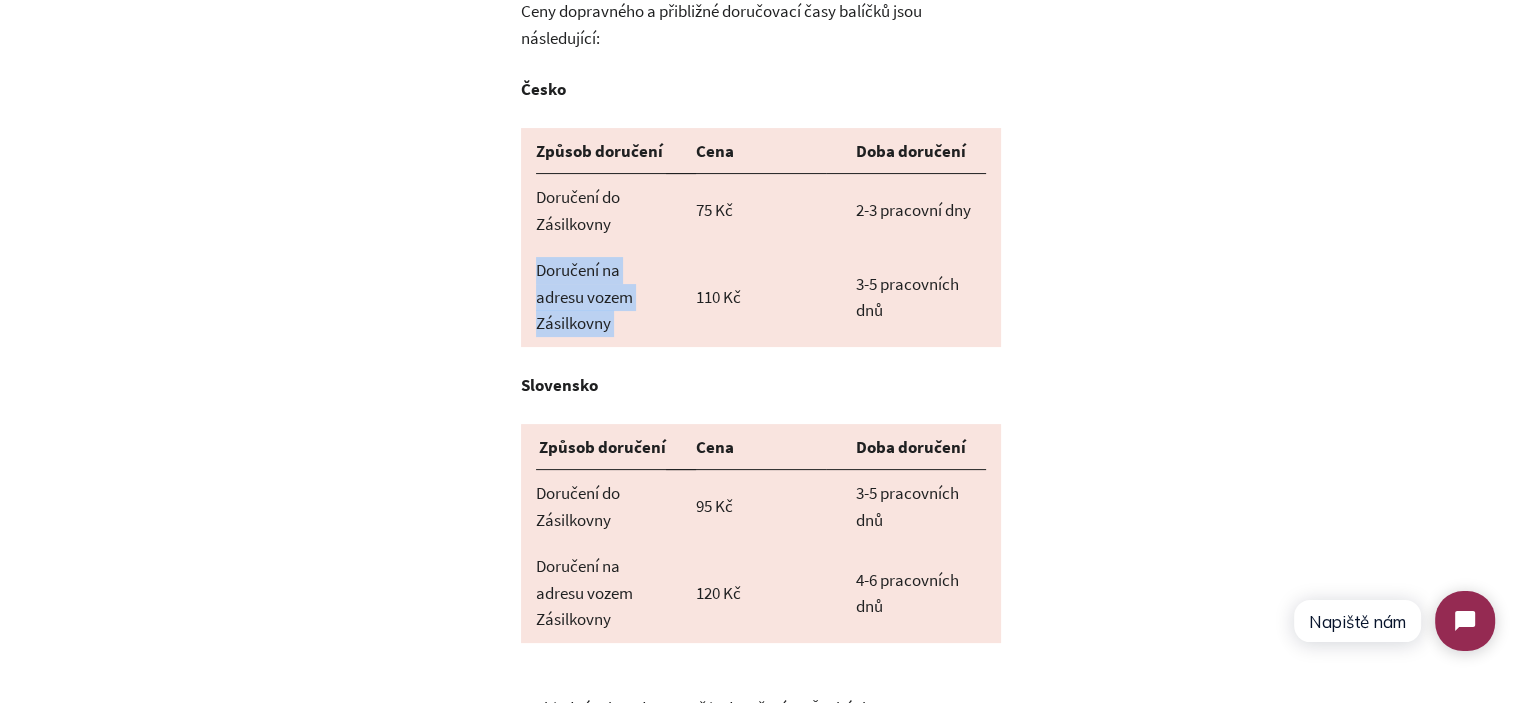 click on "Doručení na adresu vozem Zásilkovny" at bounding box center (584, 296) 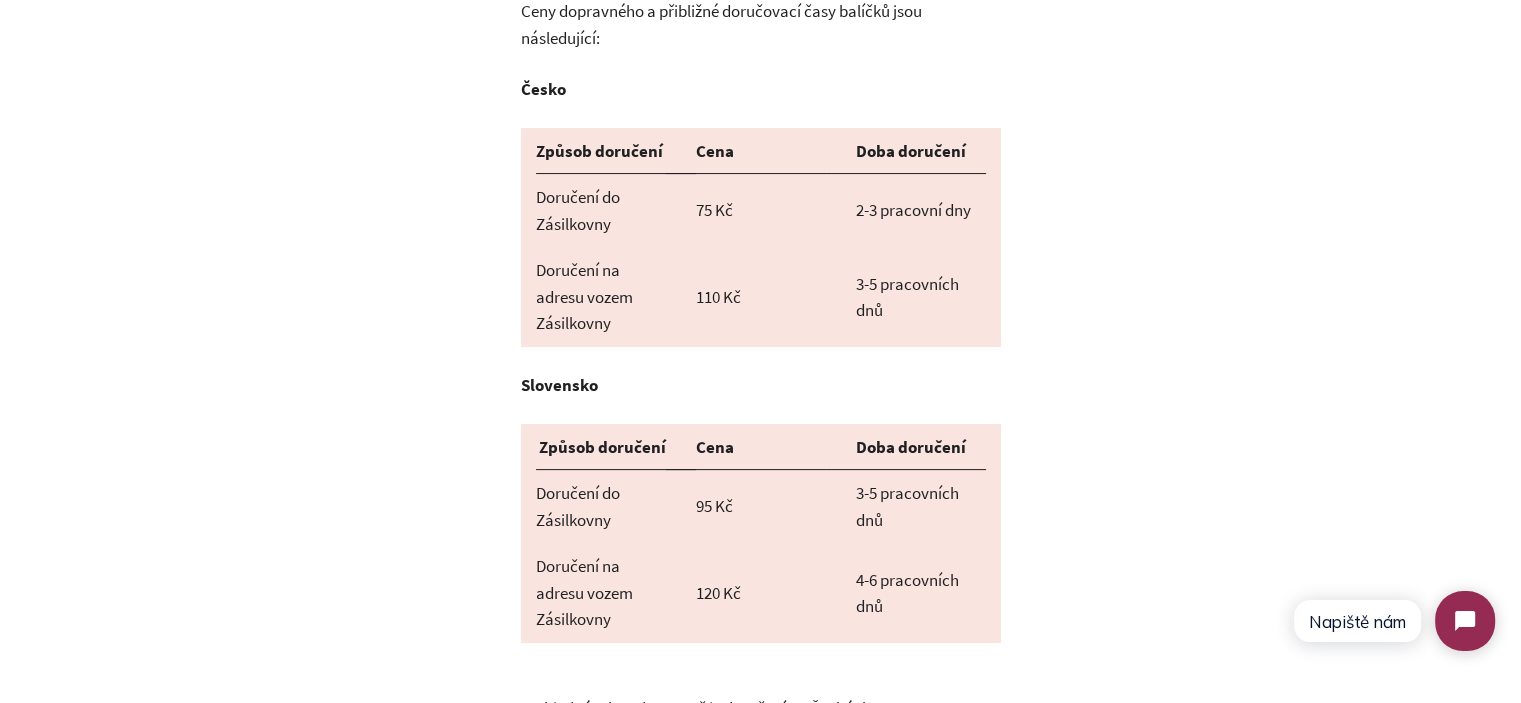 click on "Doručení a platba
Doručení
Objednávky odesíláme během 1-3 pracovních dnů.
Ceny dopravného a přibližné doručovací časy balíčků jsou následující:
Česko
Způsob doručení
Cena
Doba doručení
Doručení do Zásilkovny
75 Kč
2-3 pracovní dny
Doručení na adresu vozem Zásilkovny
110 Kč
3-5 pracovních dnů
Slovensko
Způsob doručení
Cena
Doba doručení
Doručení do Zásilkovny
95 Kč
3-5 pracovních dnů
Doručení na adresu vozem Zásilkovny
120 Kč
4-6 pracovních dnů
U objednávek nad 1.500 Kč je doručení po Čechách a na Slovensko vždy zdarma.
Možnost osobního vyzvednutí objednávky zatím neposkytujeme. Děkujeme za pochopení.
Platební metody
Metoda
Typ objednávky
Platební karta -
Visa, MasterCard, AMEX" at bounding box center [761, 991] 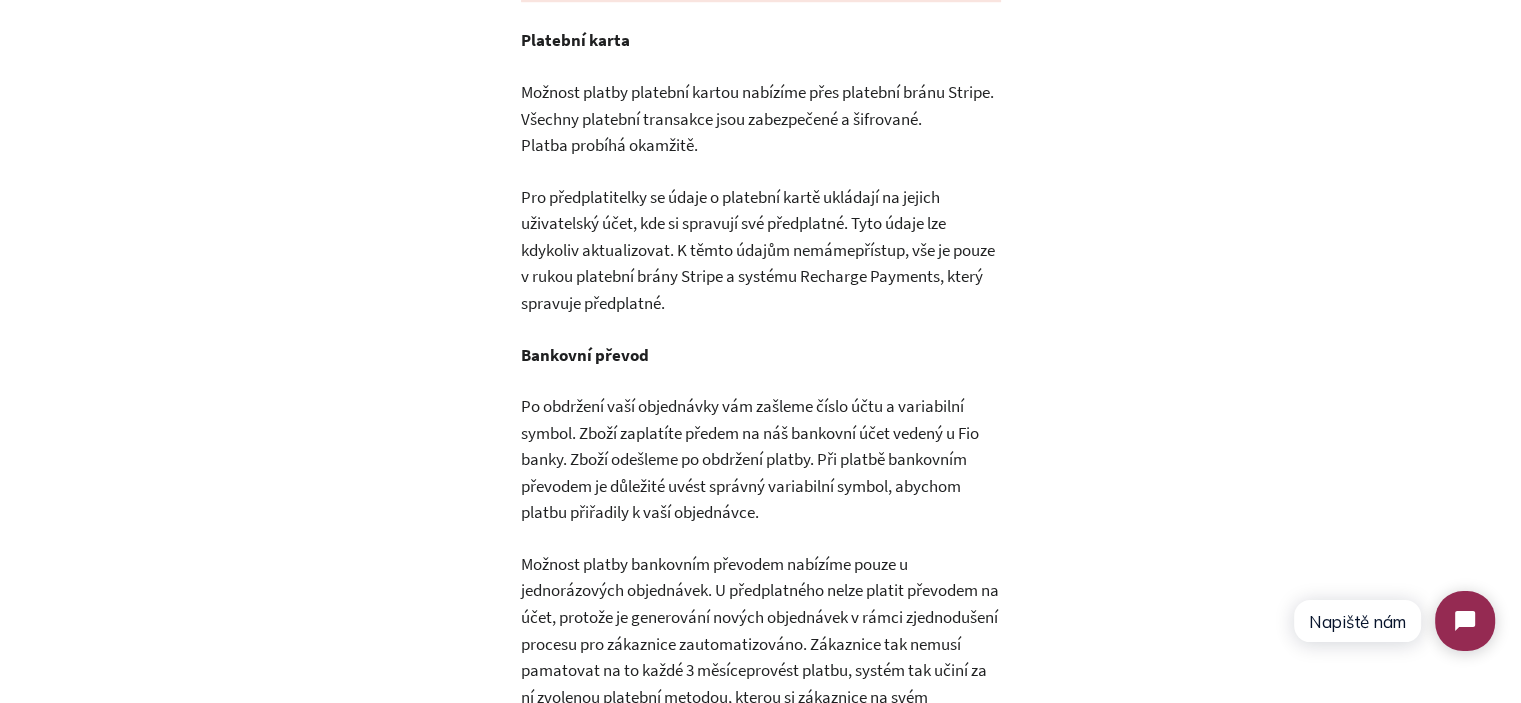 scroll, scrollTop: 816, scrollLeft: 0, axis: vertical 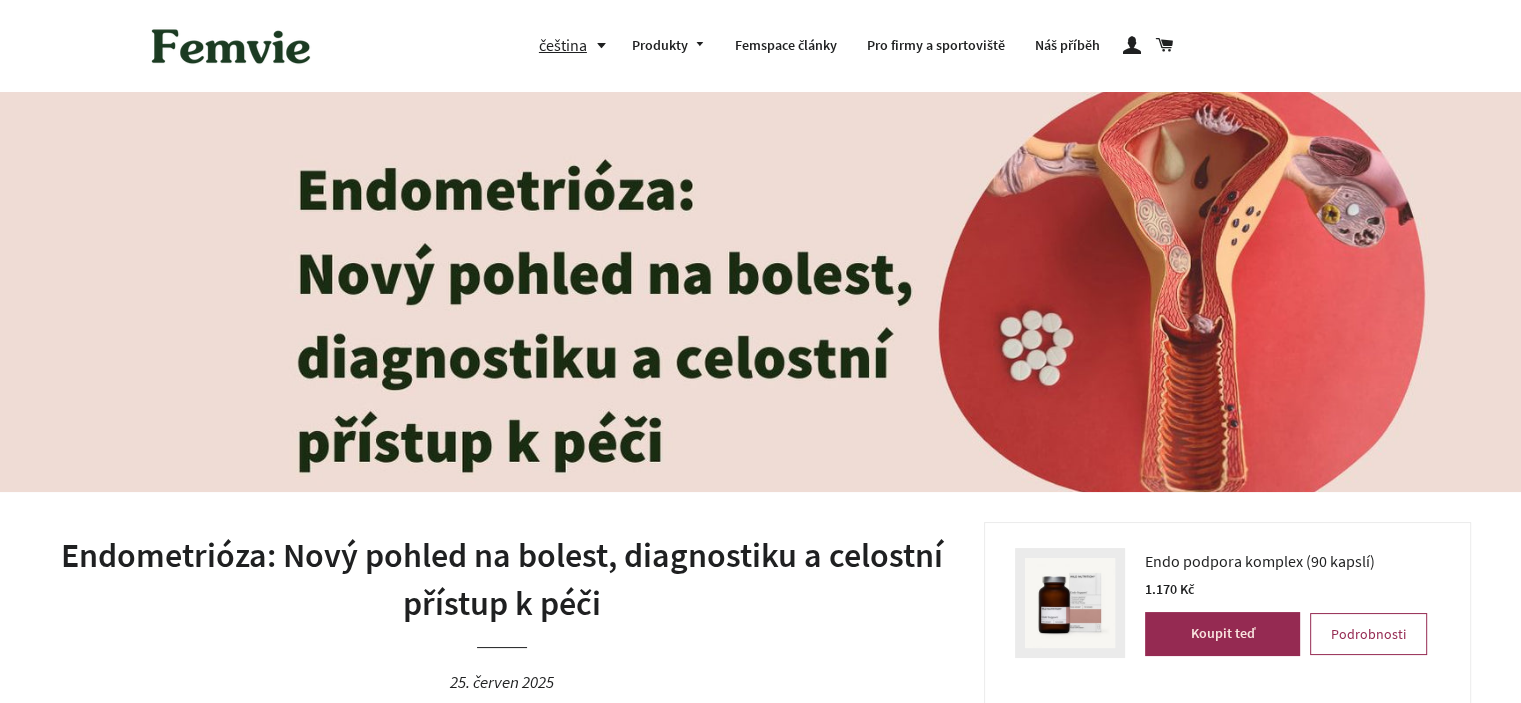 click at bounding box center [231, 46] 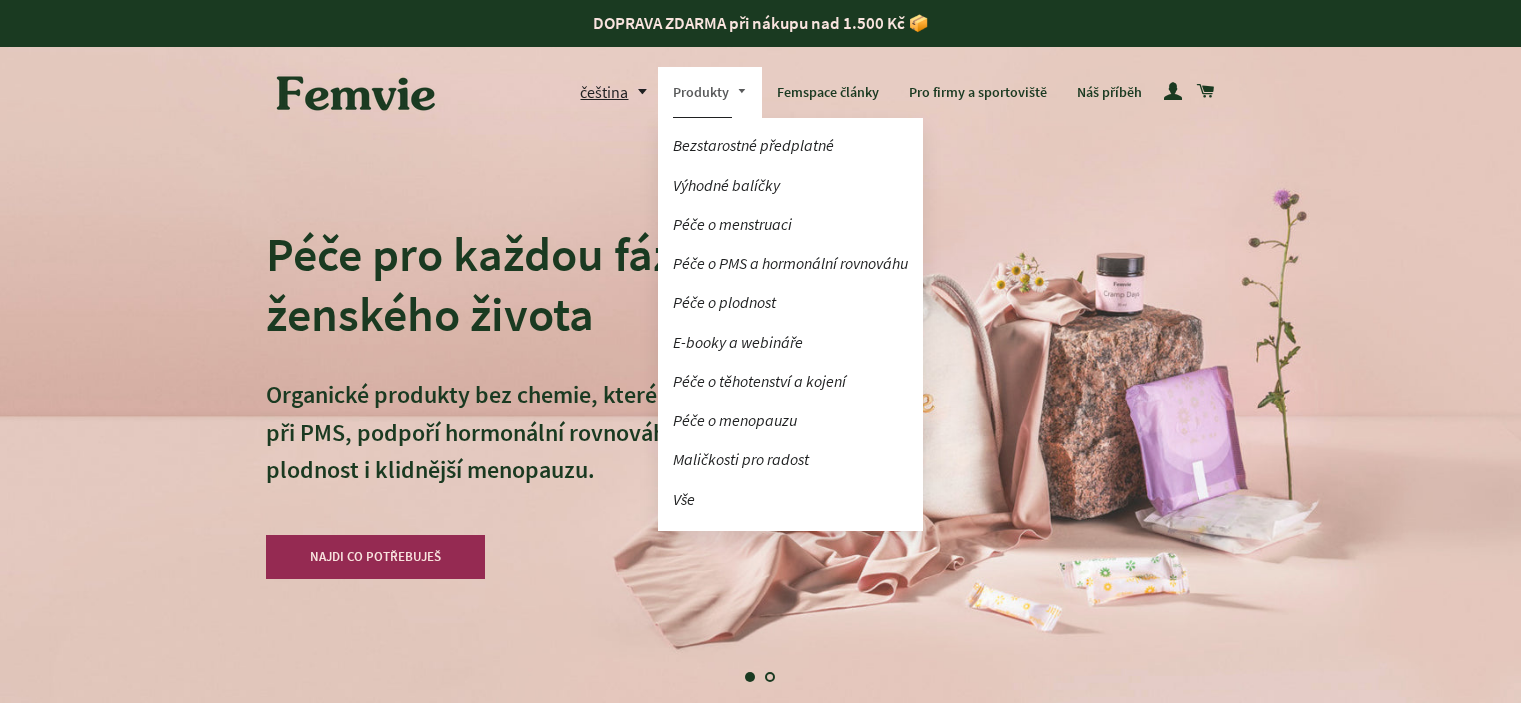 scroll, scrollTop: 0, scrollLeft: 0, axis: both 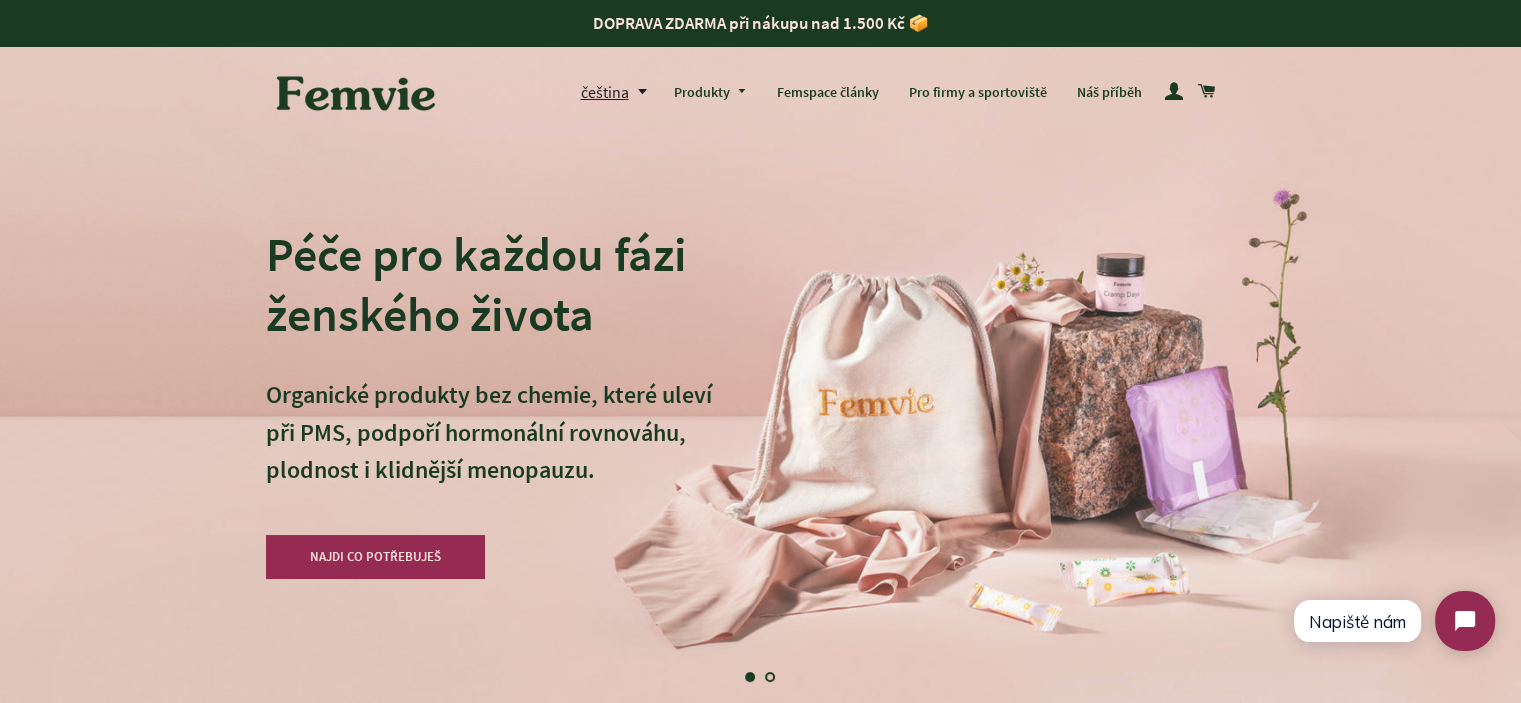 click on "Péče pro každou fázi ženského života
Organické produkty bez chemie, které uleví při PMS, podpoří hormonální rovnováhu, plodnost i klidnější menopauzu.
NAJDI CO POTŘEBUJEŠ" at bounding box center (760, 351) 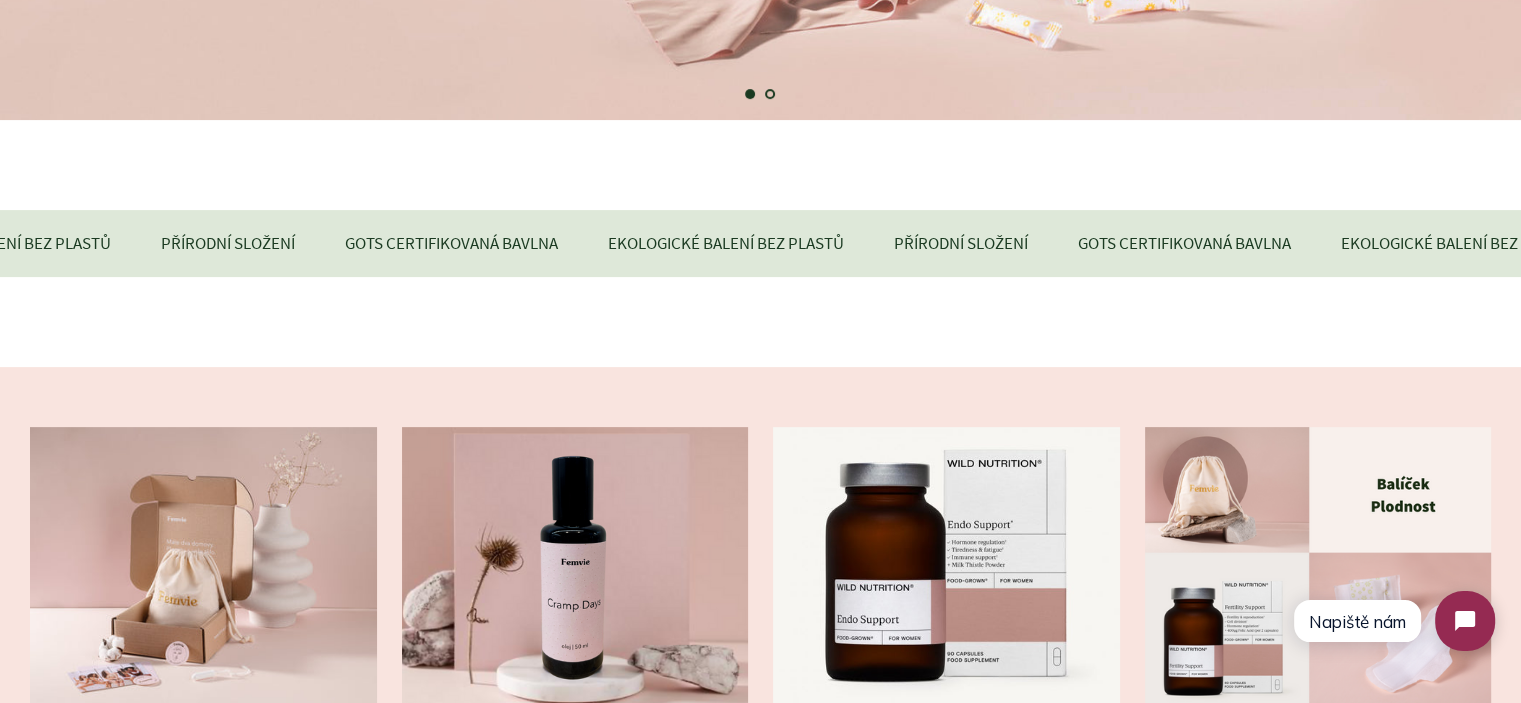 scroll, scrollTop: 900, scrollLeft: 0, axis: vertical 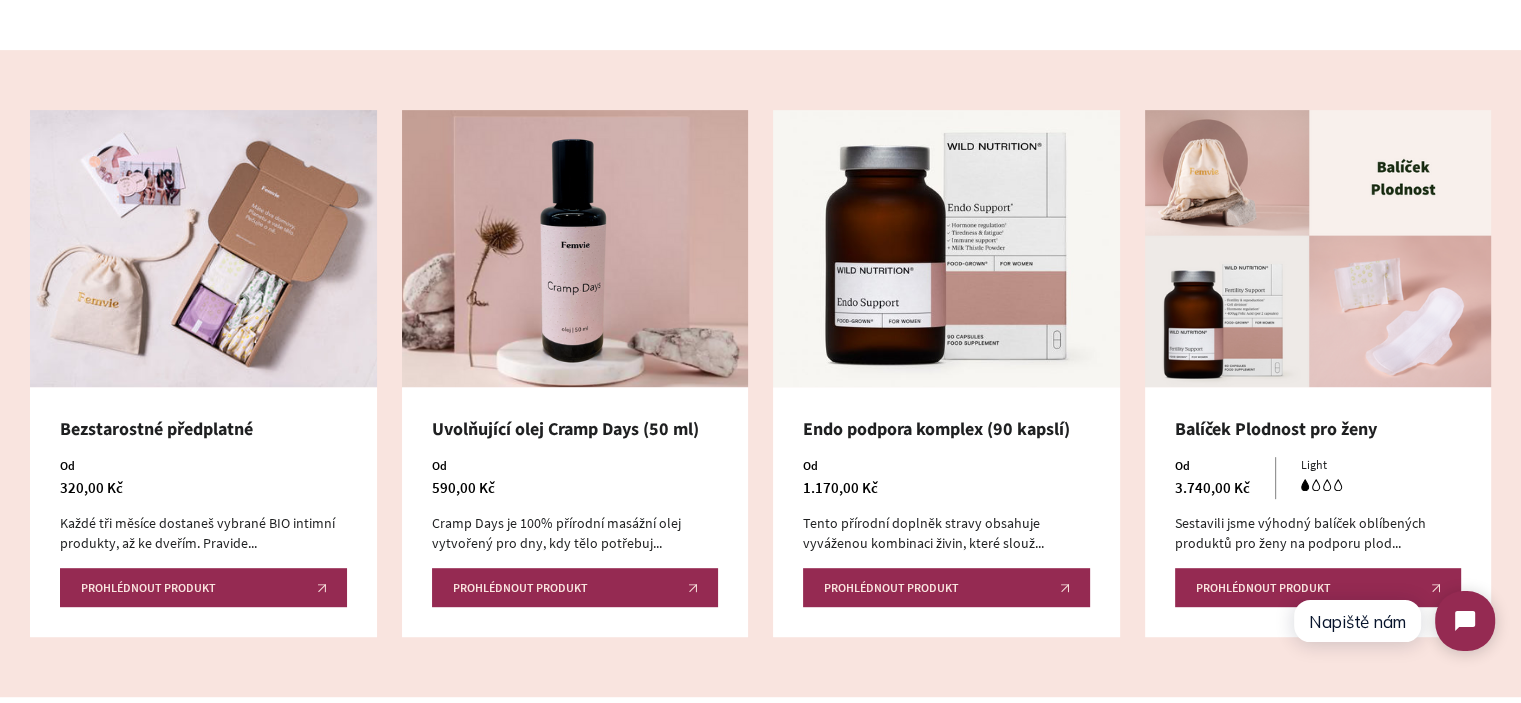 click on "Bezstarostné předplatné
Od  [PRICE]
Každé tři měsíce dostaneš vybrané BIO intimní produkty, až ke dveřím. Pravide...
Prohlédnout produkt
Uvolňující olej Cramp Days (50 ml)
Od  [PRICE]
Cramp Days je 100% přírodní masážní olej vytvořený pro dny, kdy tělo potřebuj...
Prohlédnout produkt" at bounding box center [760, 374] 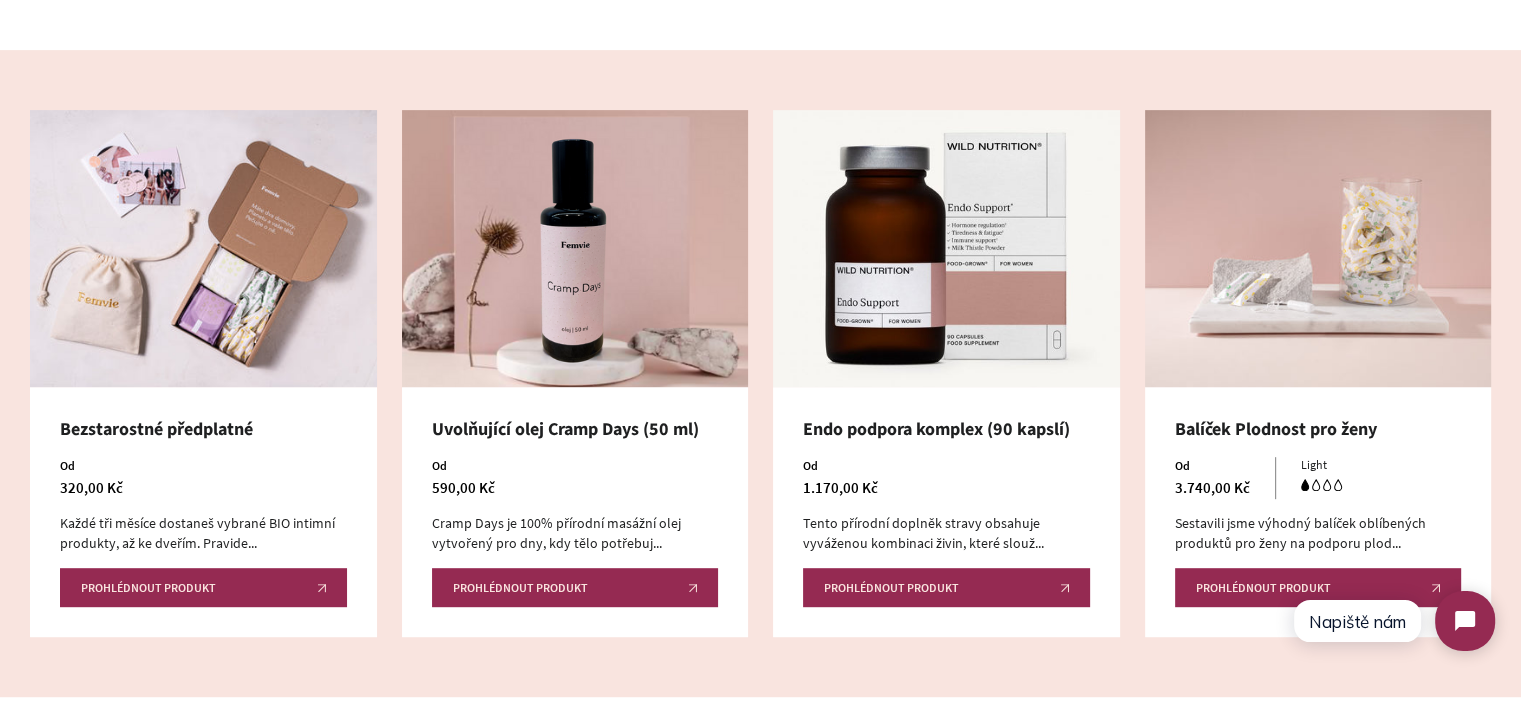 scroll, scrollTop: 1500, scrollLeft: 0, axis: vertical 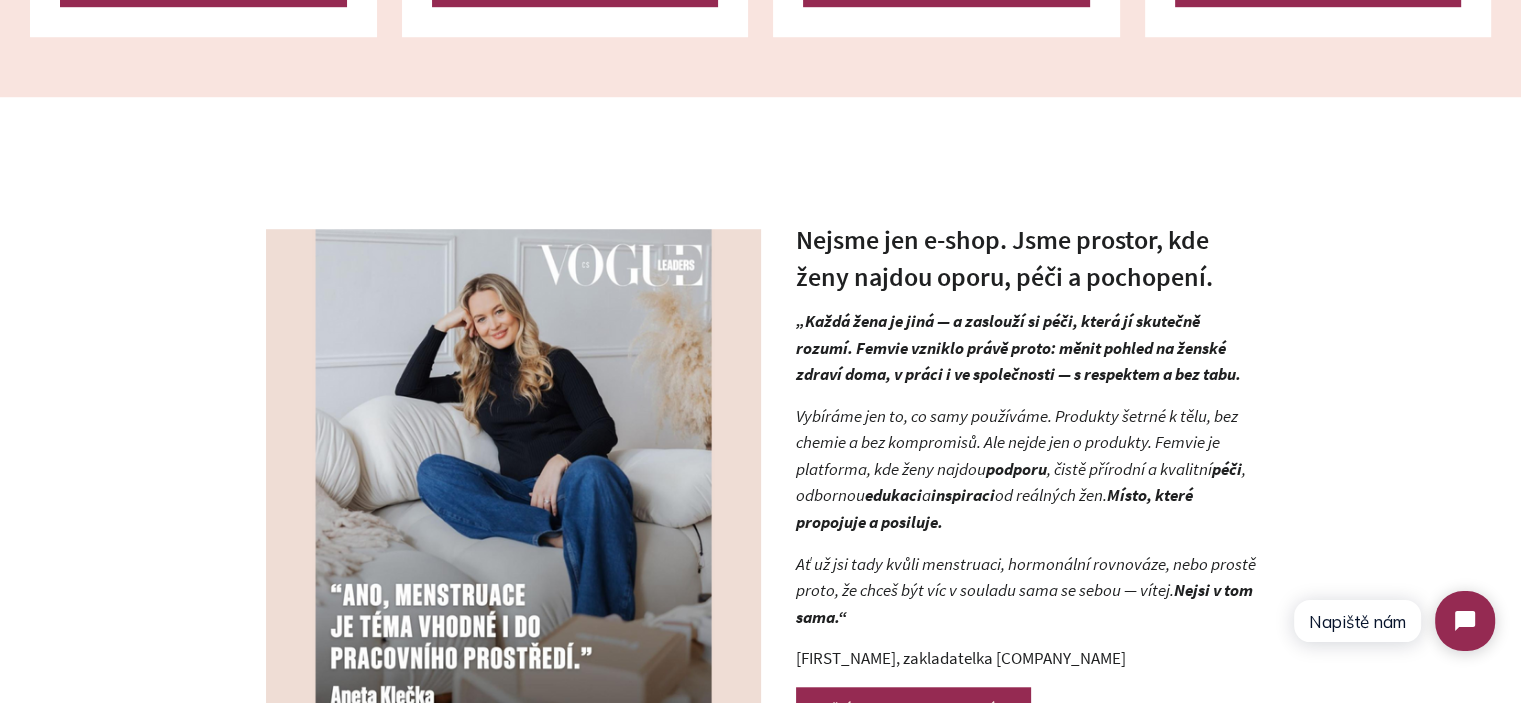 click on "Nejsme jen e-shop. Jsme prostor, kde ženy najdou oporu, péči a pochopení." at bounding box center (1026, 258) 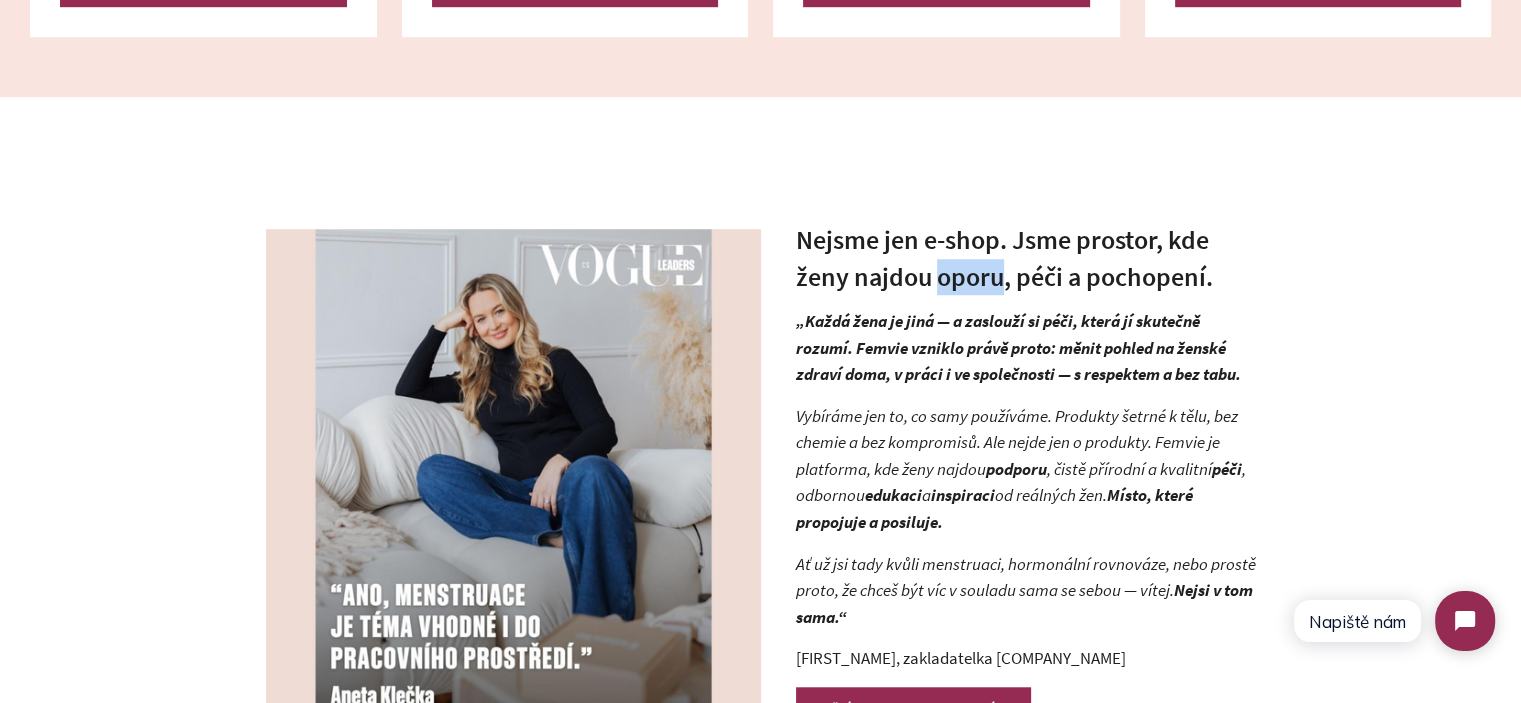 click on "Nejsme jen e-shop. Jsme prostor, kde ženy najdou oporu, péči a pochopení." at bounding box center [1026, 258] 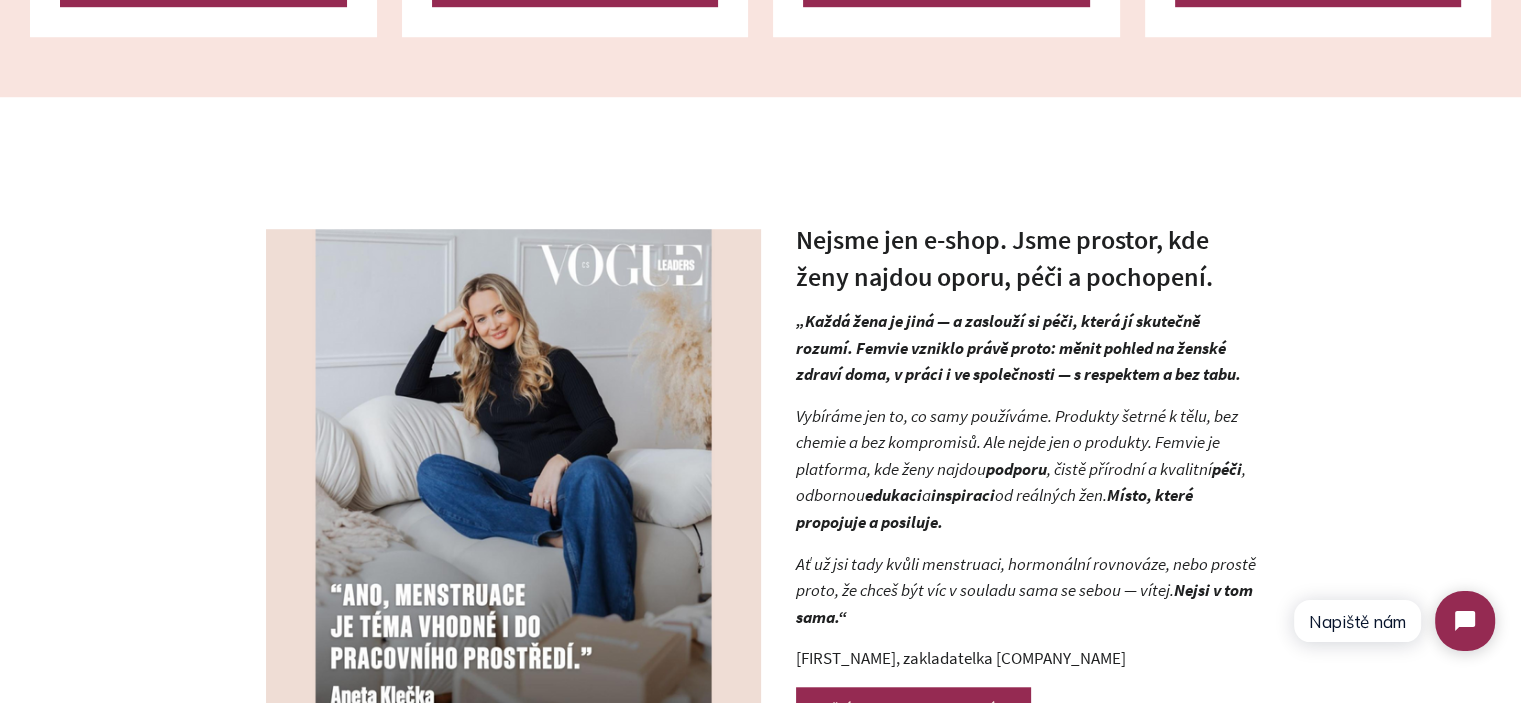 click on "„Každá žena je jiná — a zaslouží si péči, která jí skutečně rozumí. Femvie vzniklo právě proto: měnit pohled na ženské zdraví doma, v práci i ve společnosti — s respektem a bez tabu." at bounding box center [1018, 347] 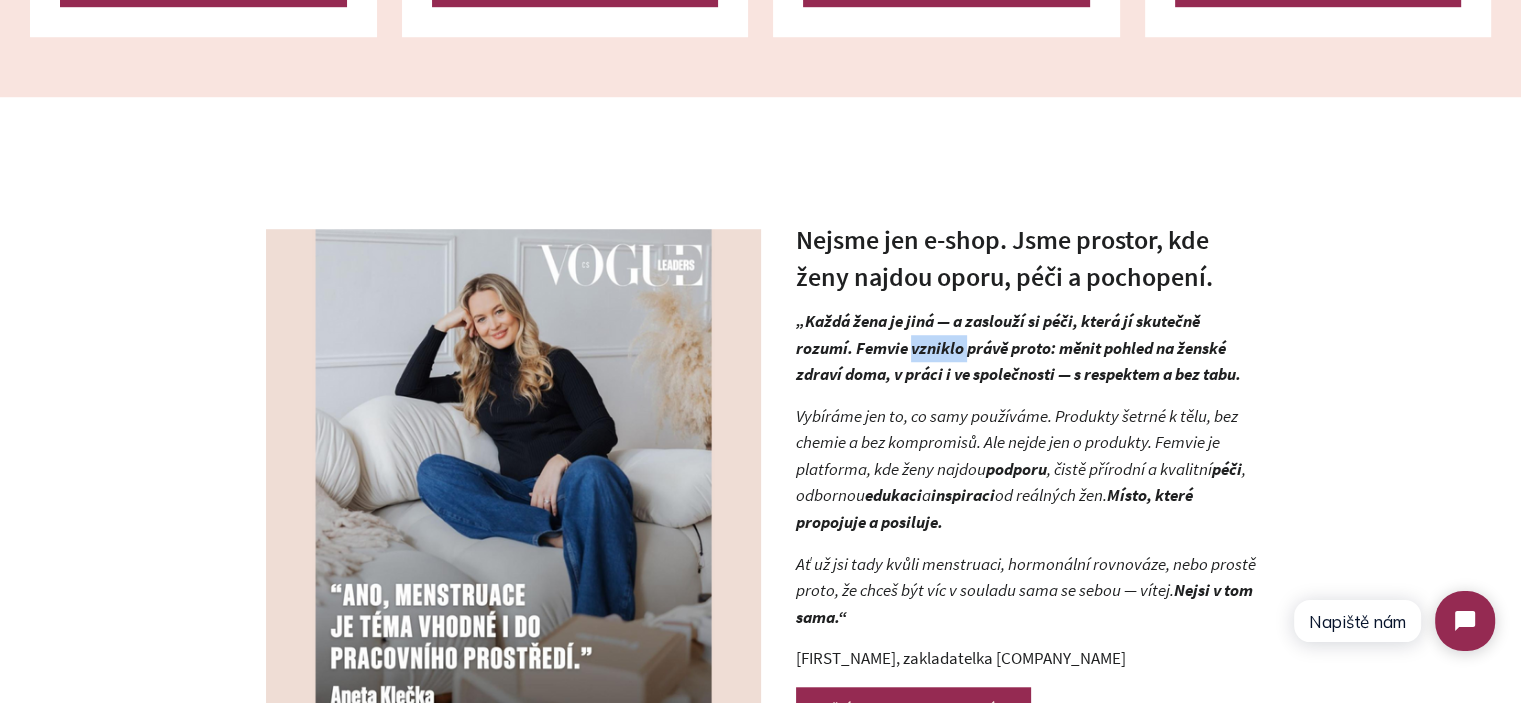 click on "„Každá žena je jiná — a zaslouží si péči, která jí skutečně rozumí. Femvie vzniklo právě proto: měnit pohled na ženské zdraví doma, v práci i ve společnosti — s respektem a bez tabu." at bounding box center [1018, 347] 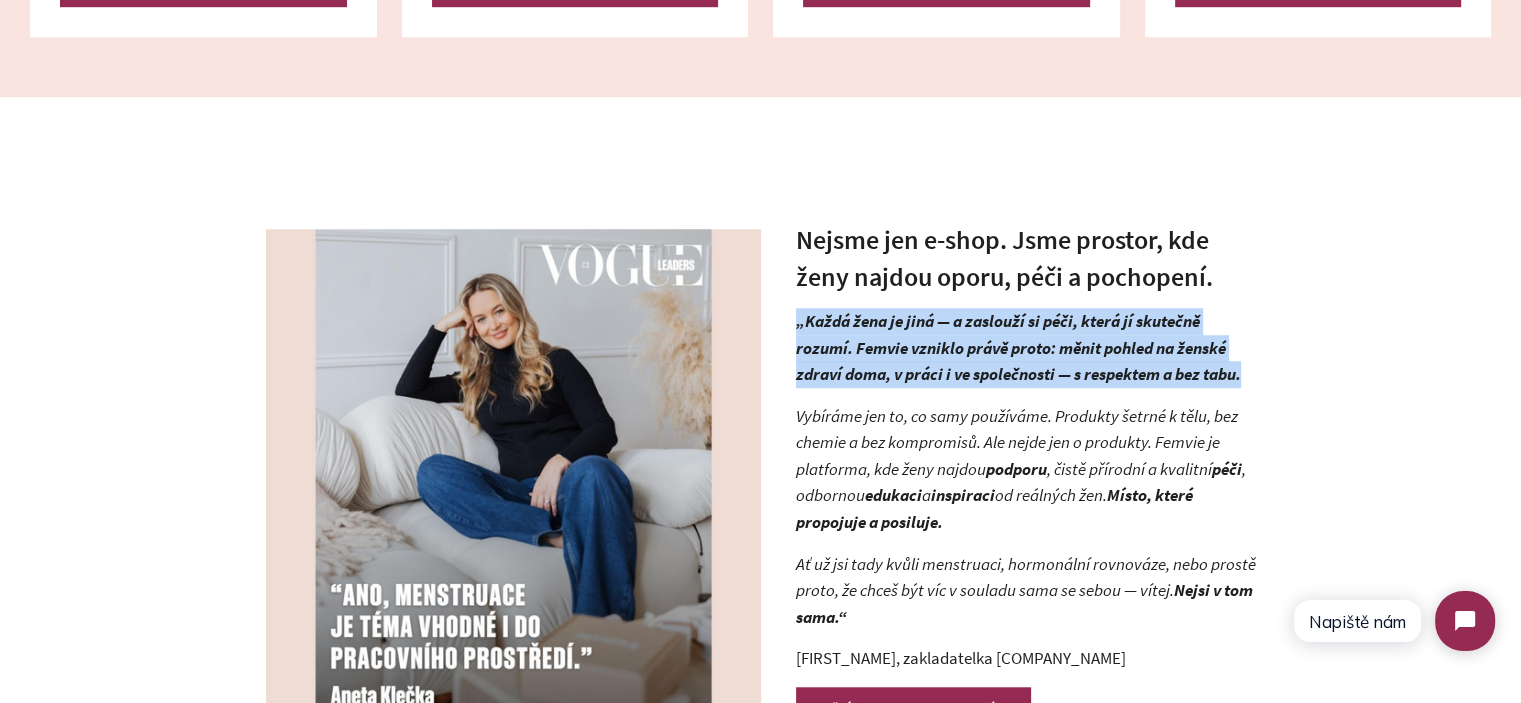 click on "„Každá žena je jiná — a zaslouží si péči, která jí skutečně rozumí. Femvie vzniklo právě proto: měnit pohled na ženské zdraví doma, v práci i ve společnosti — s respektem a bez tabu." at bounding box center [1018, 347] 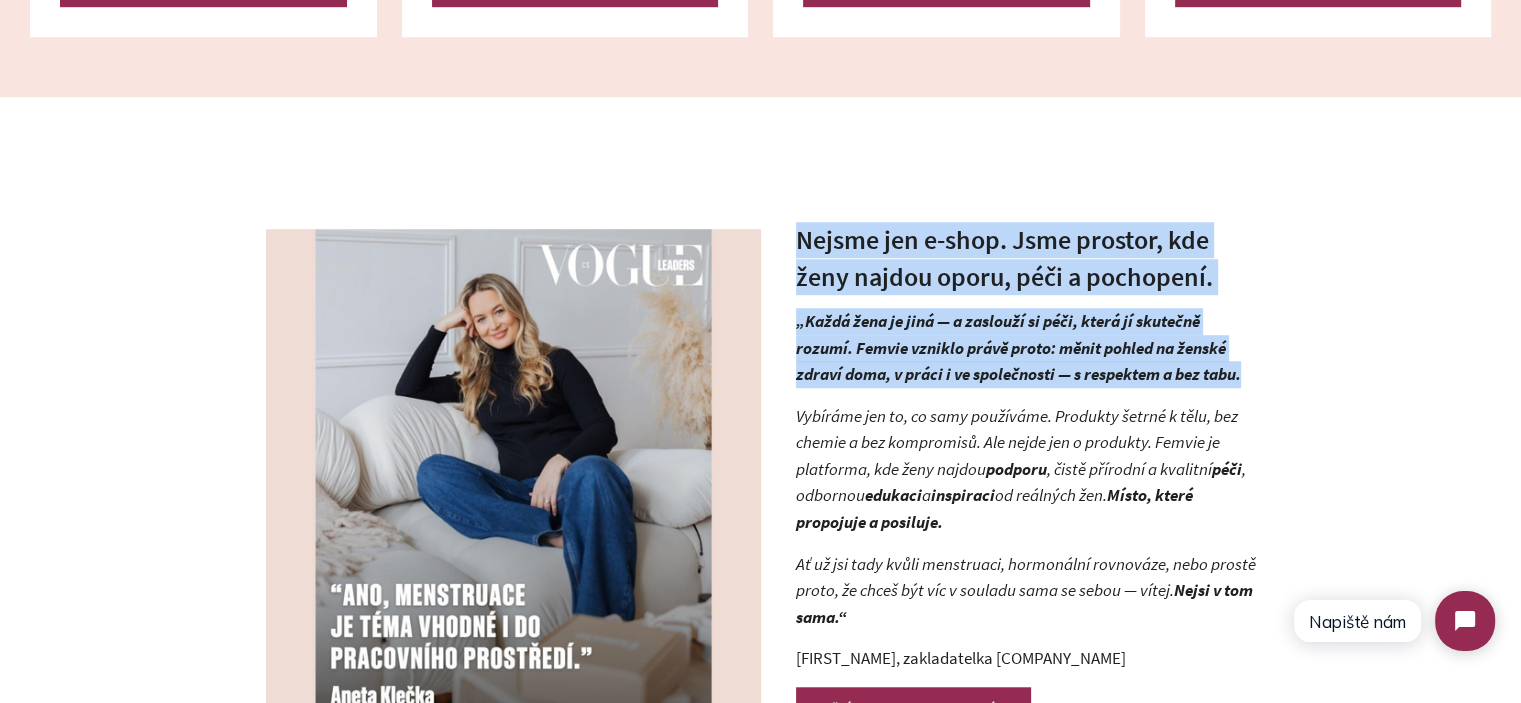 drag, startPoint x: 1266, startPoint y: 378, endPoint x: 796, endPoint y: 252, distance: 486.59634 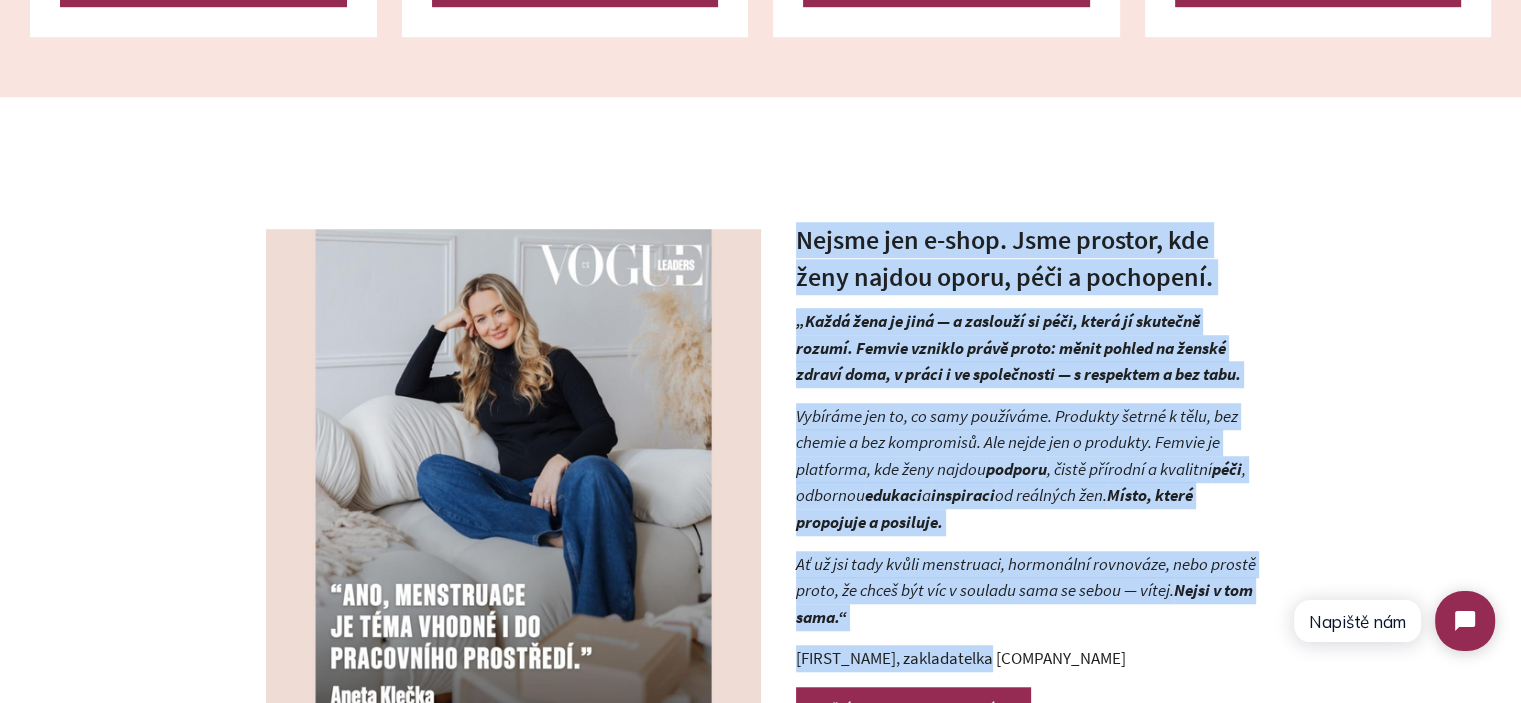 drag, startPoint x: 794, startPoint y: 247, endPoint x: 1001, endPoint y: 647, distance: 450.3876 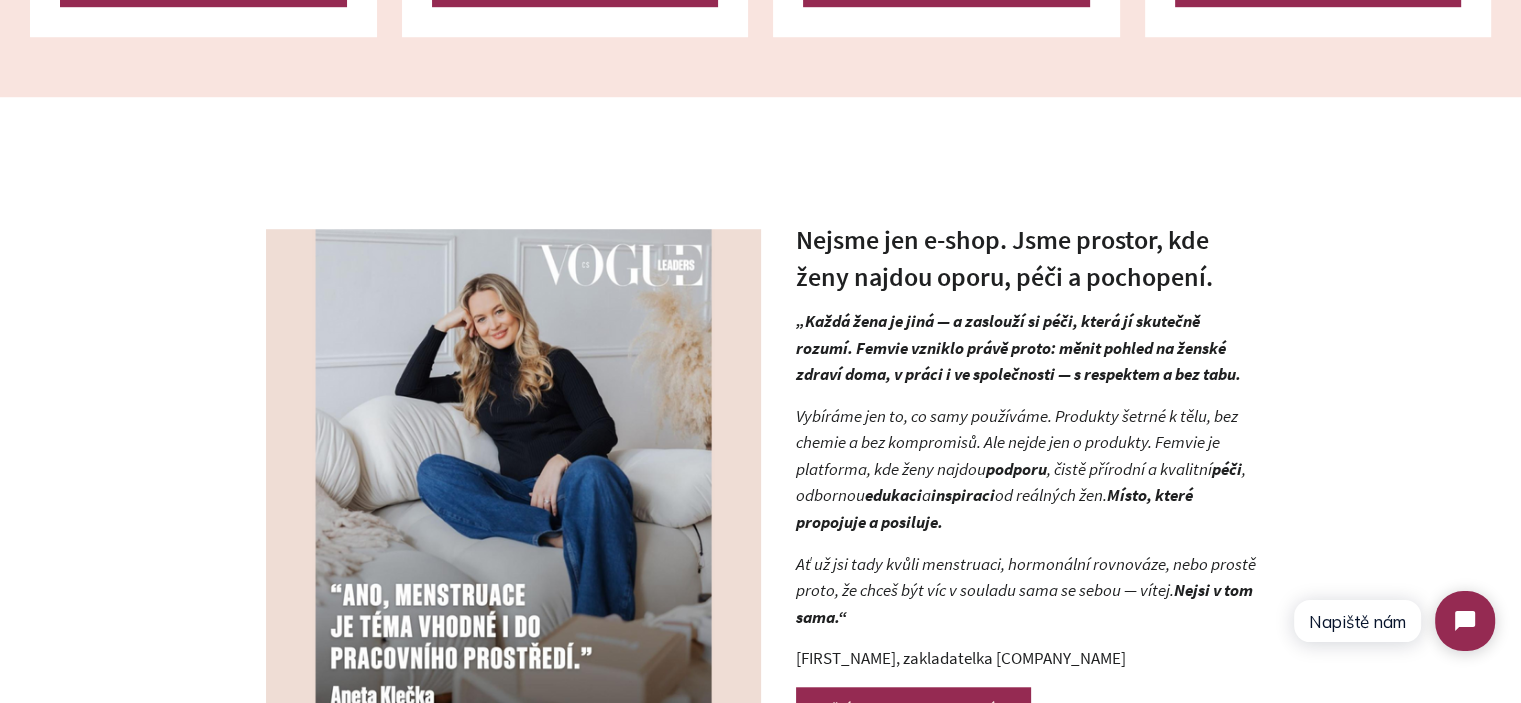 click on "[FIRST_NAME], zakladatelka [COMPANY_NAME]" at bounding box center [1026, 658] 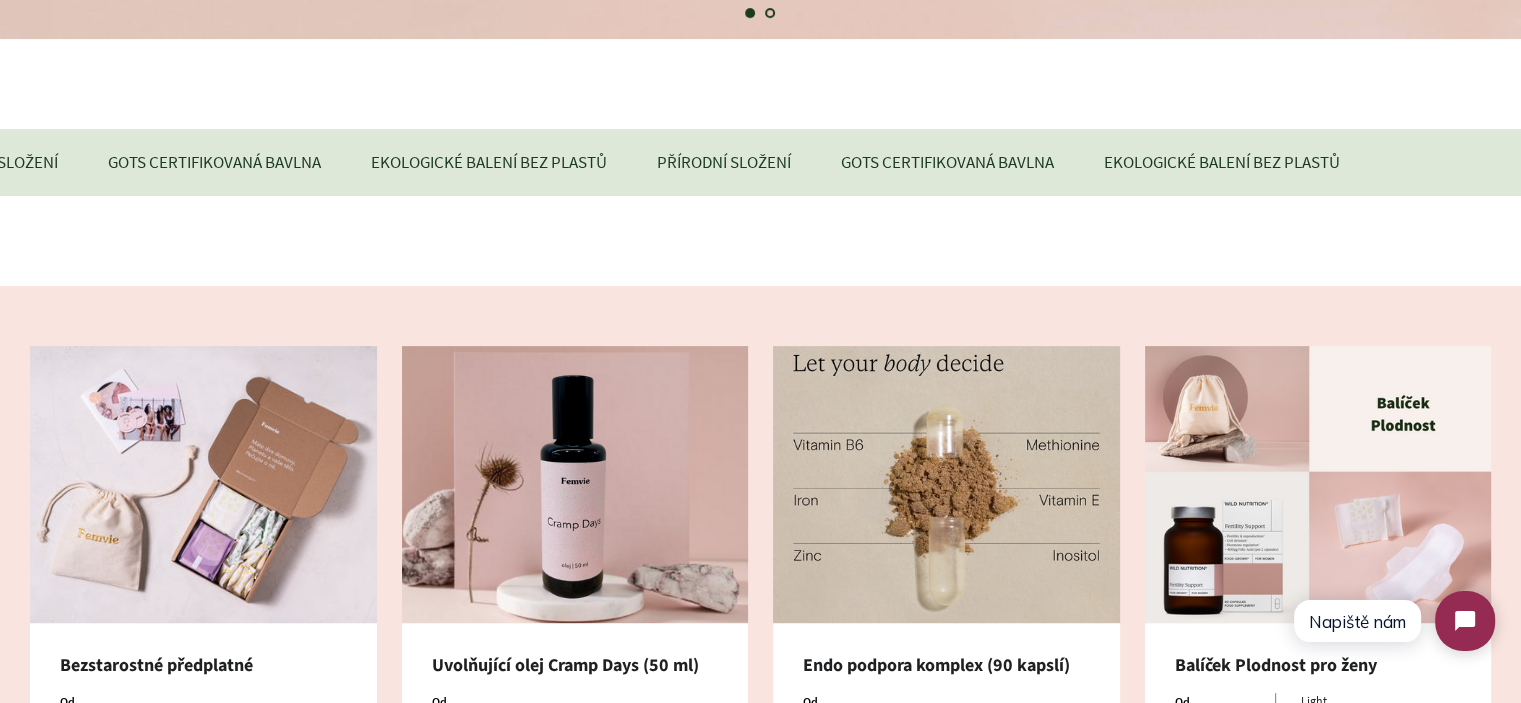 scroll, scrollTop: 900, scrollLeft: 0, axis: vertical 